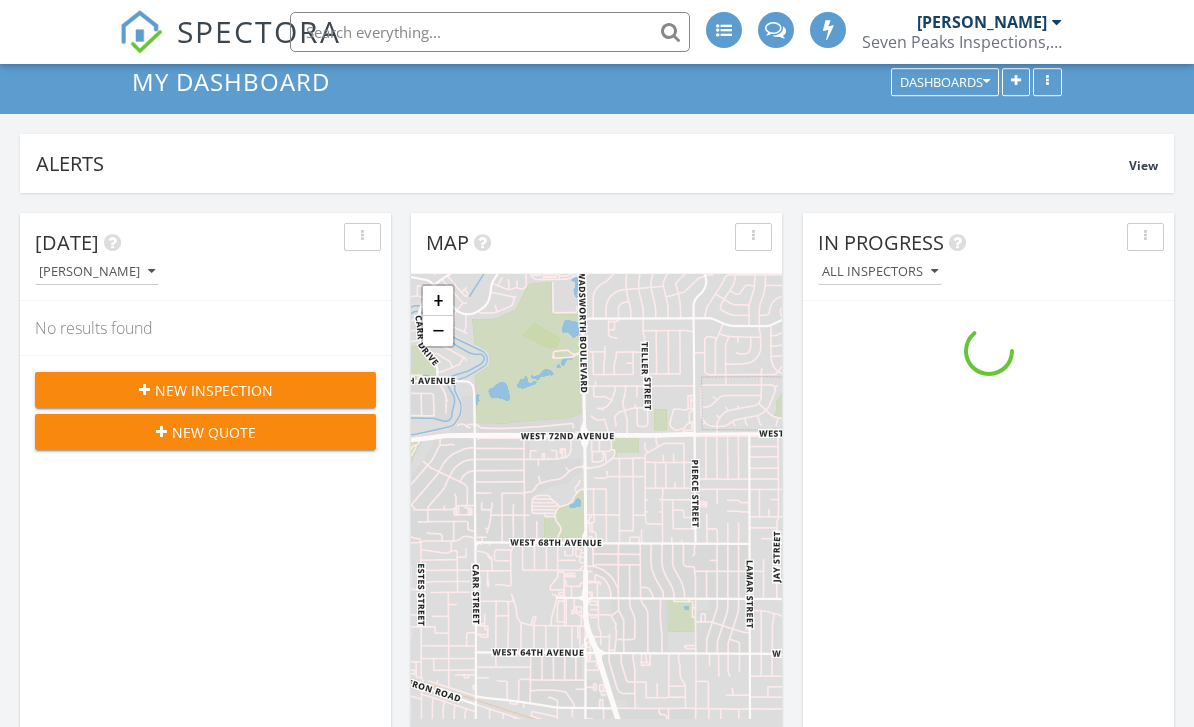 scroll, scrollTop: 107, scrollLeft: 0, axis: vertical 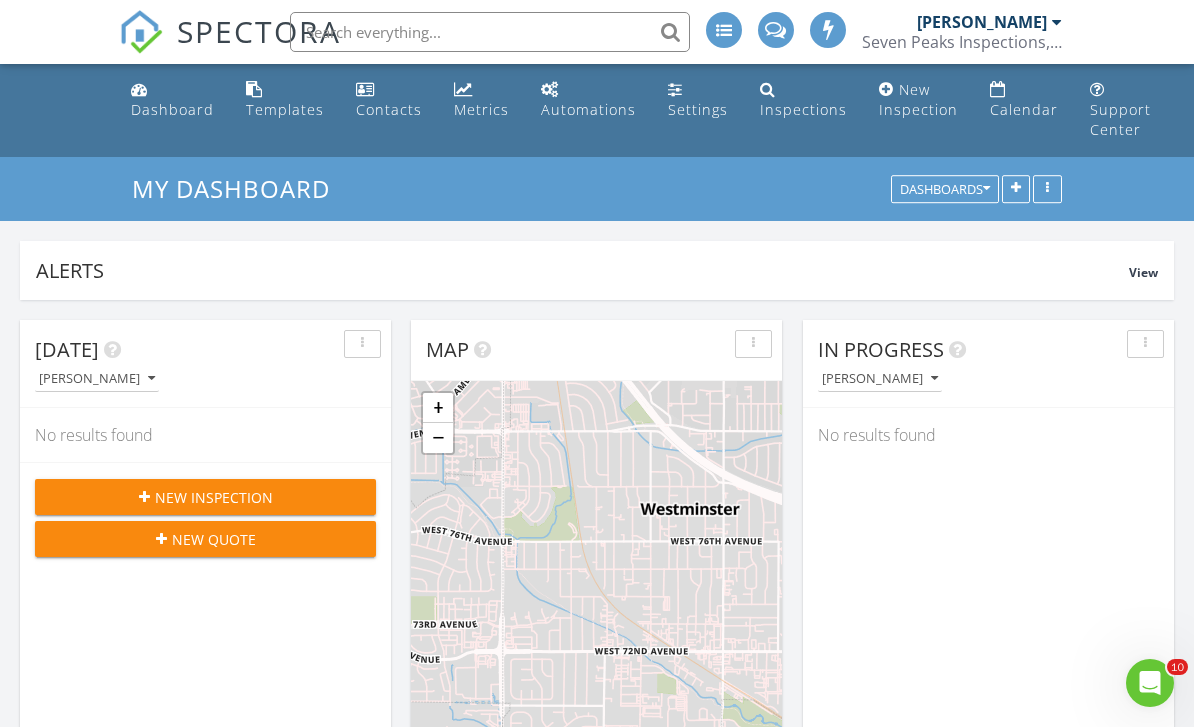 click at bounding box center (1016, 190) 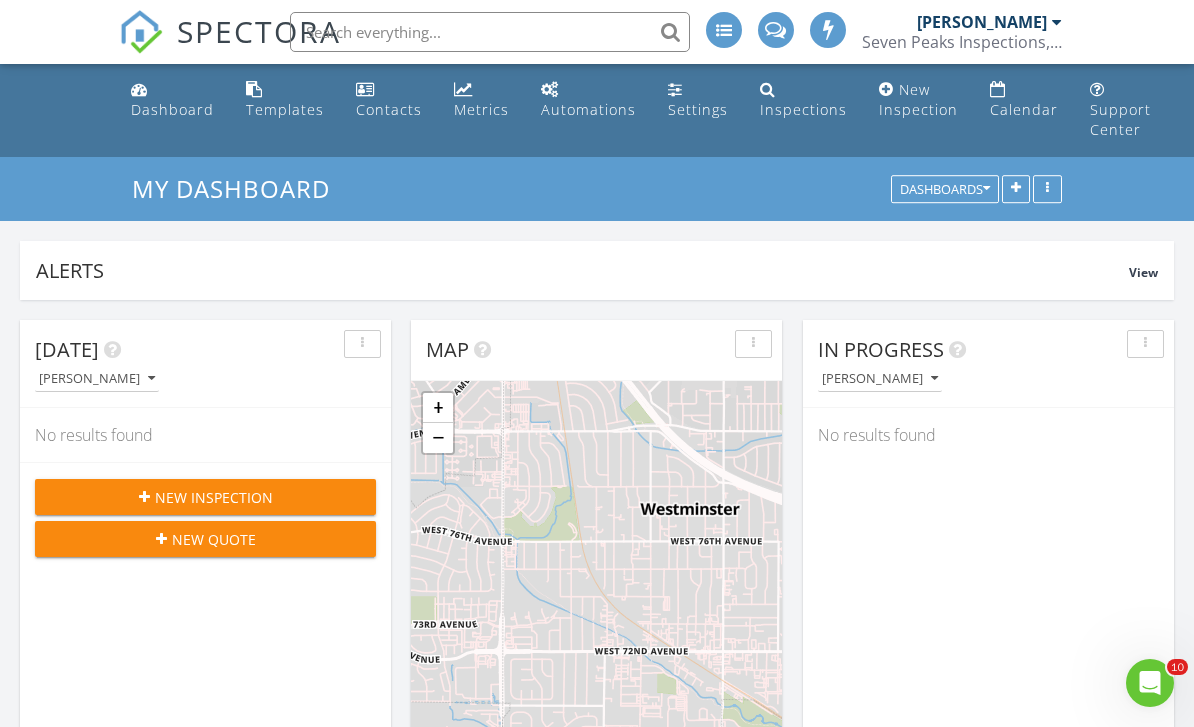 click at bounding box center [597, 363] 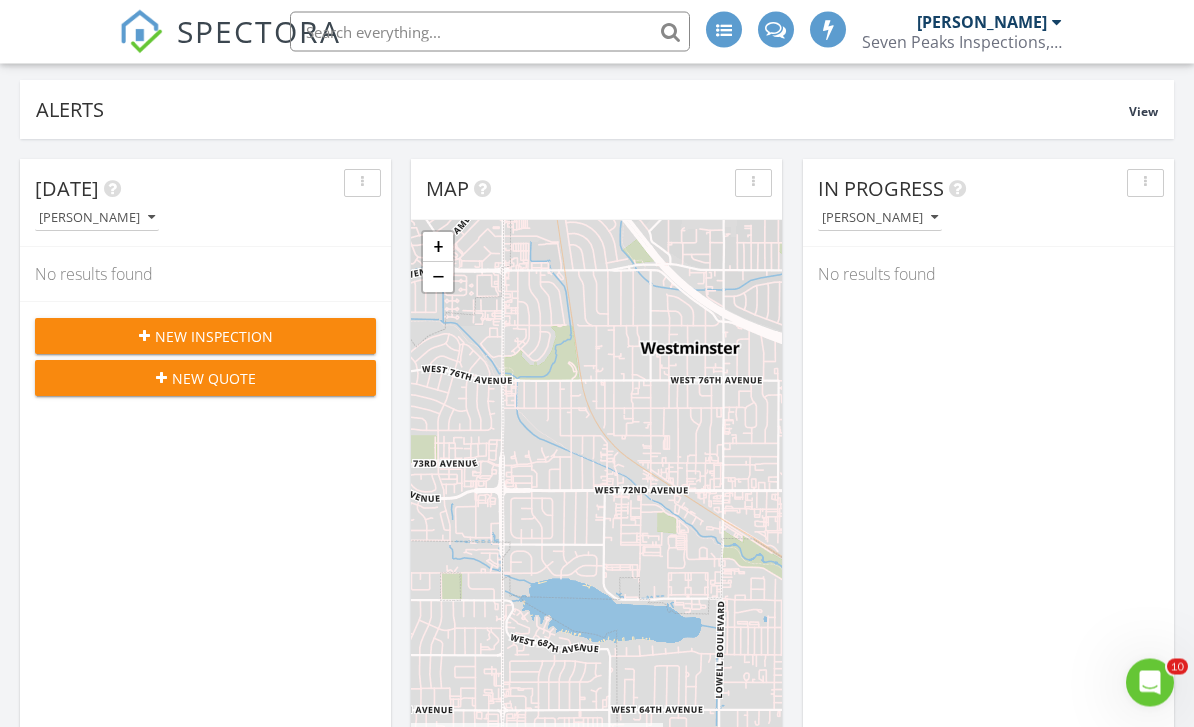 scroll, scrollTop: 161, scrollLeft: 0, axis: vertical 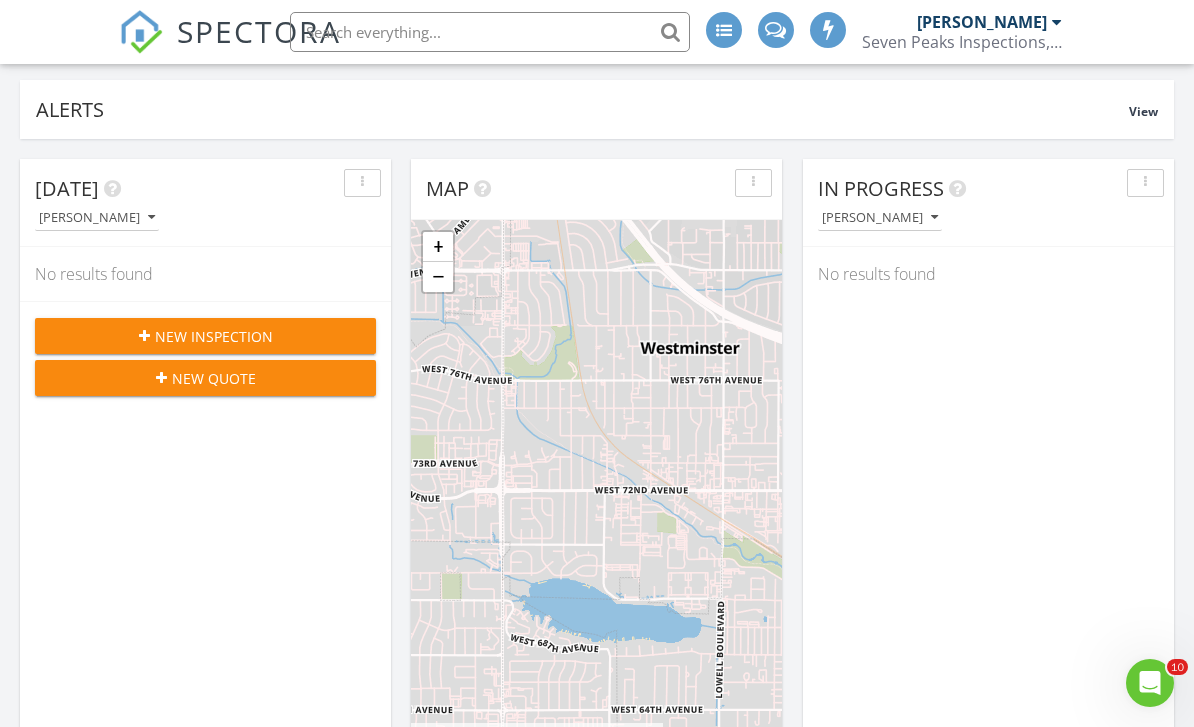 click on "New Inspection" at bounding box center (205, 336) 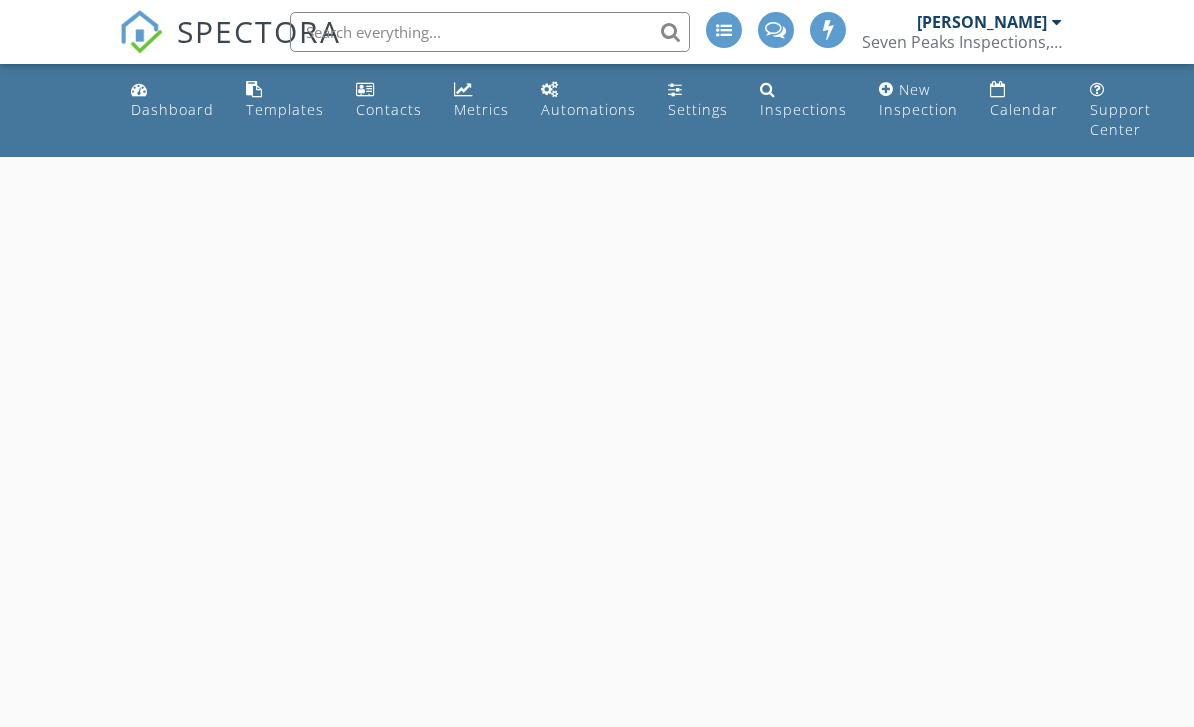 scroll, scrollTop: 0, scrollLeft: 0, axis: both 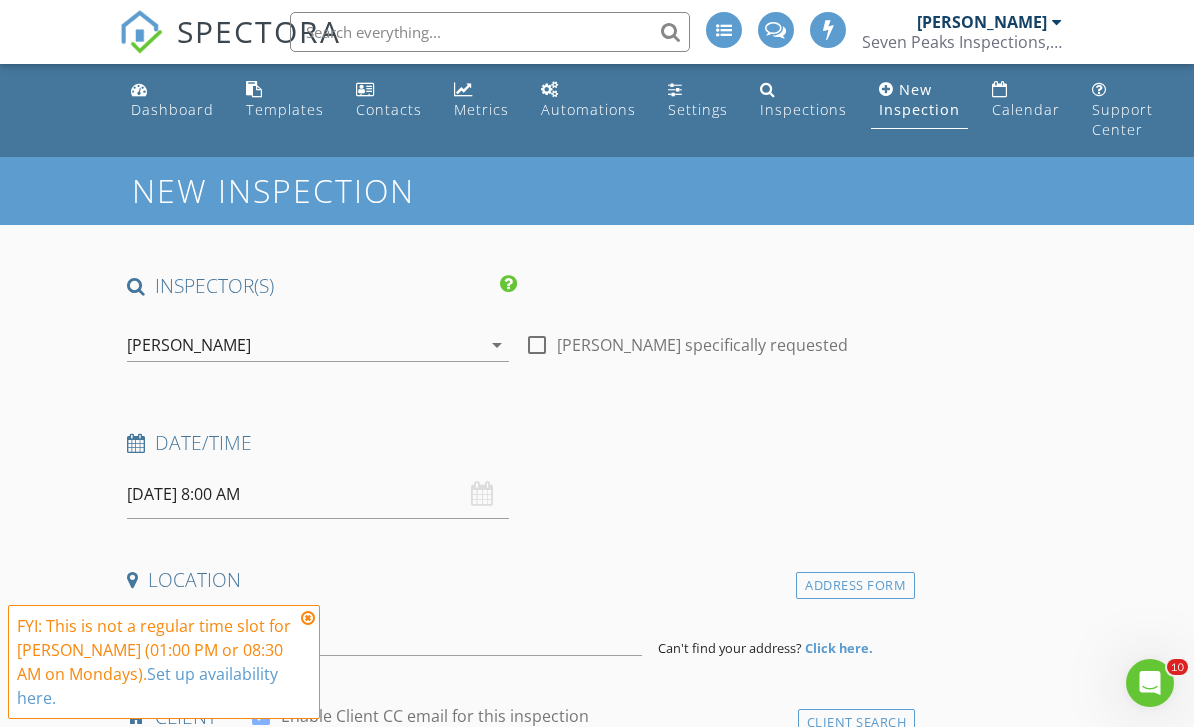 click on "[DATE] 8:00 AM" at bounding box center [318, 494] 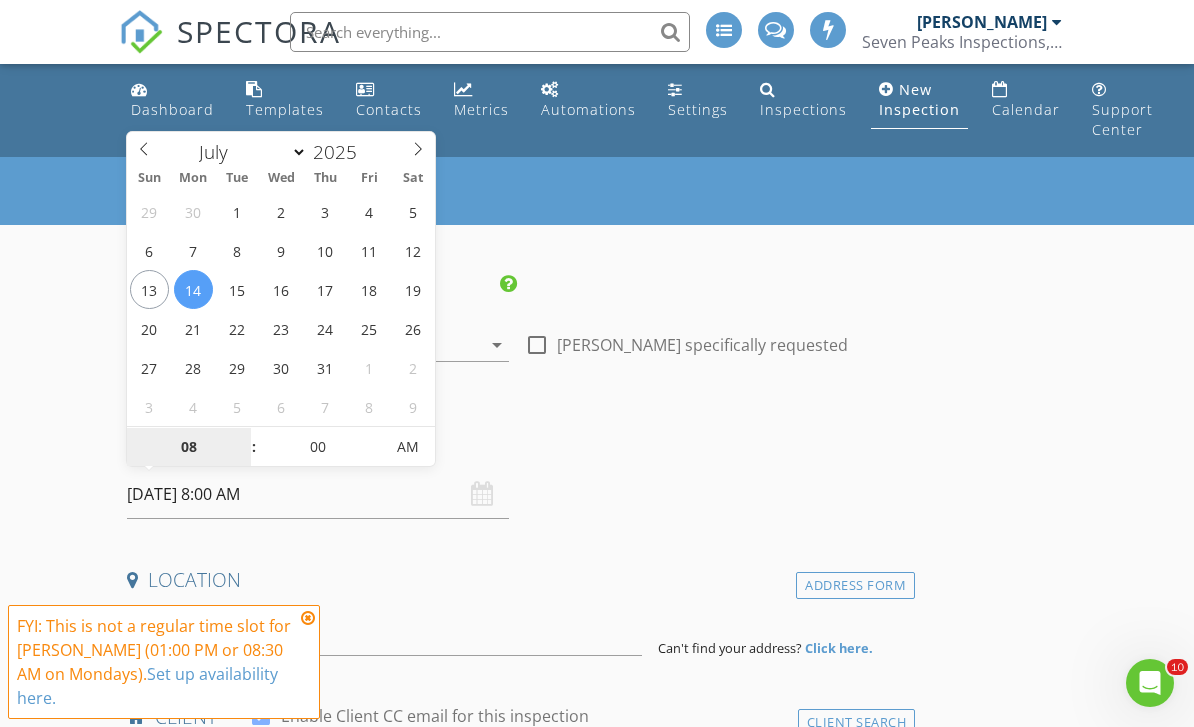 click on "08" at bounding box center (188, 448) 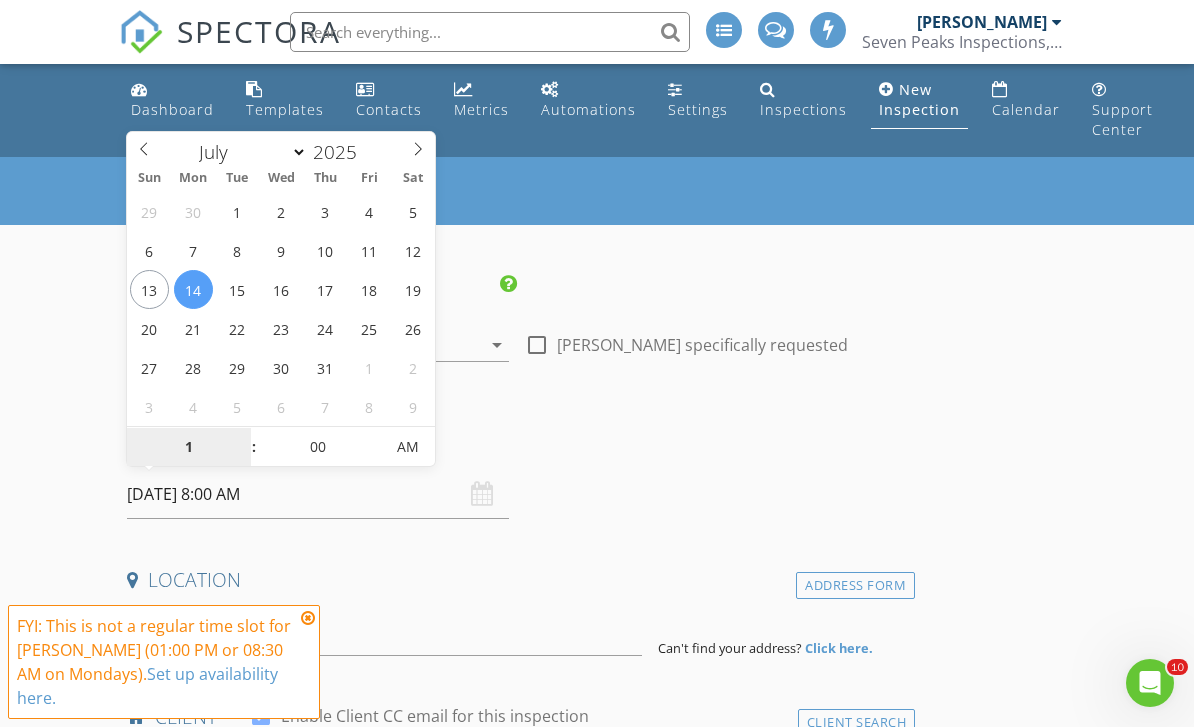 type on "01" 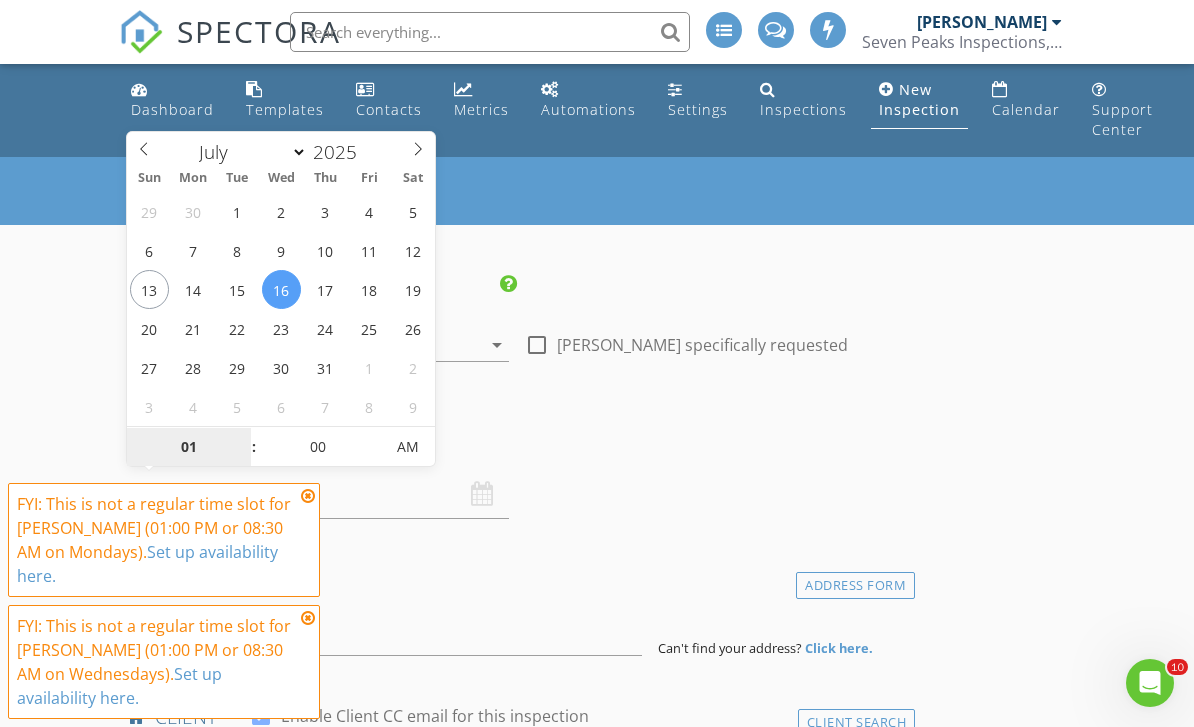 click on "AM" at bounding box center (407, 447) 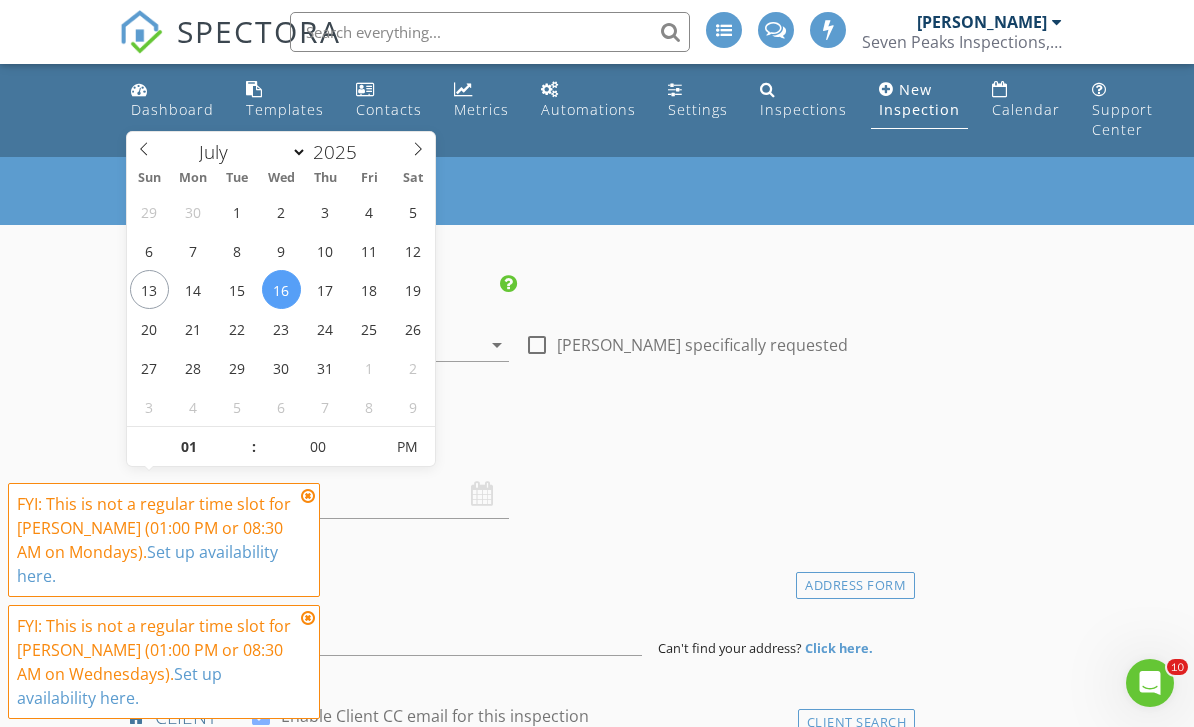 click on "Date/Time" at bounding box center [517, 443] 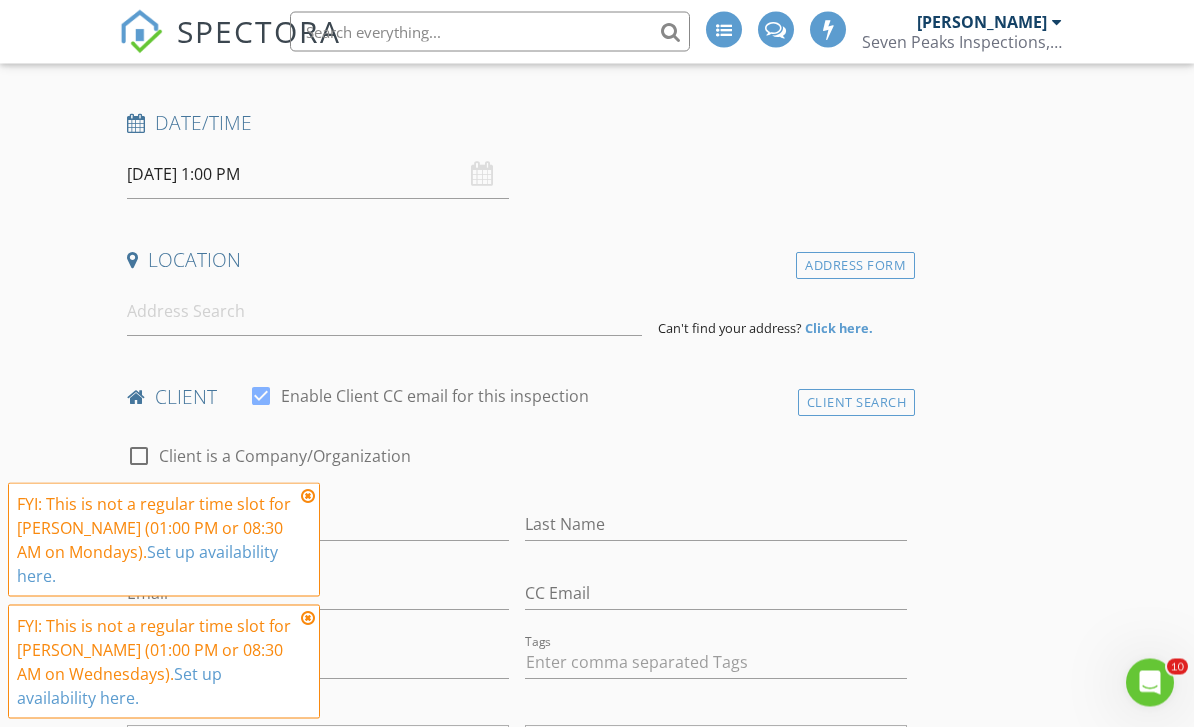 click at bounding box center [308, 496] 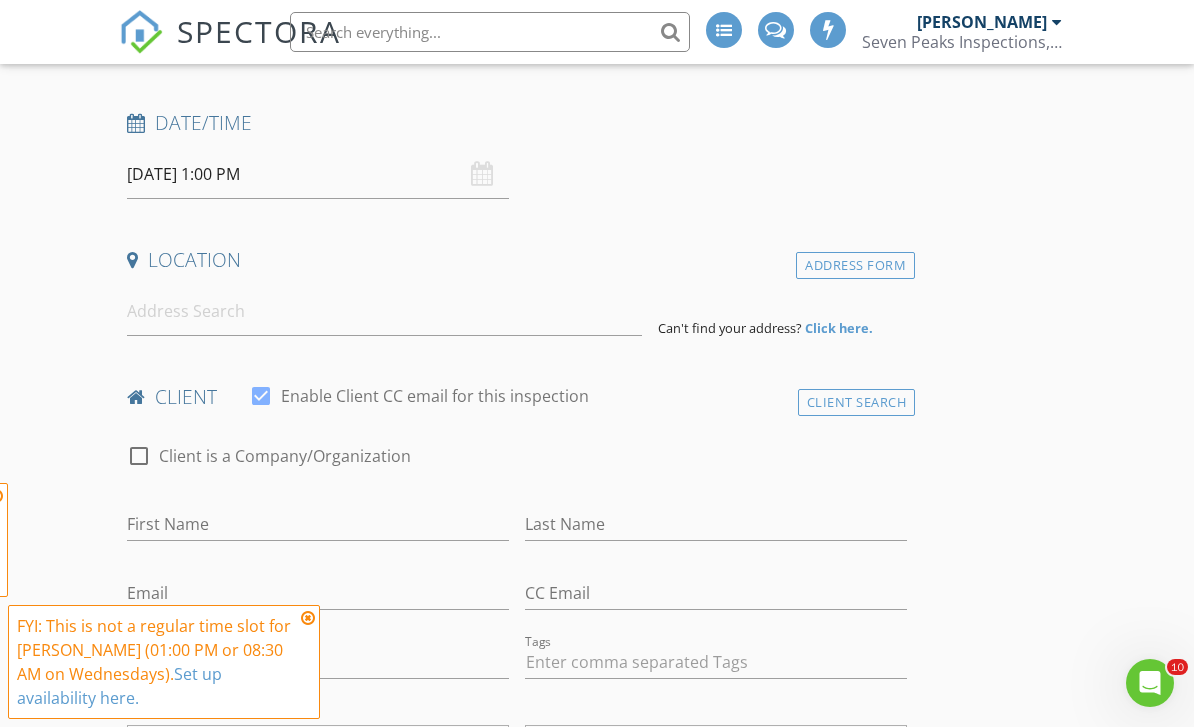 click at bounding box center (308, 618) 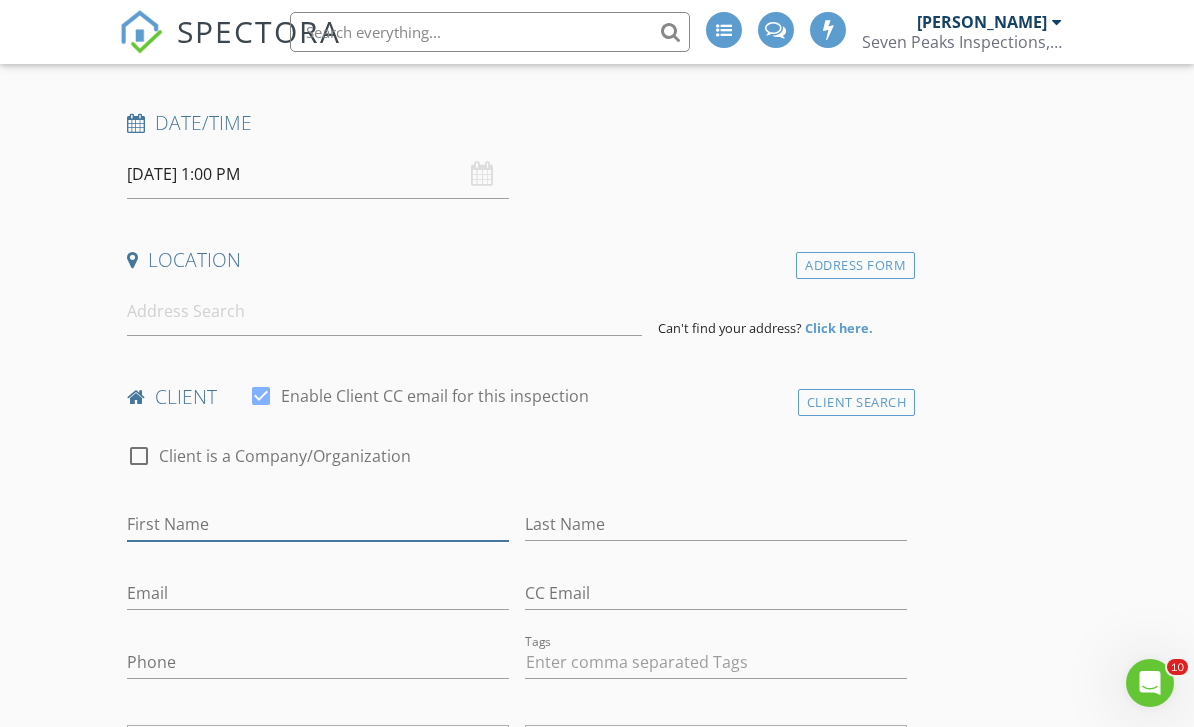 click on "First Name" at bounding box center (318, 524) 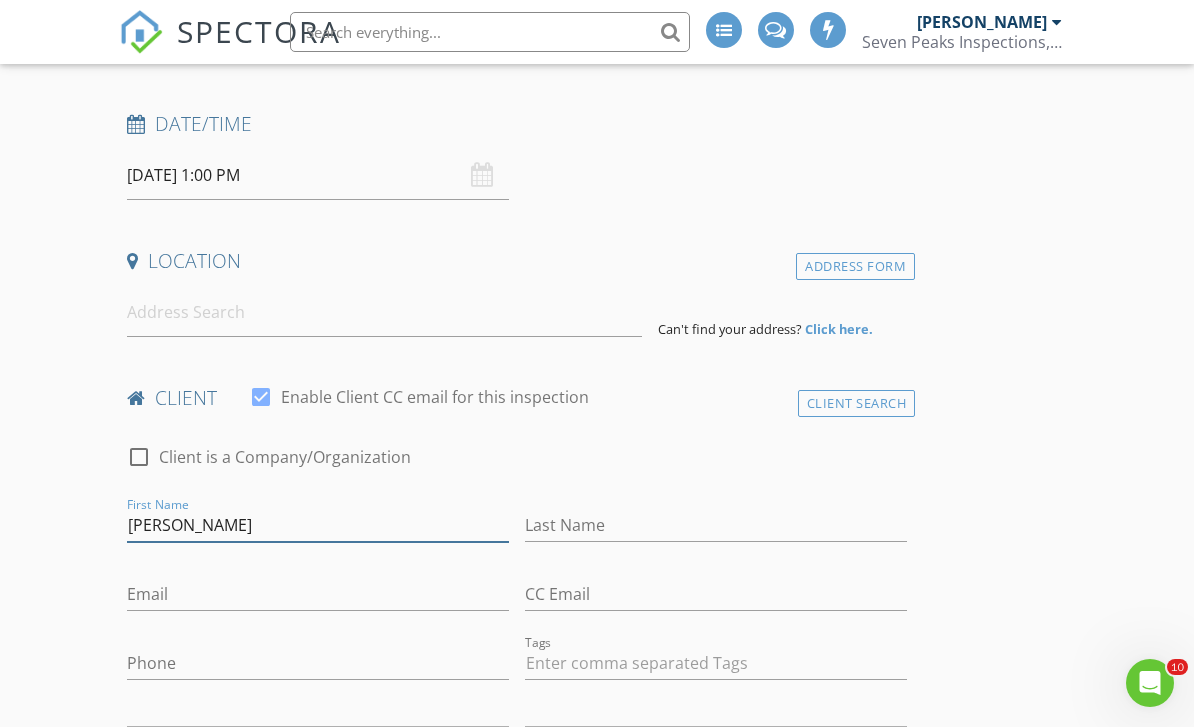 type on "[PERSON_NAME]" 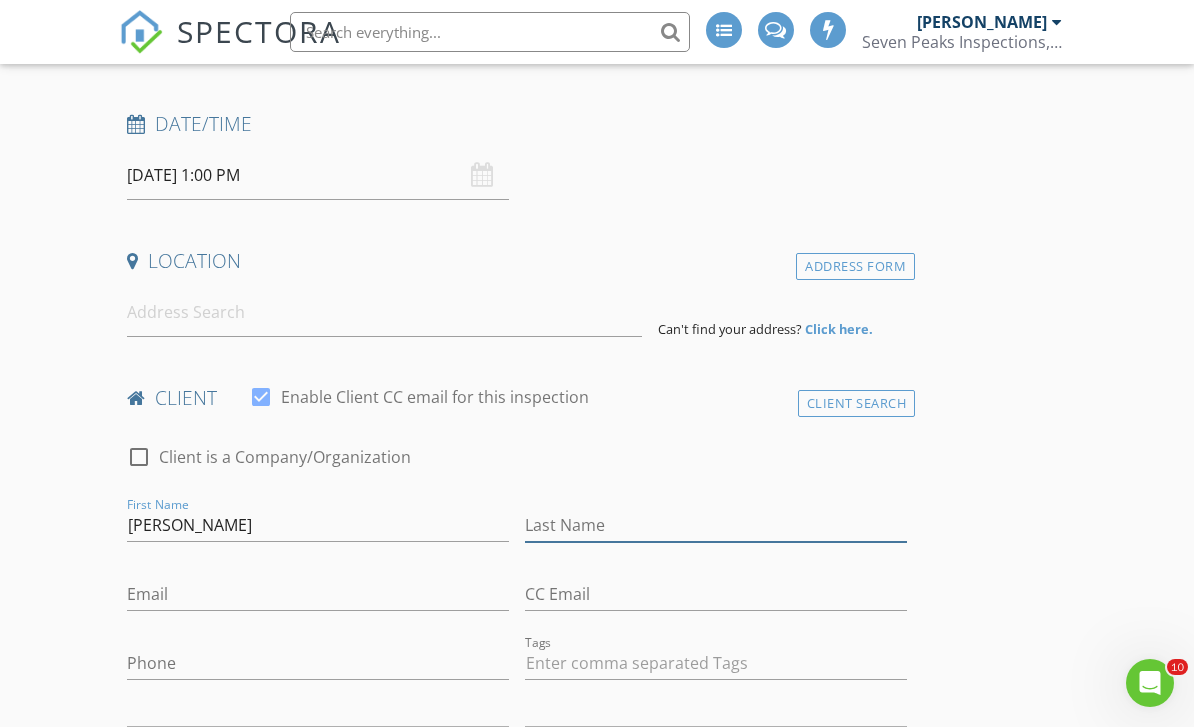 click on "Last Name" at bounding box center [716, 525] 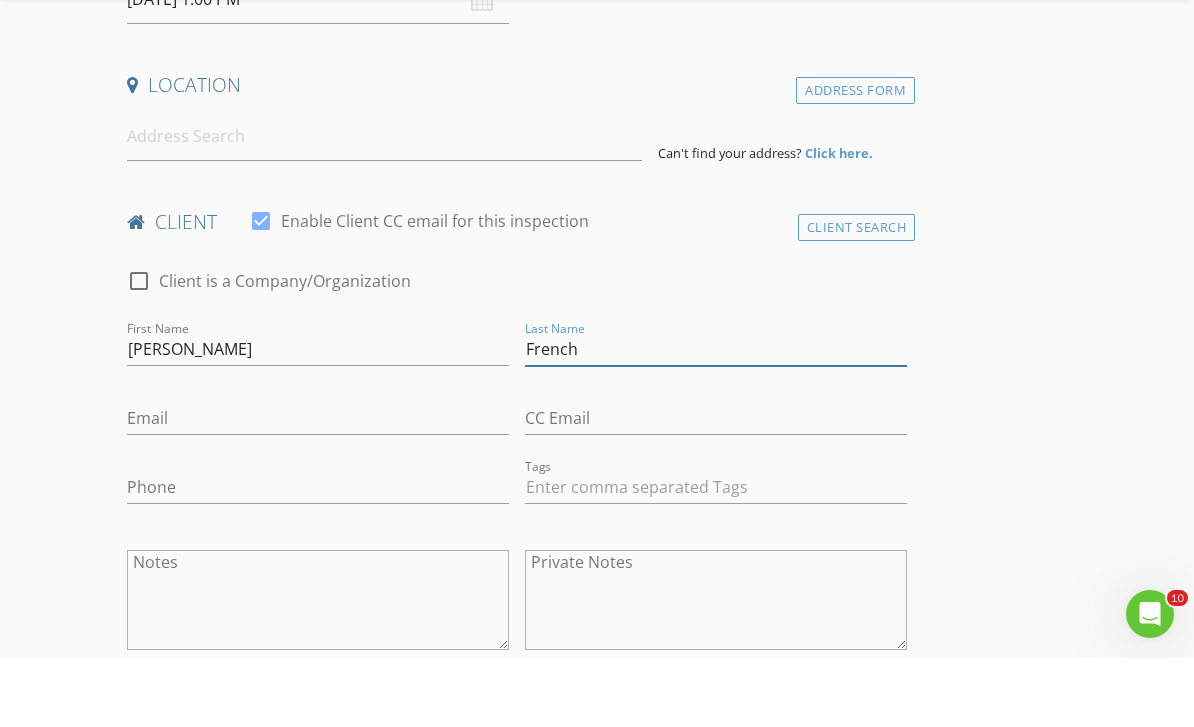 scroll, scrollTop: 430, scrollLeft: 0, axis: vertical 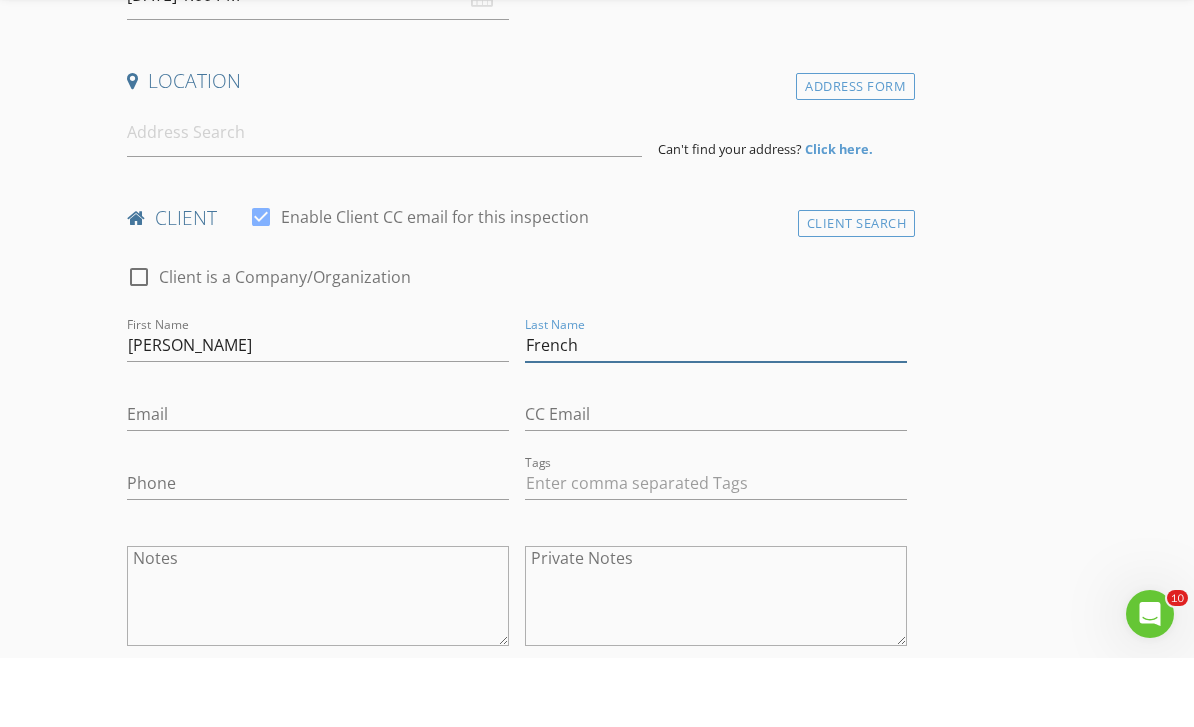 type on "French" 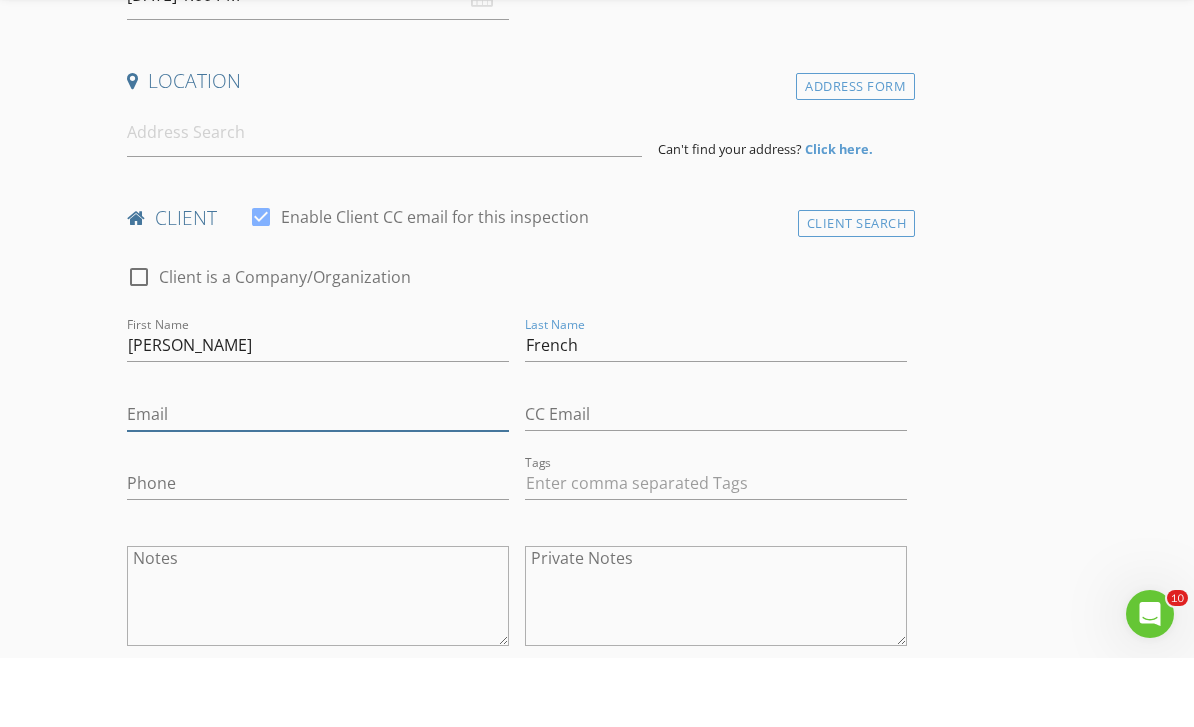 click on "Email" at bounding box center [318, 483] 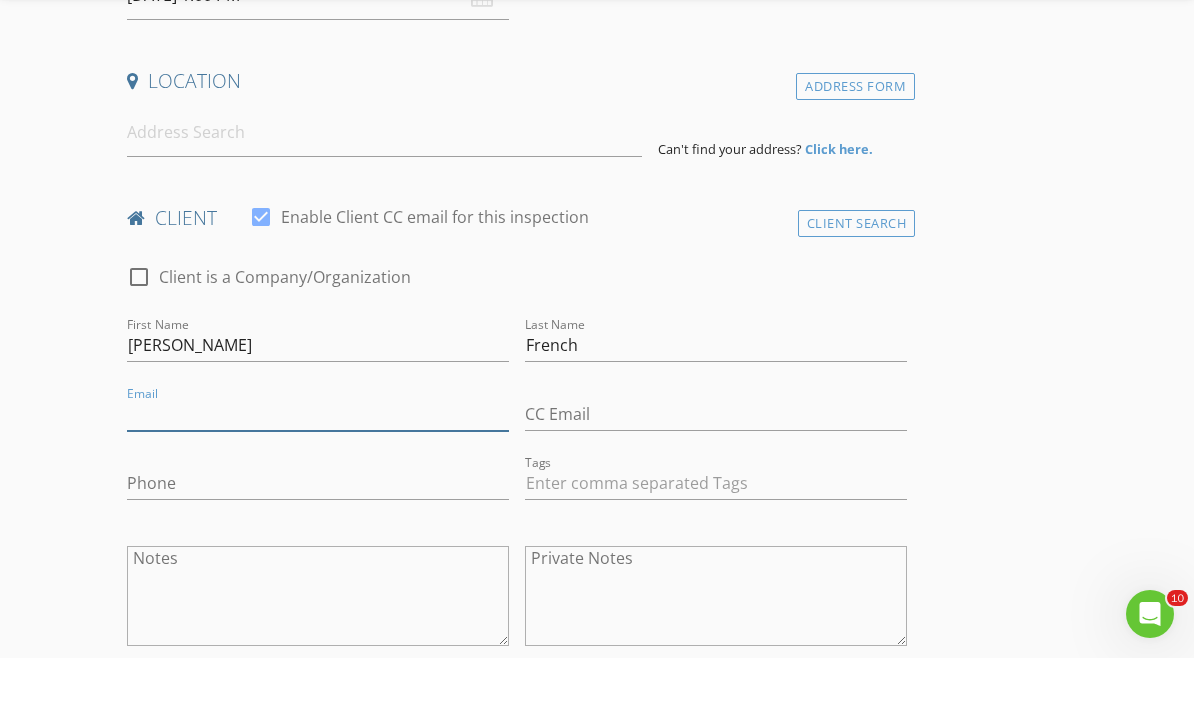 click on "Email" at bounding box center [318, 483] 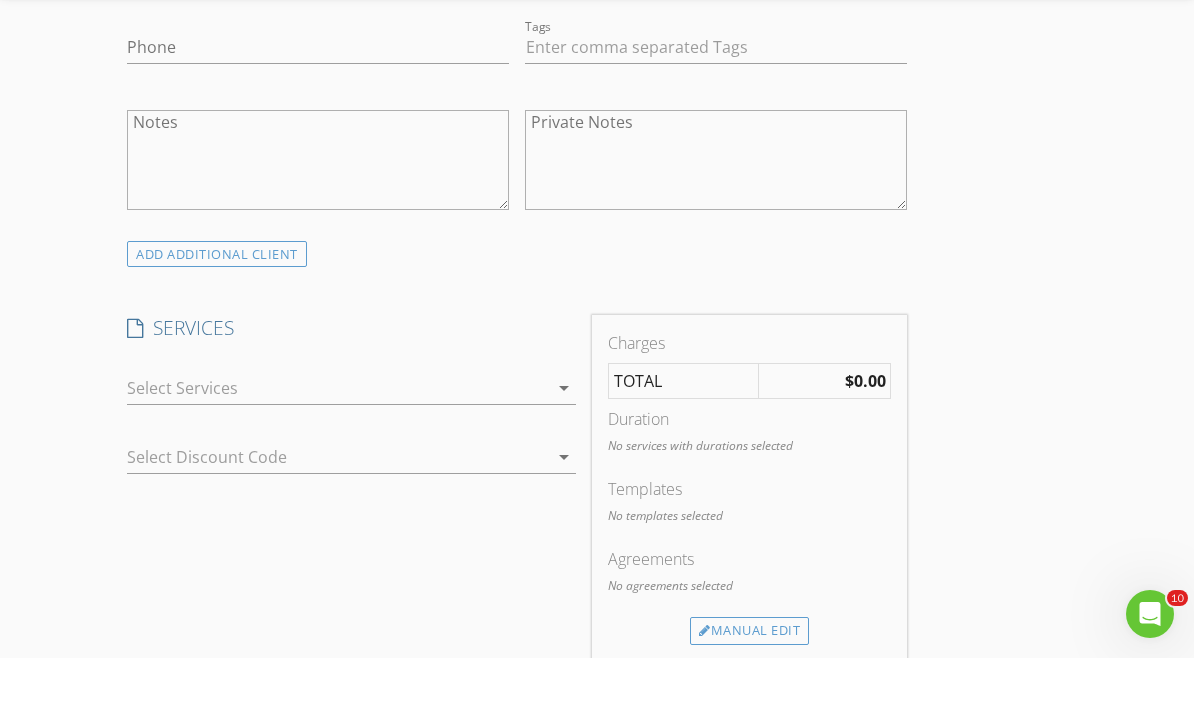scroll, scrollTop: 876, scrollLeft: 0, axis: vertical 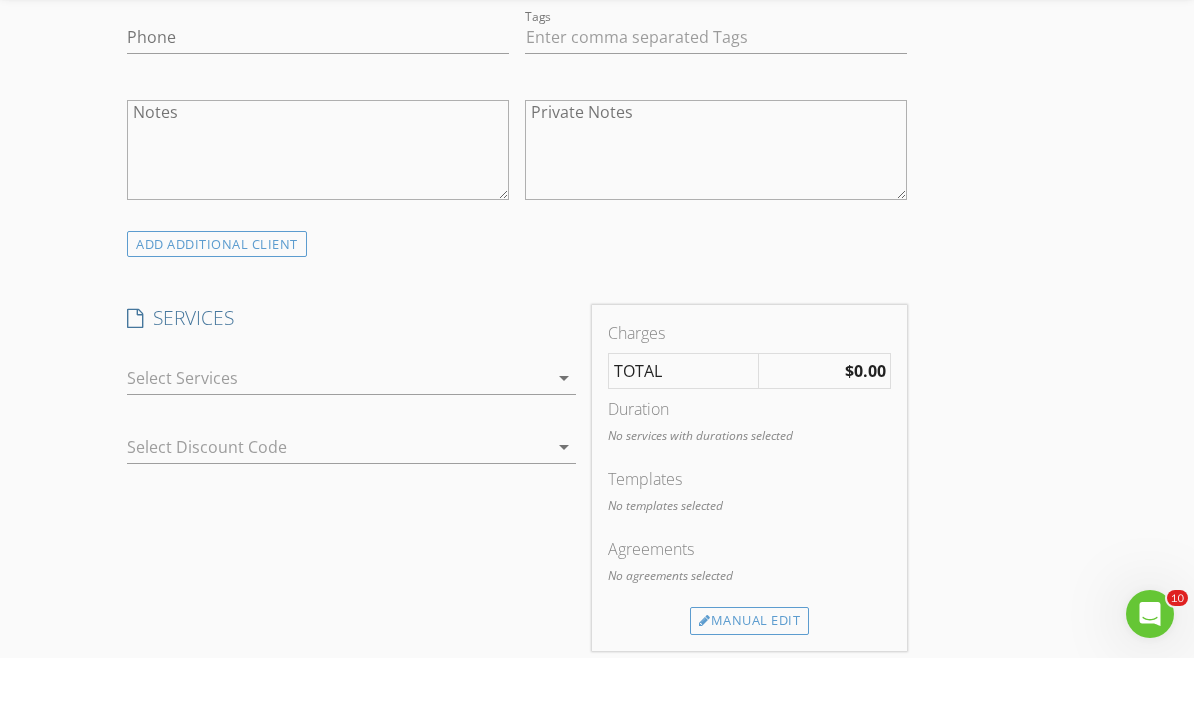 type on "[EMAIL_ADDRESS][DOMAIN_NAME]" 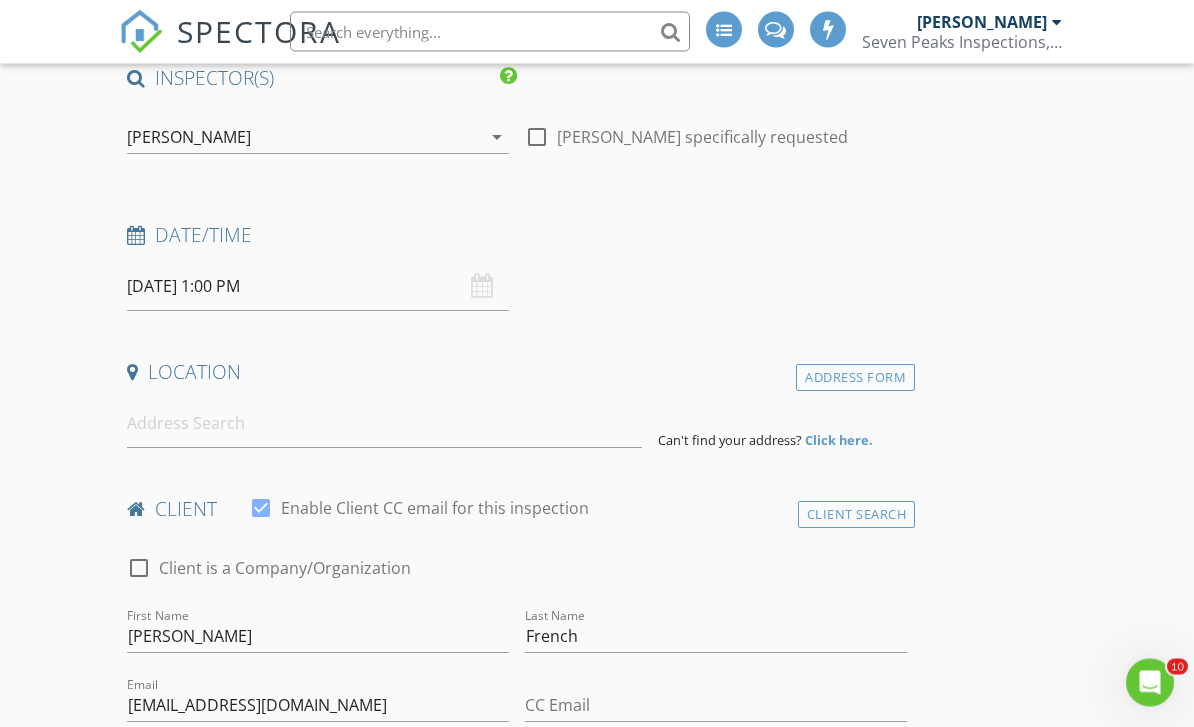 scroll, scrollTop: 201, scrollLeft: 0, axis: vertical 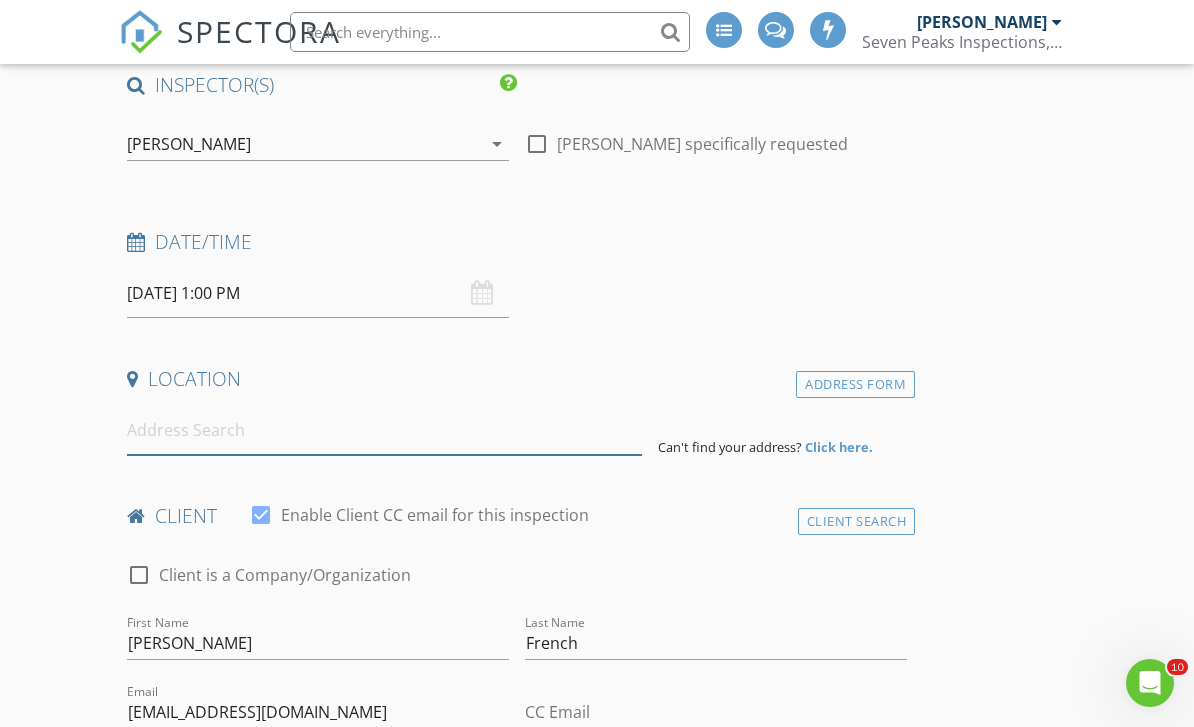 click at bounding box center [384, 430] 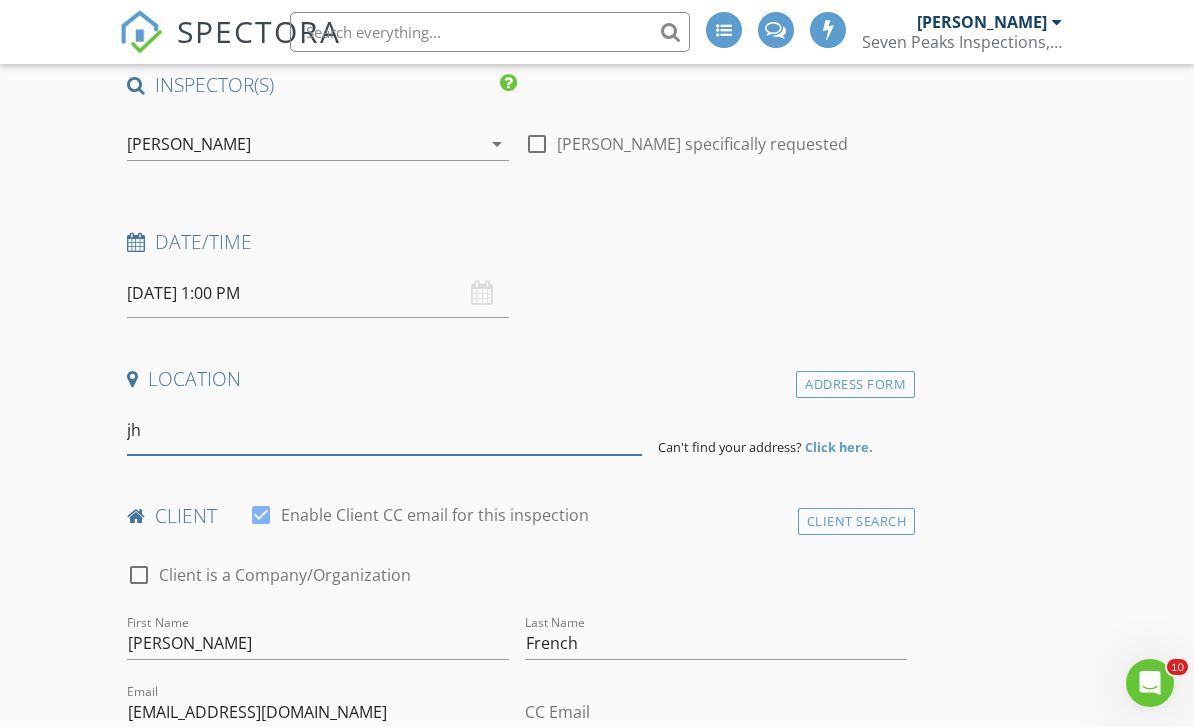 type on "j" 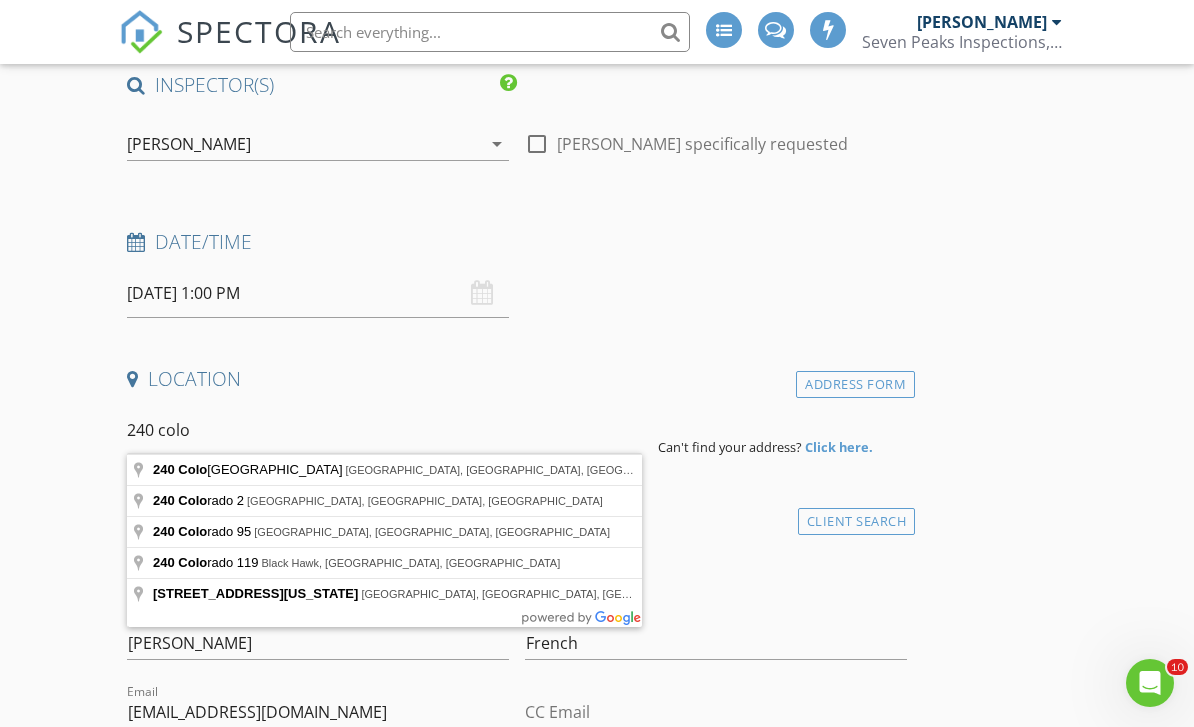 type on "240 Colorado Boulevard, Denver, CO, USA" 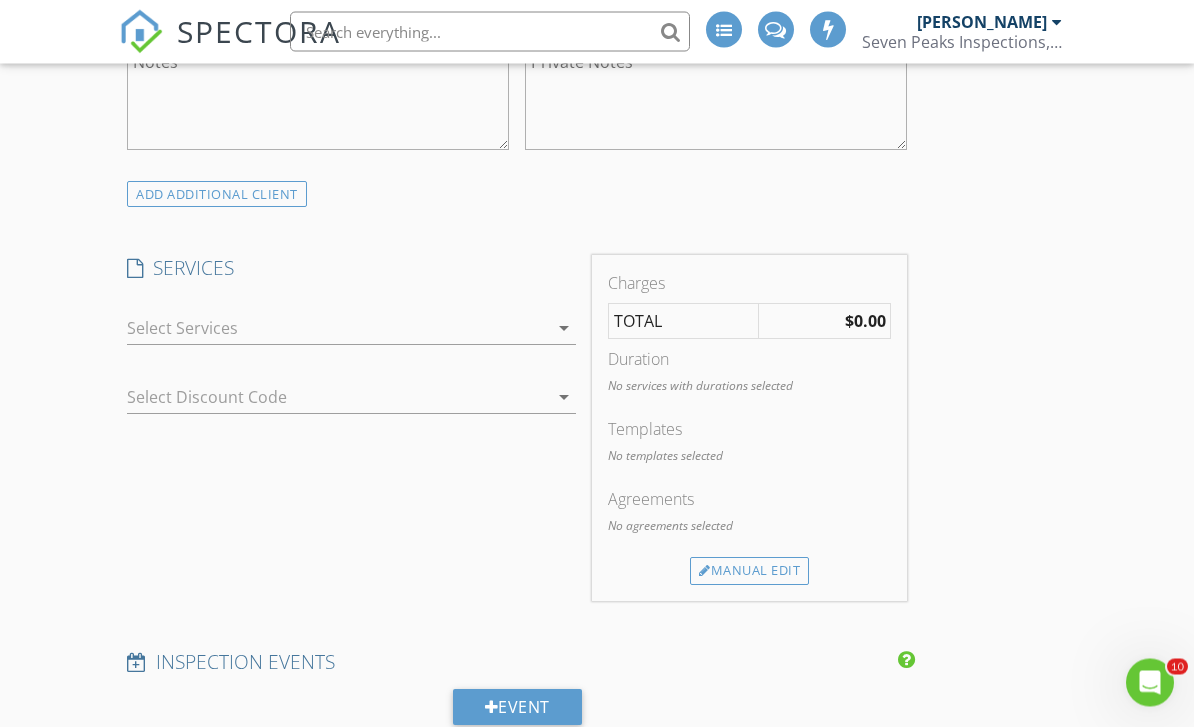 scroll, scrollTop: 1409, scrollLeft: 0, axis: vertical 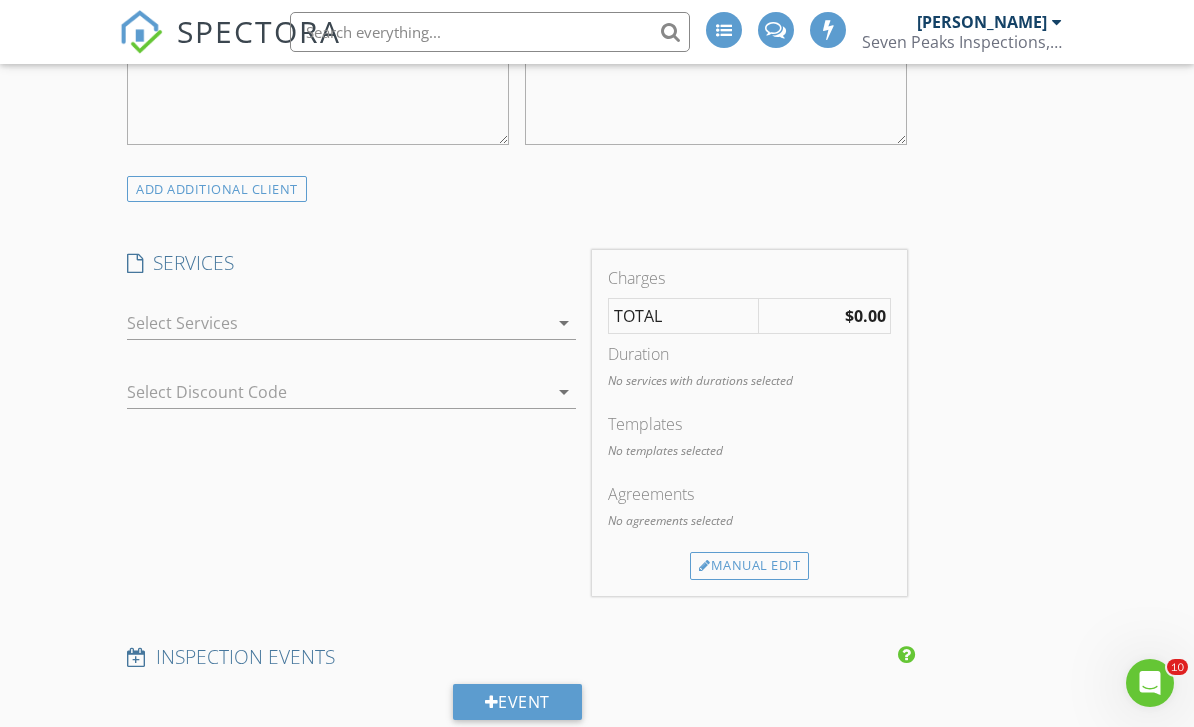 click at bounding box center (337, 323) 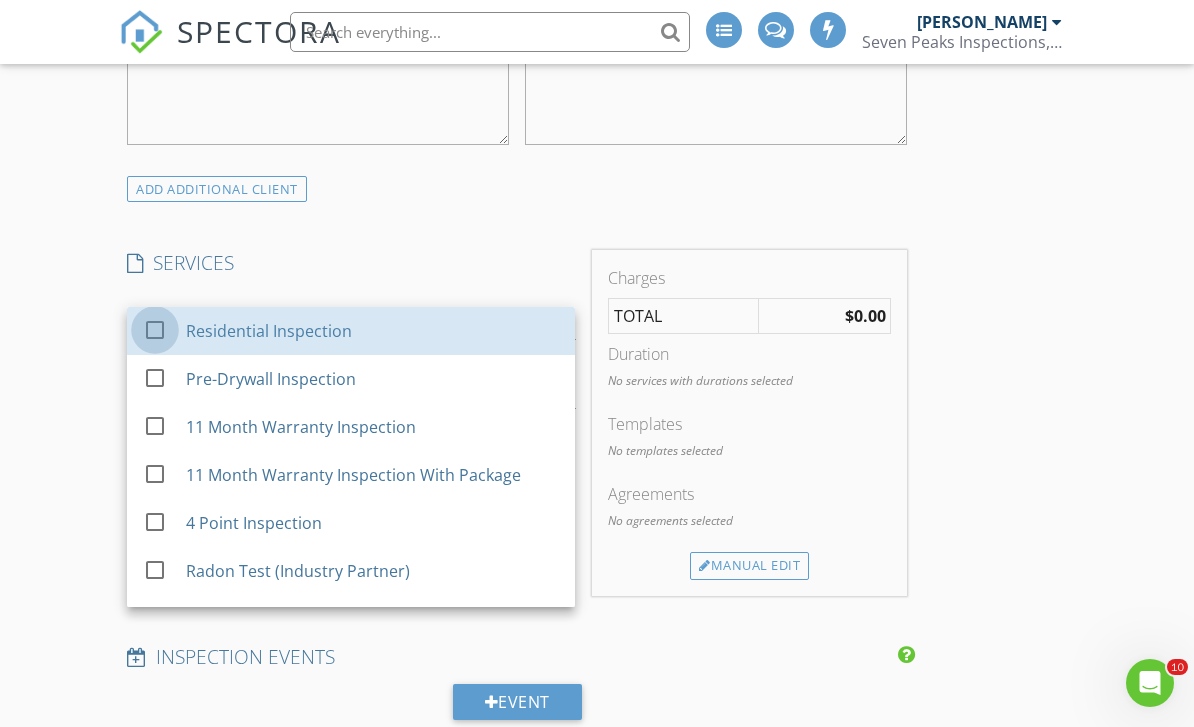 click at bounding box center [155, 329] 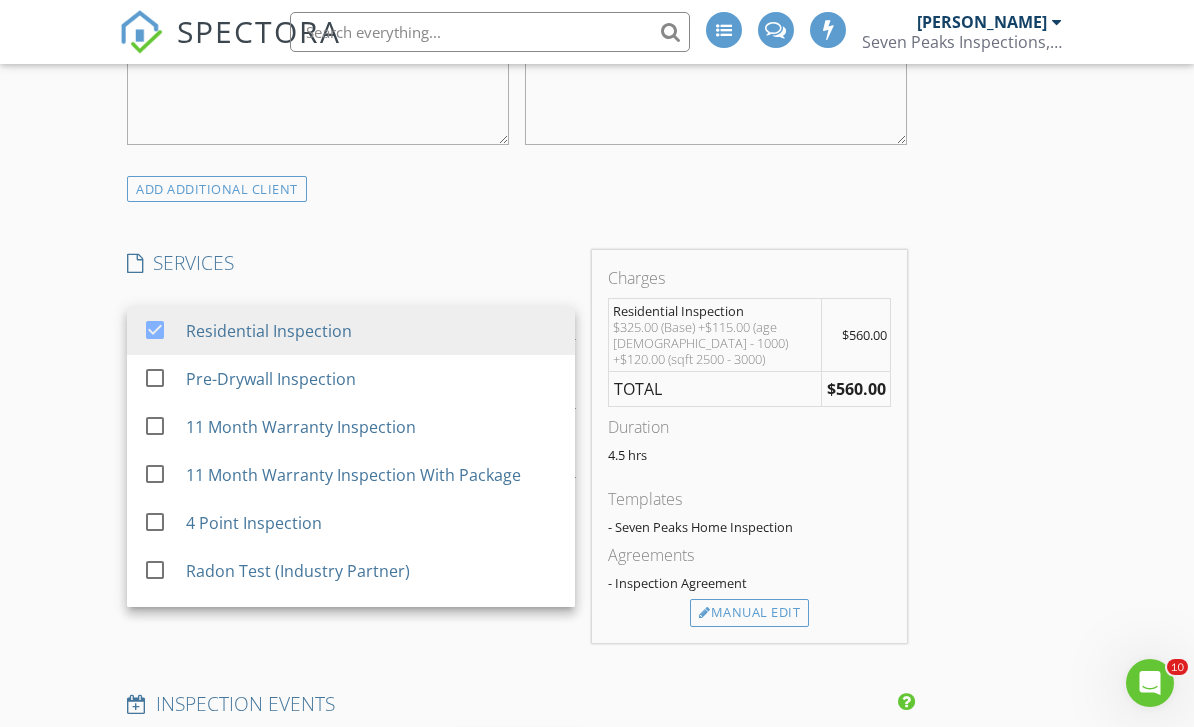 click on "ADD ADDITIONAL client" at bounding box center (517, 188) 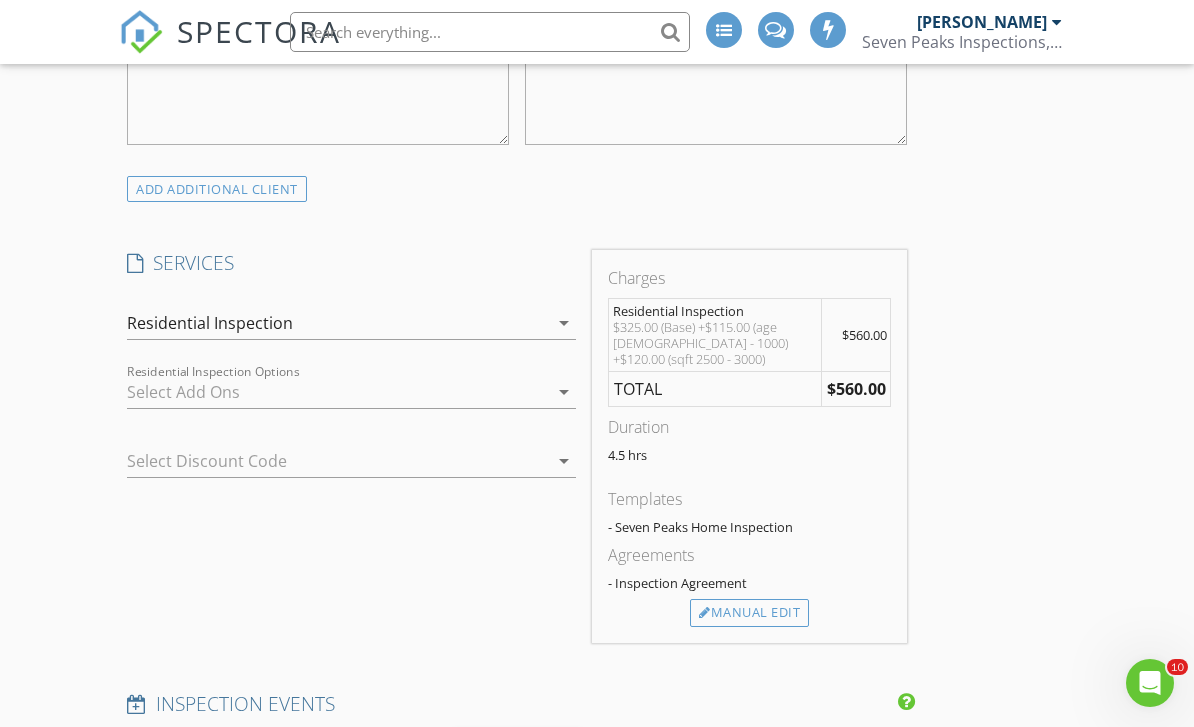 click at bounding box center [337, 392] 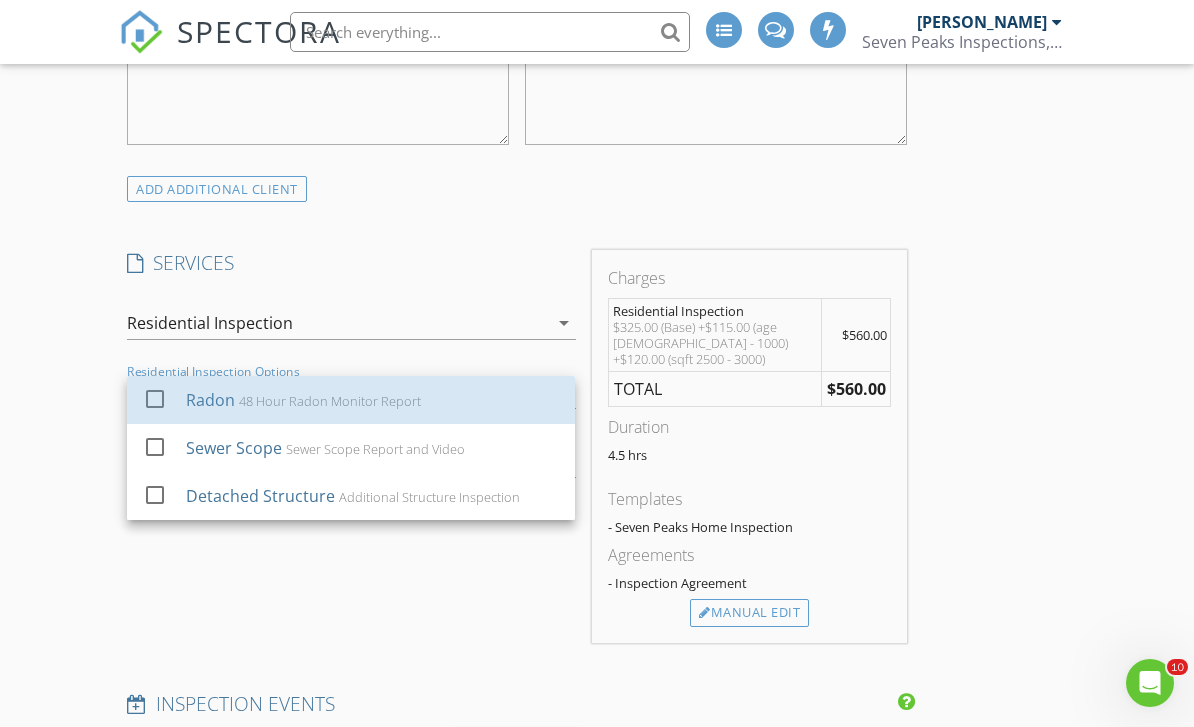 click at bounding box center [155, 398] 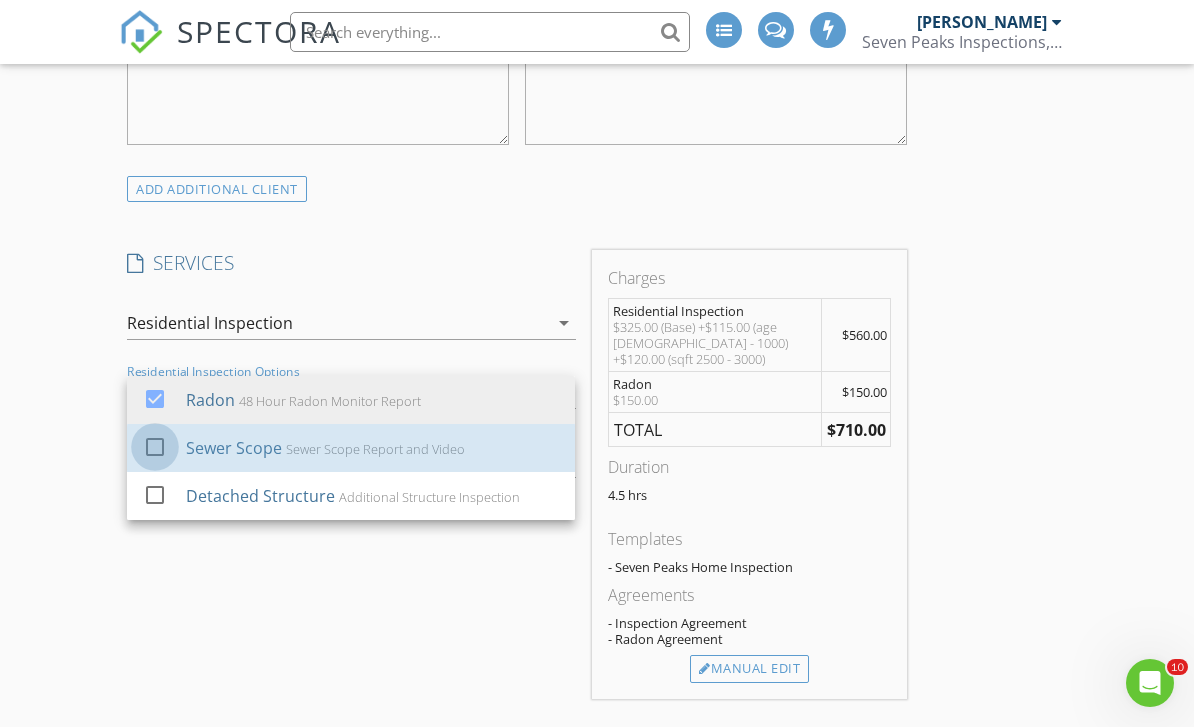 click at bounding box center [155, 446] 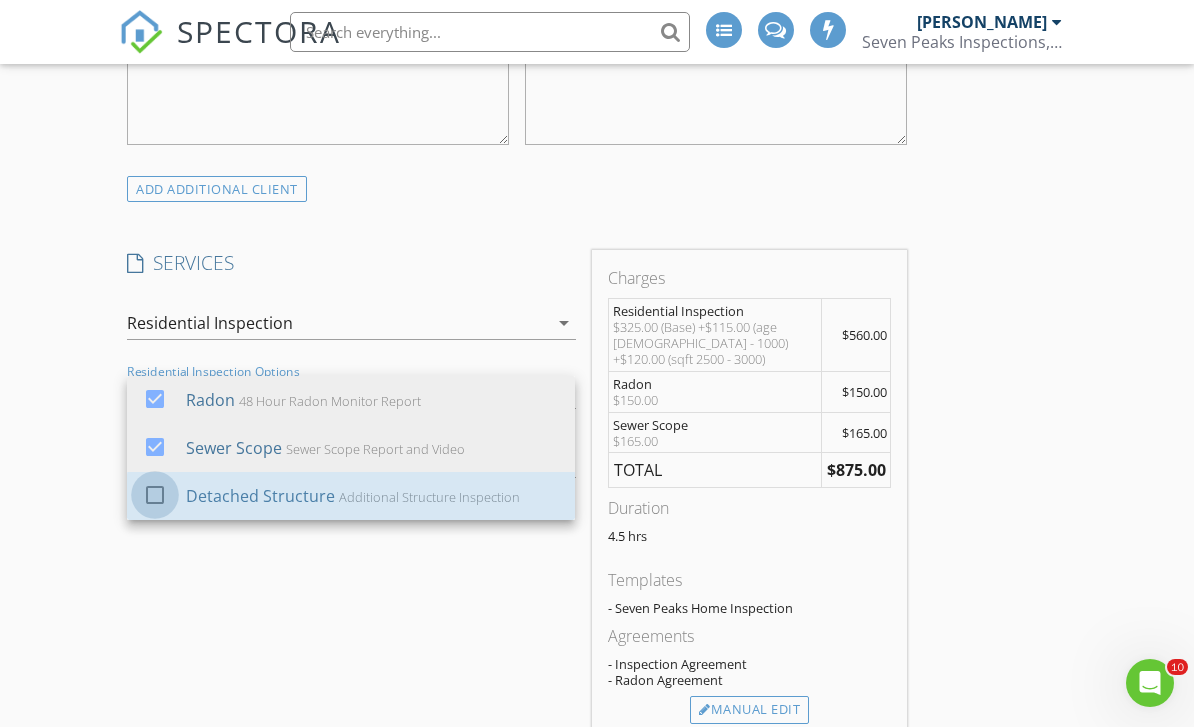 click at bounding box center [155, 494] 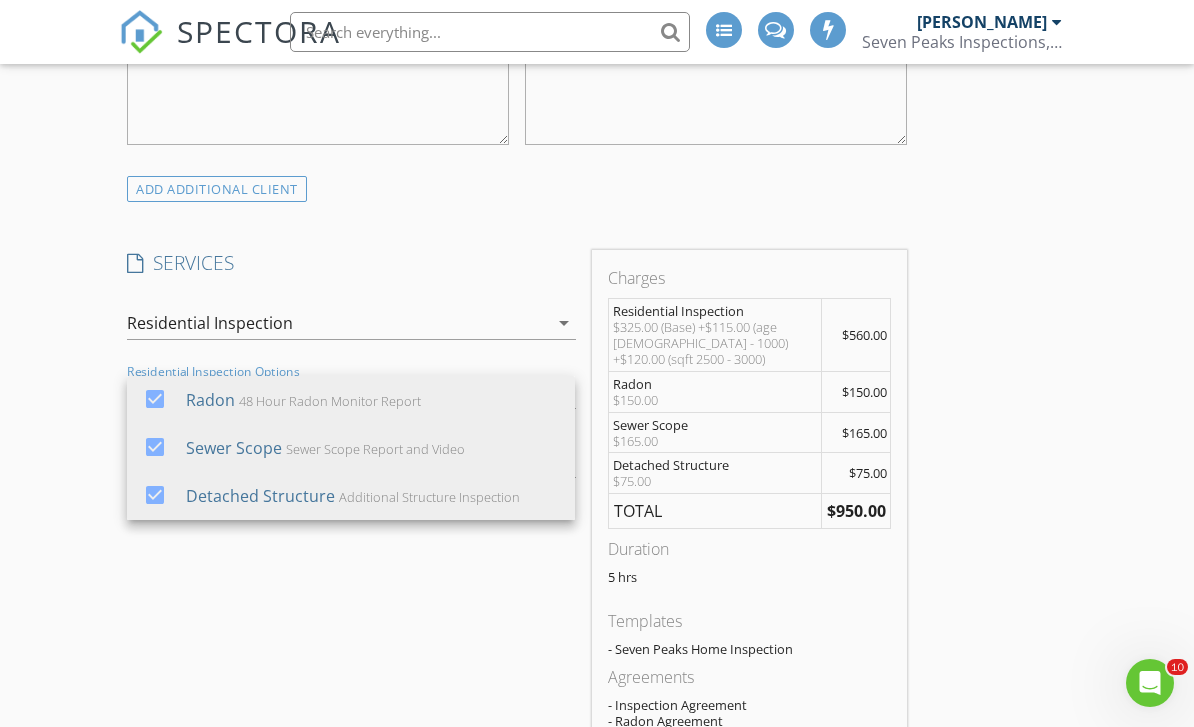 click on "INSPECTOR(S)
check_box   Ty McConnell   PRIMARY   Ty McConnell arrow_drop_down   check_box_outline_blank Ty McConnell specifically requested
Date/Time
07/16/2025 1:00 PM
Location
Address Search       Address 240 Colorado Blvd   Unit   City Denver   State CO   Zip 80220   County Denver     Square Feet 2835   Year Built 1930   Foundation arrow_drop_down     Ty McConnell     12.9 miles     (23 minutes)
client
check_box Enable Client CC email for this inspection   Client Search     check_box_outline_blank Client is a Company/Organization     First Name Jennifer   Last Name French   Email jhopefrench@gmail.com   CC Email   Phone         Tags         Notes   Private Notes
ADD ADDITIONAL client
SERVICES
check_box   Residential Inspection   check_box_outline_blank" at bounding box center (596, 733) 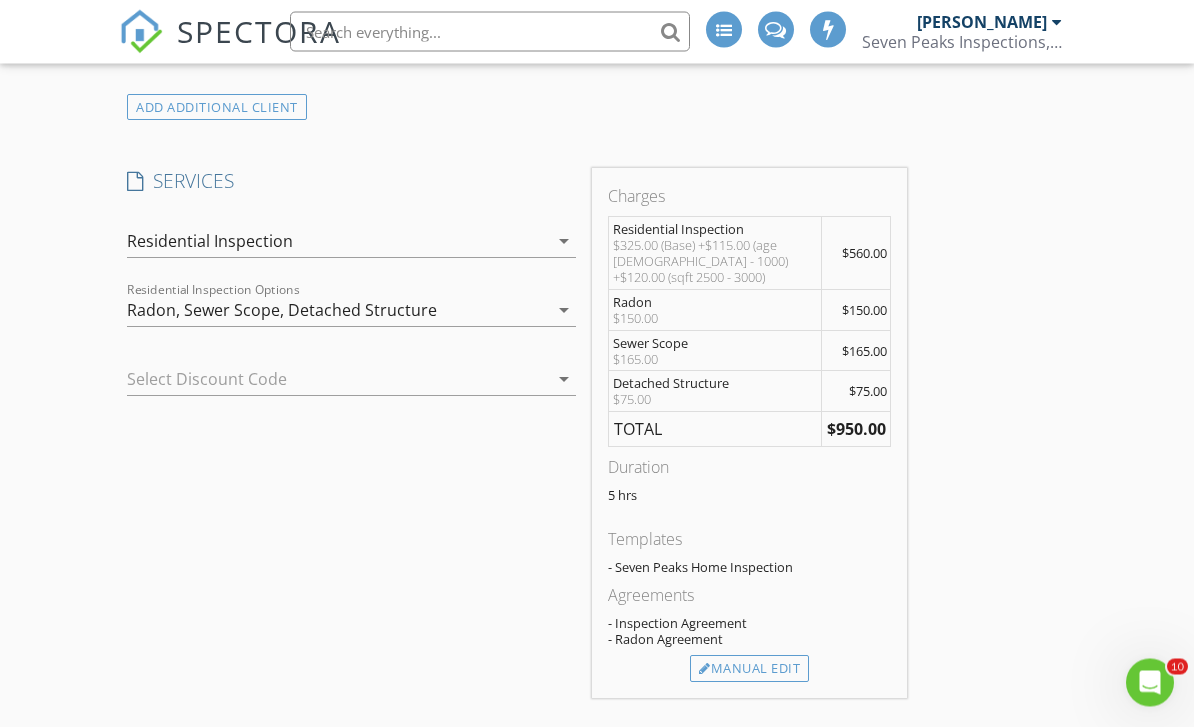 scroll, scrollTop: 1491, scrollLeft: 0, axis: vertical 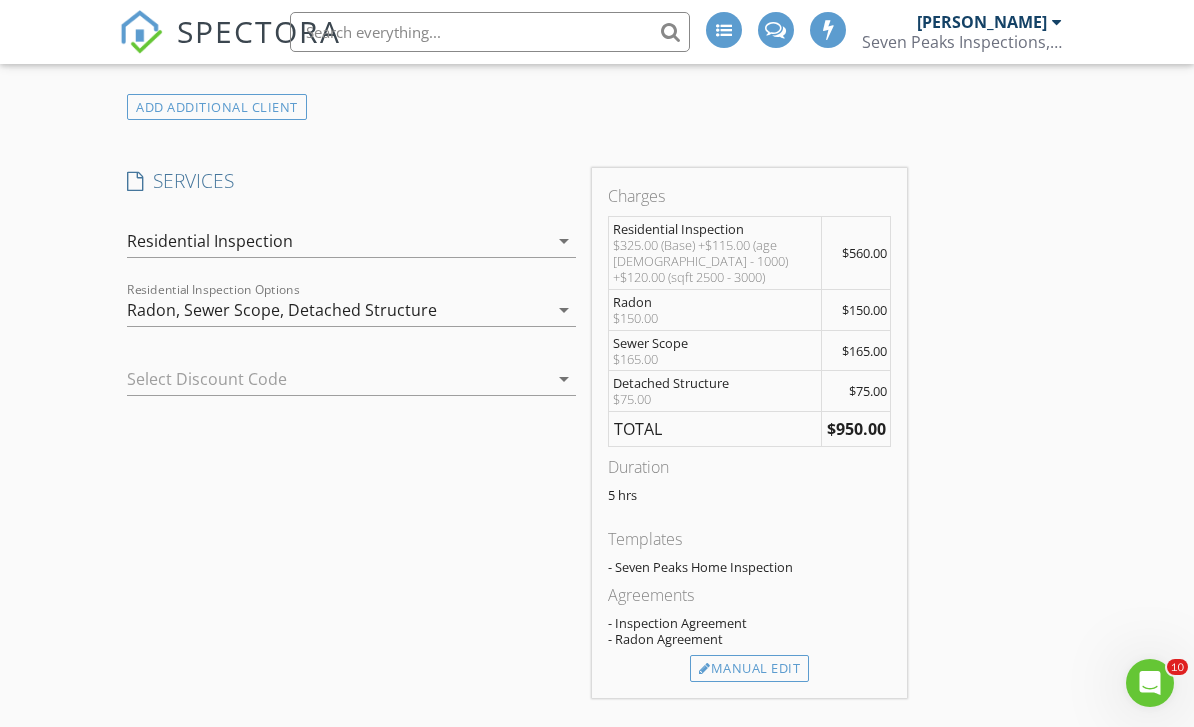 click on "Manual Edit" at bounding box center (749, 669) 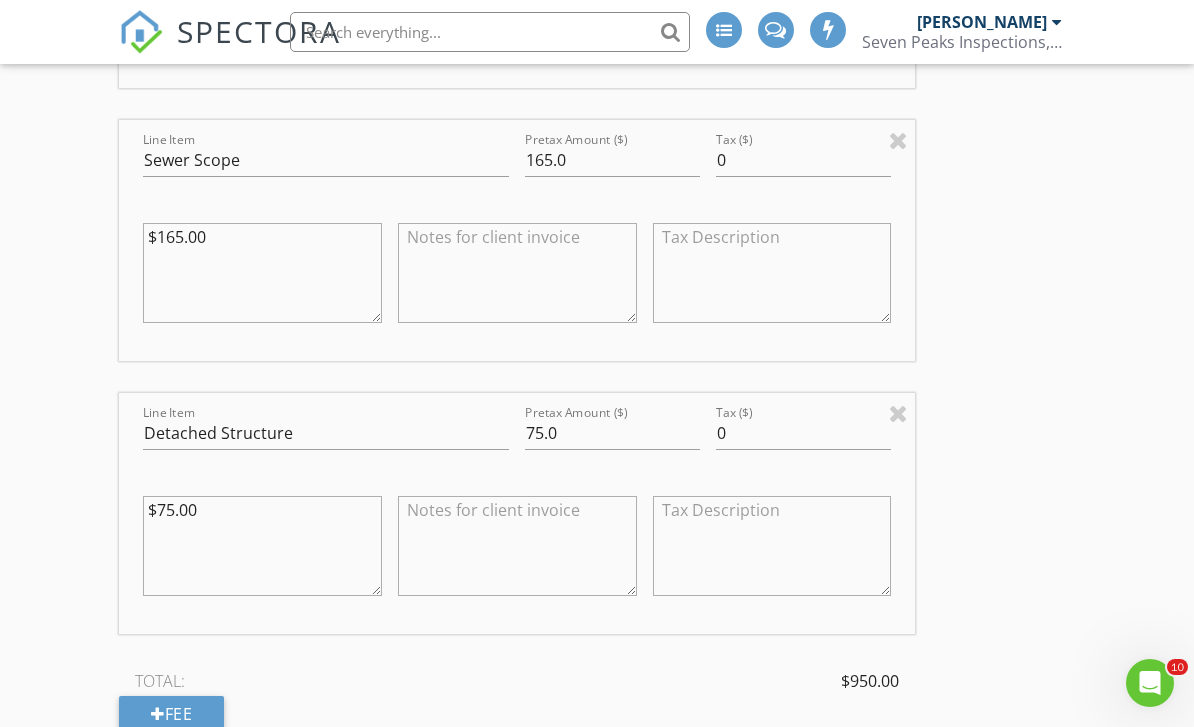 scroll, scrollTop: 2318, scrollLeft: 0, axis: vertical 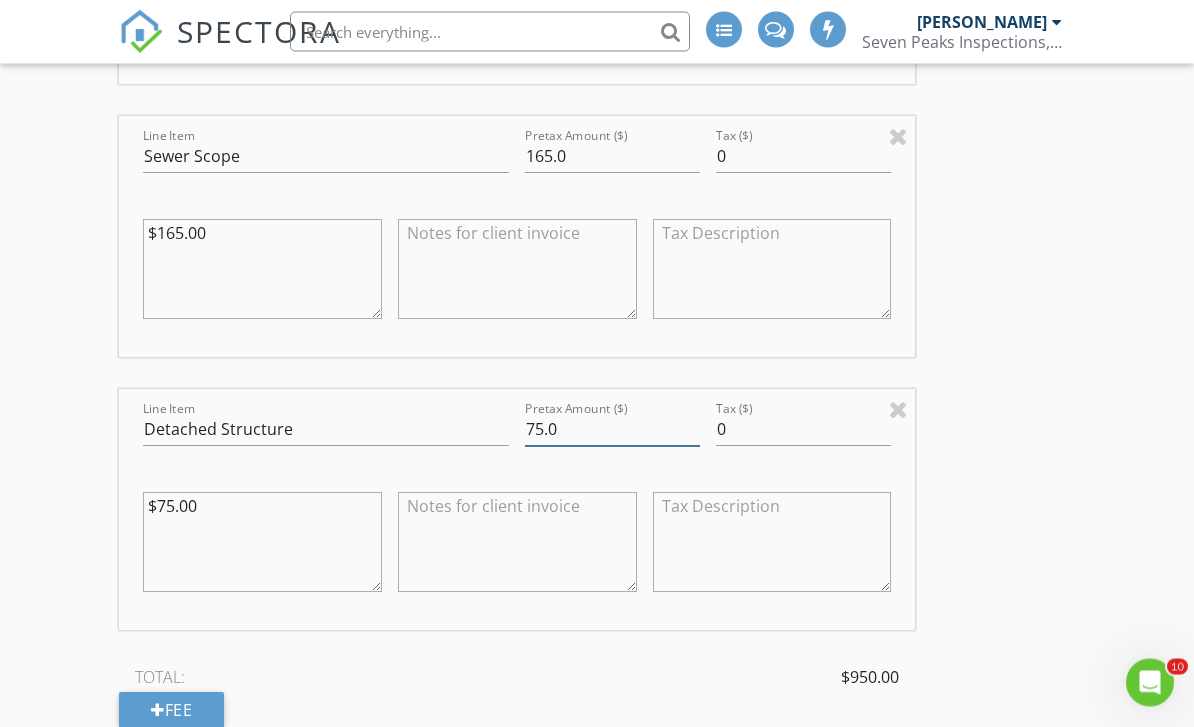 click on "75.0" at bounding box center [612, 430] 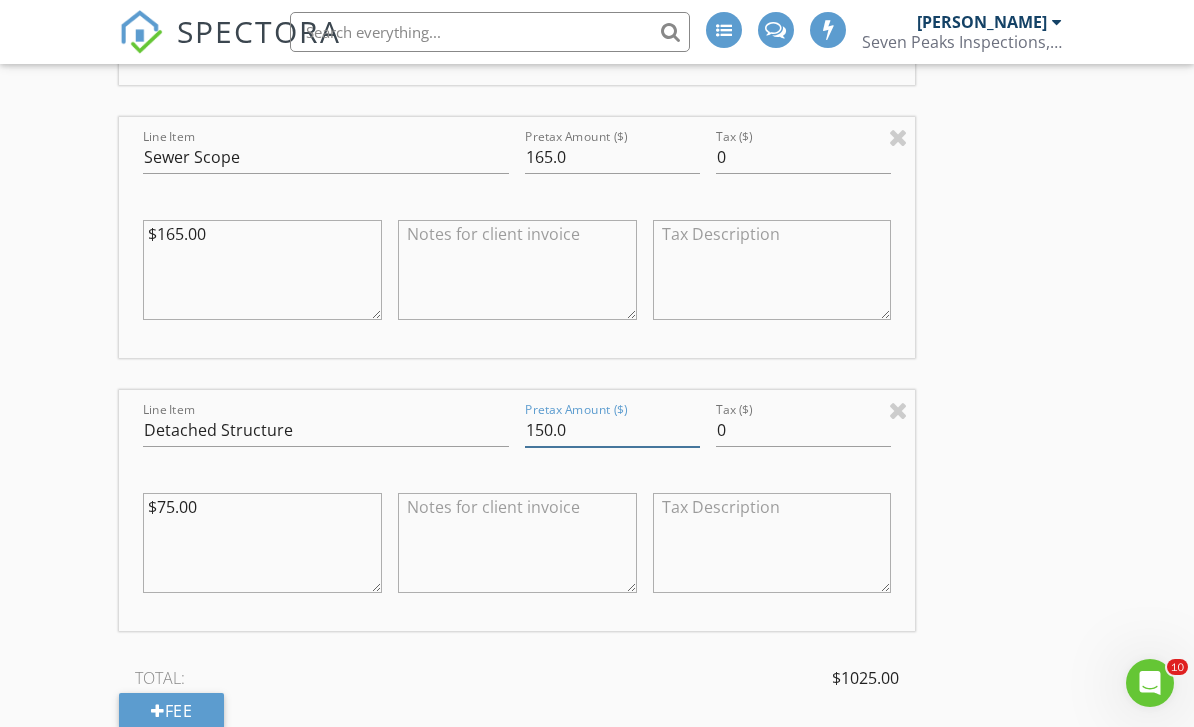 type on "150.0" 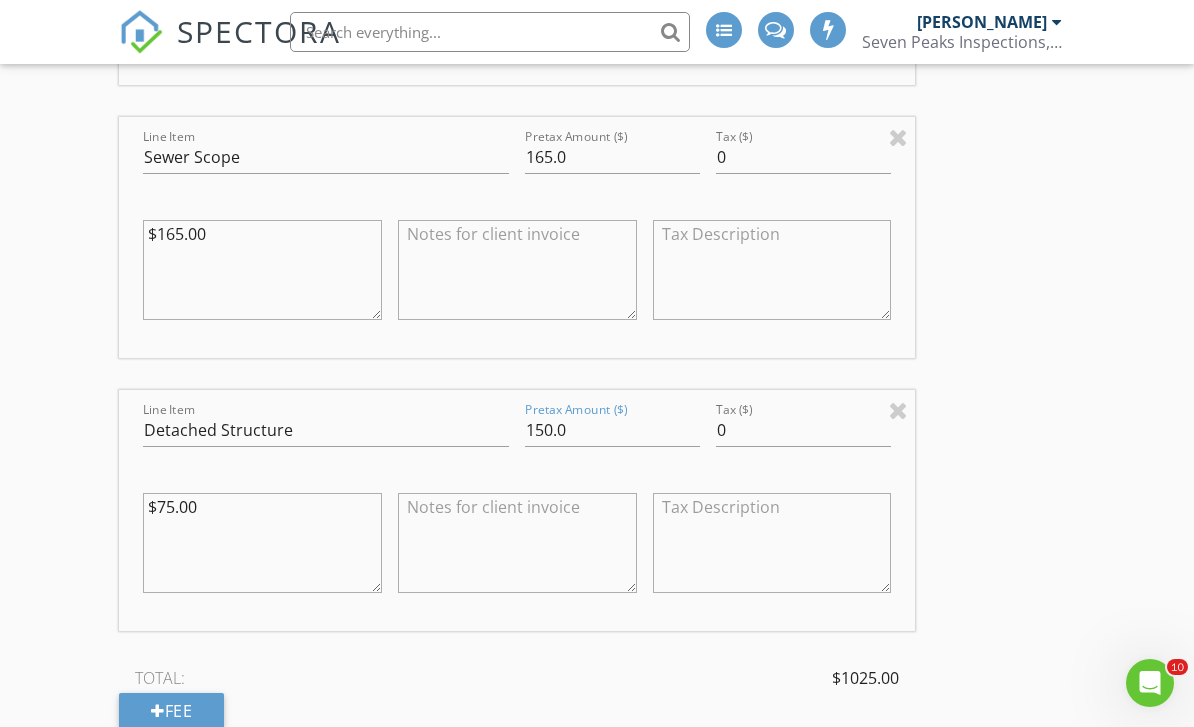 click on "INSPECTOR(S)
check_box   Ty McConnell   PRIMARY   Ty McConnell arrow_drop_down   check_box_outline_blank Ty McConnell specifically requested
Date/Time
07/16/2025 1:00 PM
Location
Address Search       Address 240 Colorado Blvd   Unit   City Denver   State CO   Zip 80220   County Denver     Square Feet 2835   Year Built 1930   Foundation arrow_drop_down     Ty McConnell     12.9 miles     (23 minutes)
client
check_box Enable Client CC email for this inspection   Client Search     check_box_outline_blank Client is a Company/Organization     First Name Jennifer   Last Name French   Email jhopefrench@gmail.com   CC Email   Phone         Tags         Notes   Private Notes
ADD ADDITIONAL client
SERVICES
check_box   Residential Inspection   check_box_outline_blank" at bounding box center (596, 267) 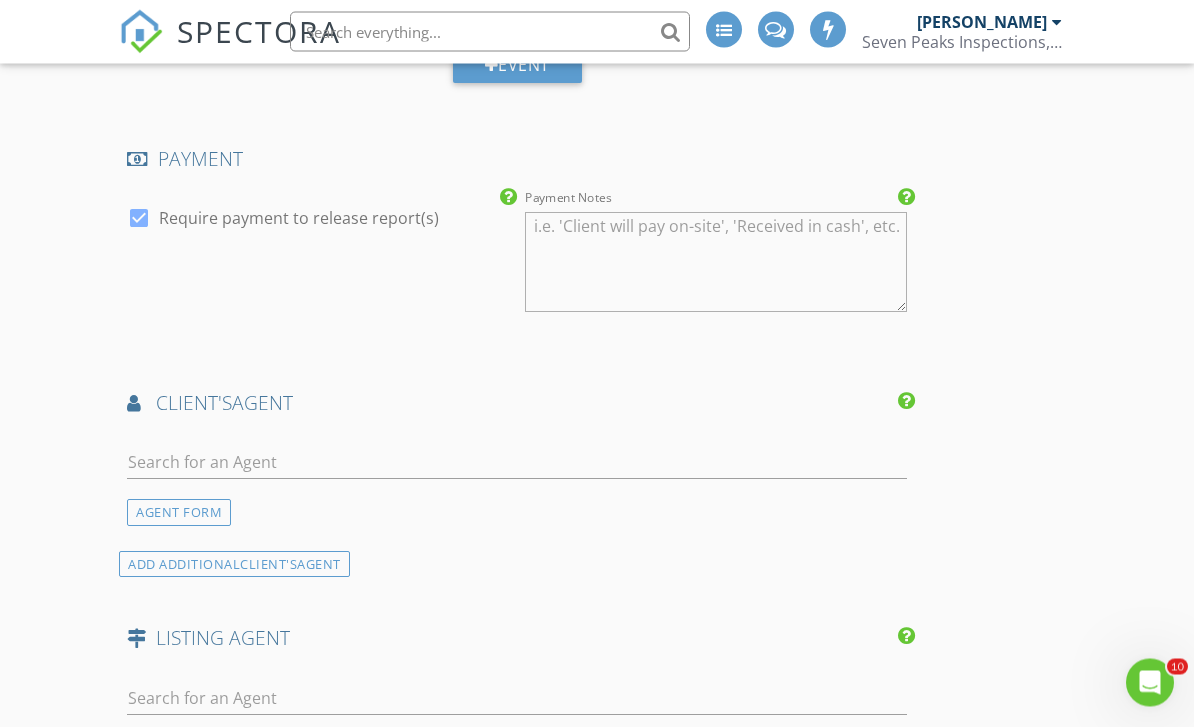 scroll, scrollTop: 3115, scrollLeft: 0, axis: vertical 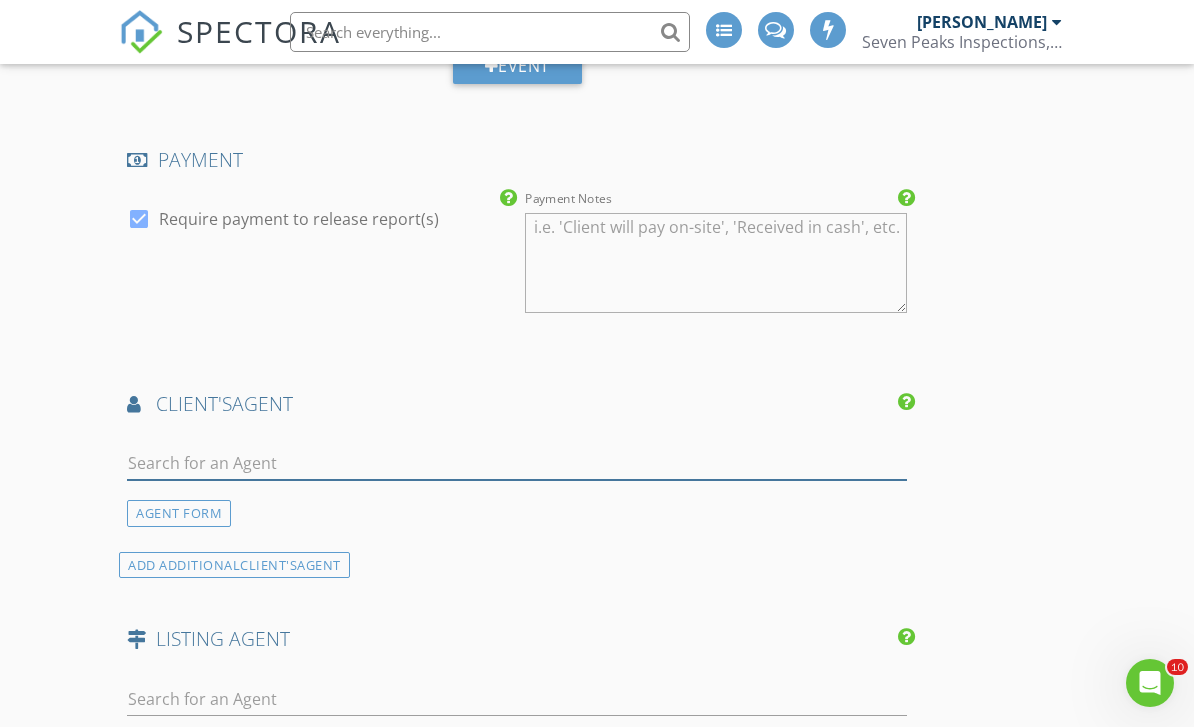 click at bounding box center (517, 463) 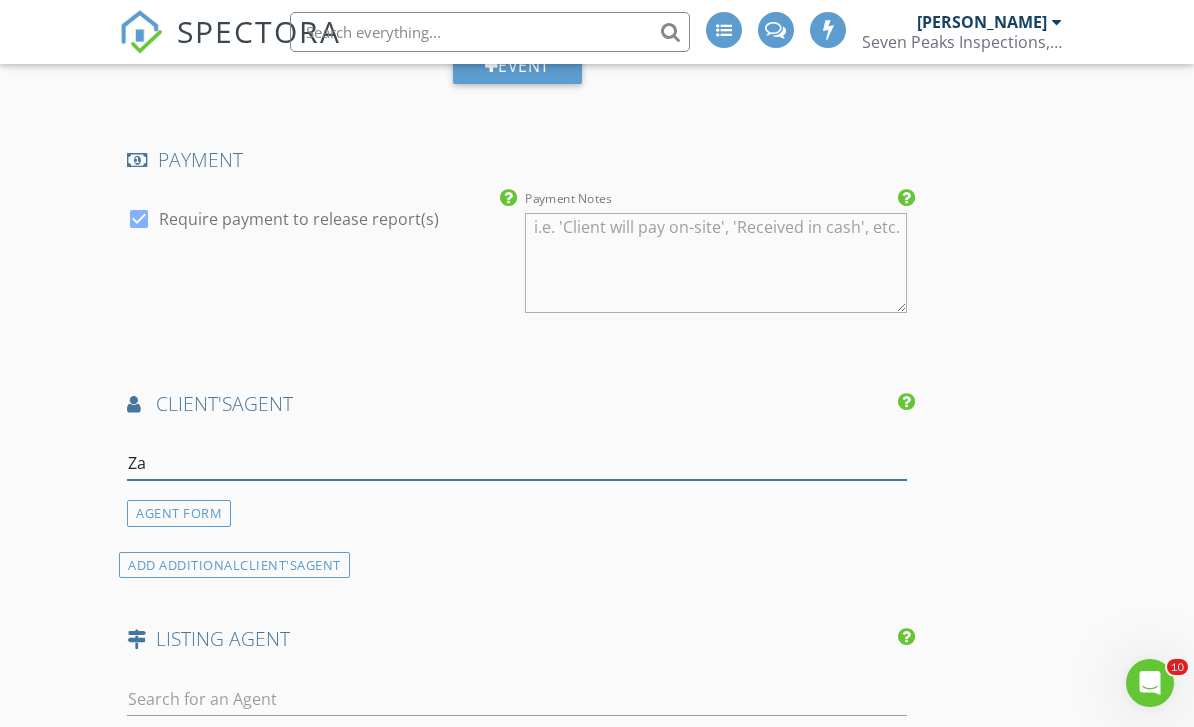 type on "Zac" 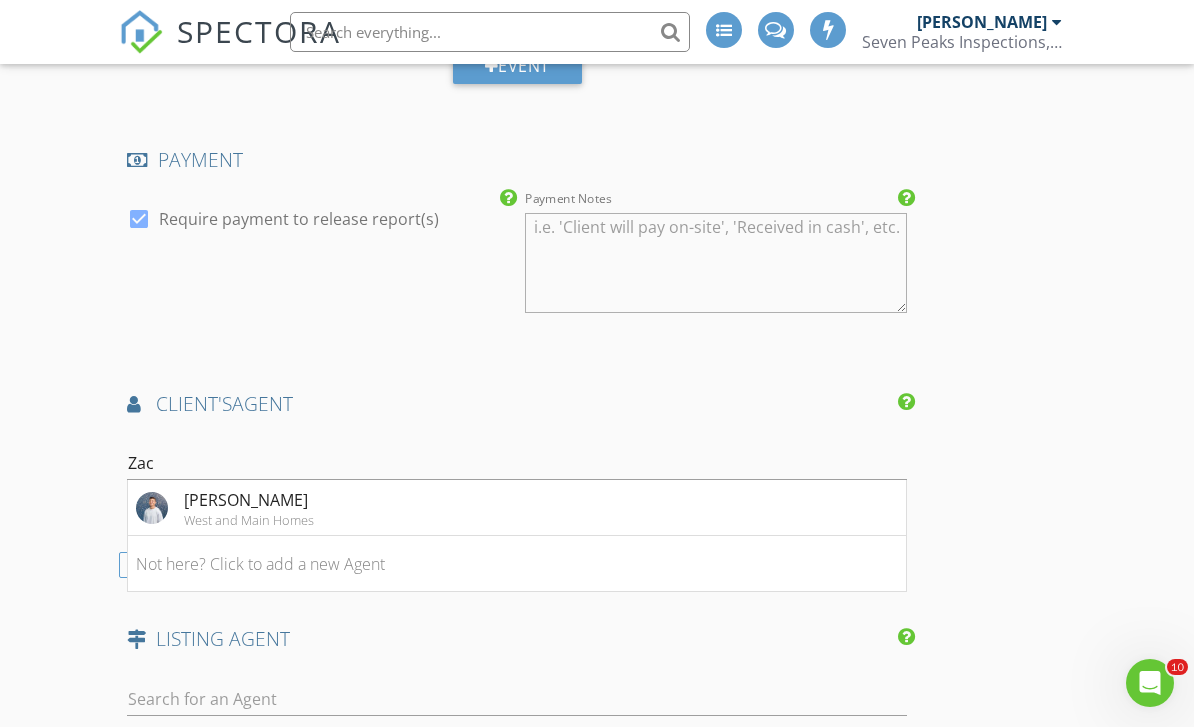 click on "Zachary Wolff
West and Main Homes" at bounding box center [517, 508] 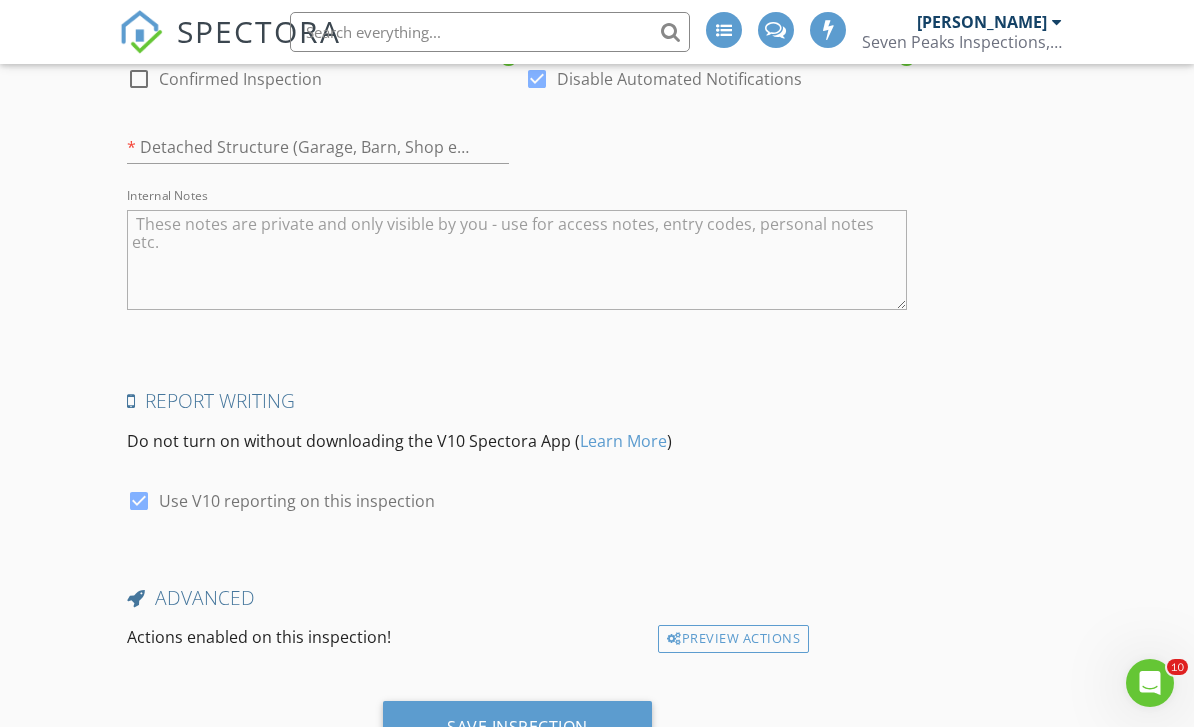 scroll, scrollTop: 4522, scrollLeft: 0, axis: vertical 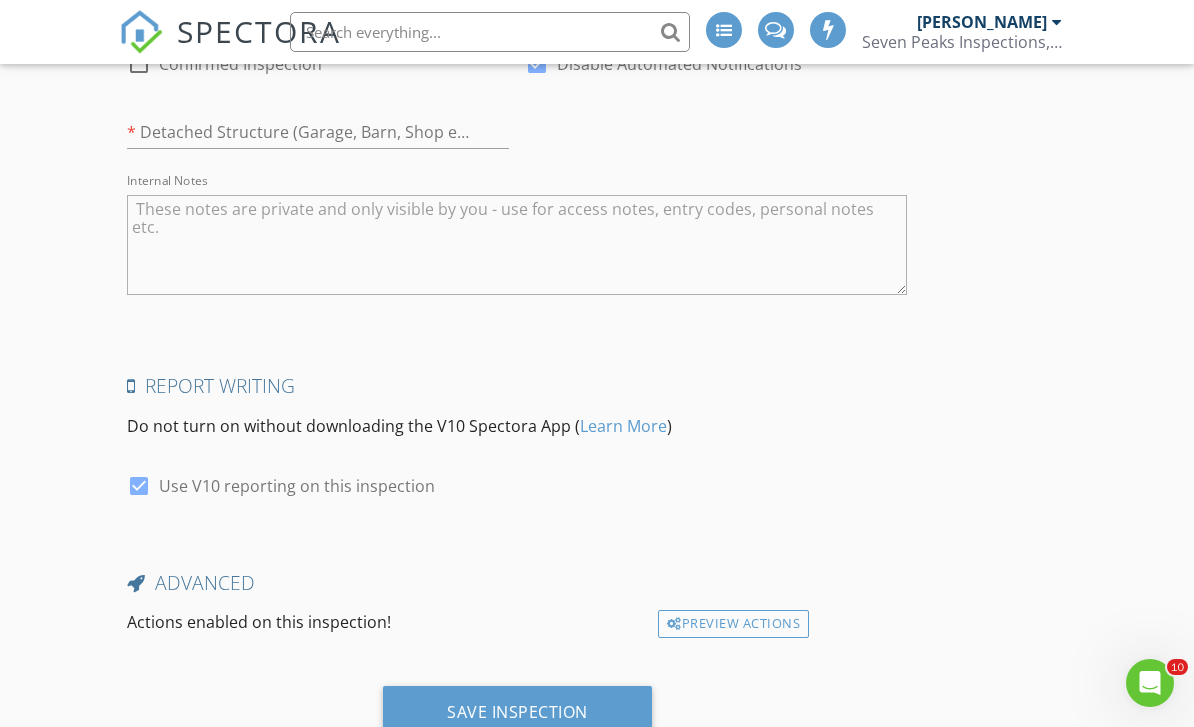 click on "Save Inspection" at bounding box center [517, 713] 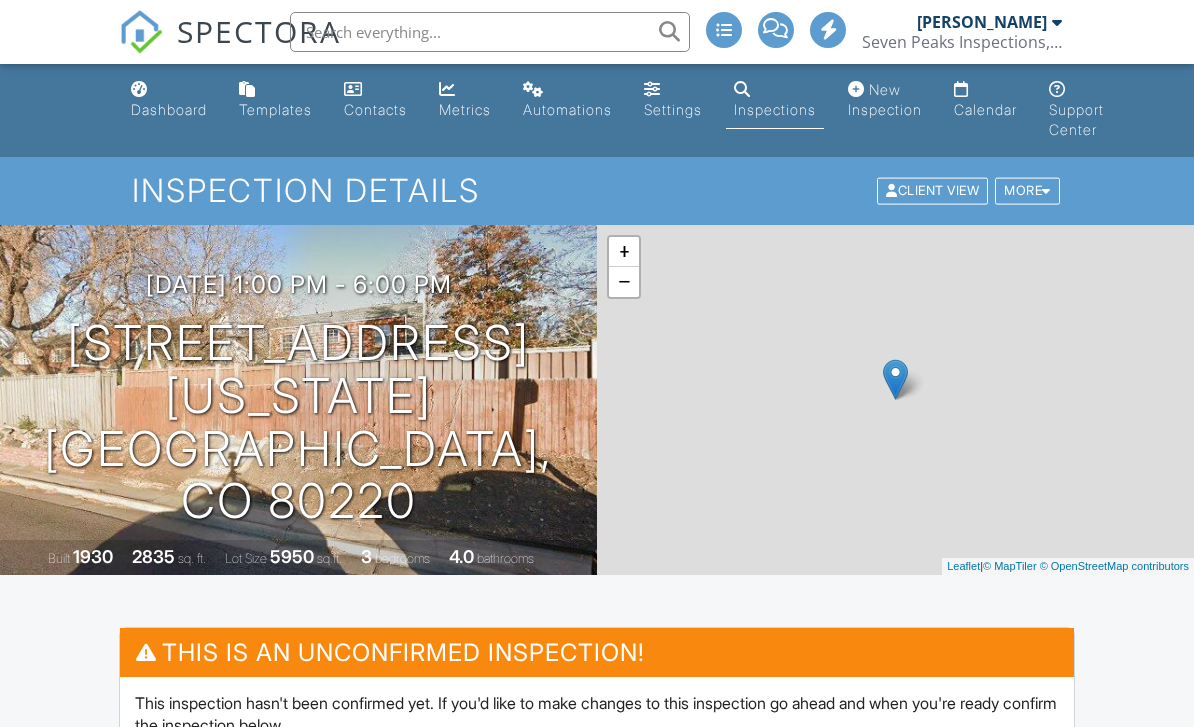 scroll, scrollTop: 0, scrollLeft: 0, axis: both 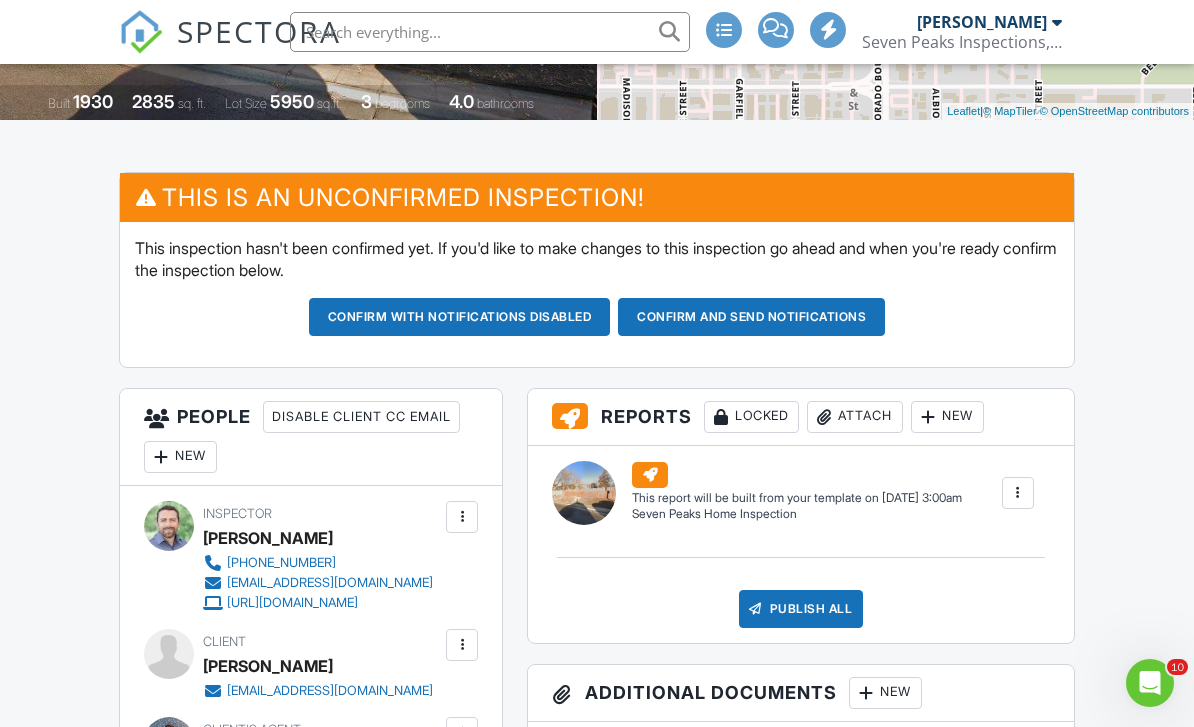 click on "Confirm and send notifications" at bounding box center [460, 317] 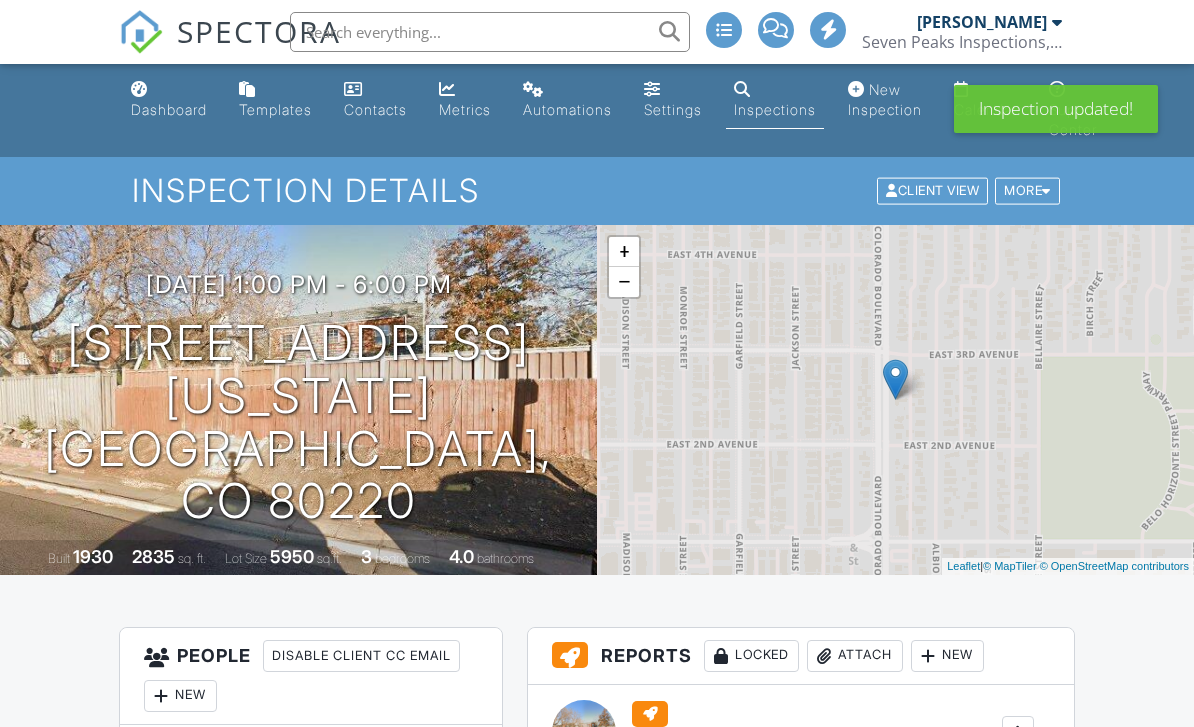 scroll, scrollTop: 0, scrollLeft: 0, axis: both 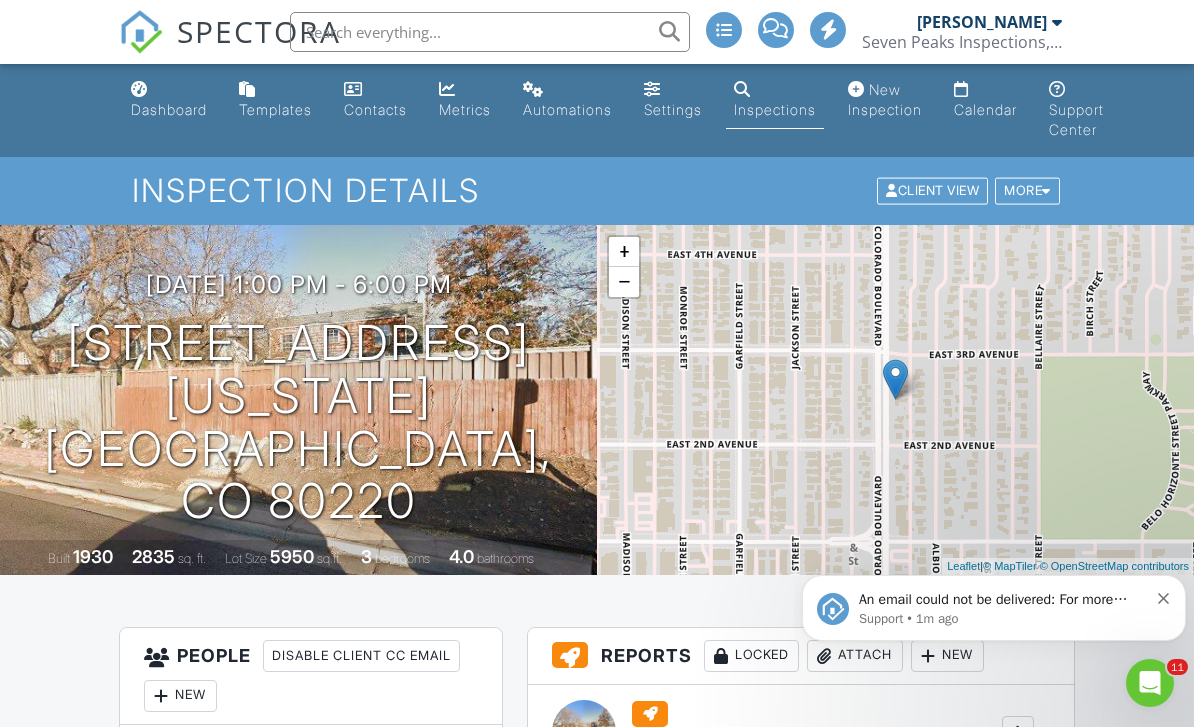 click on "Support • 1m ago" at bounding box center (1003, 619) 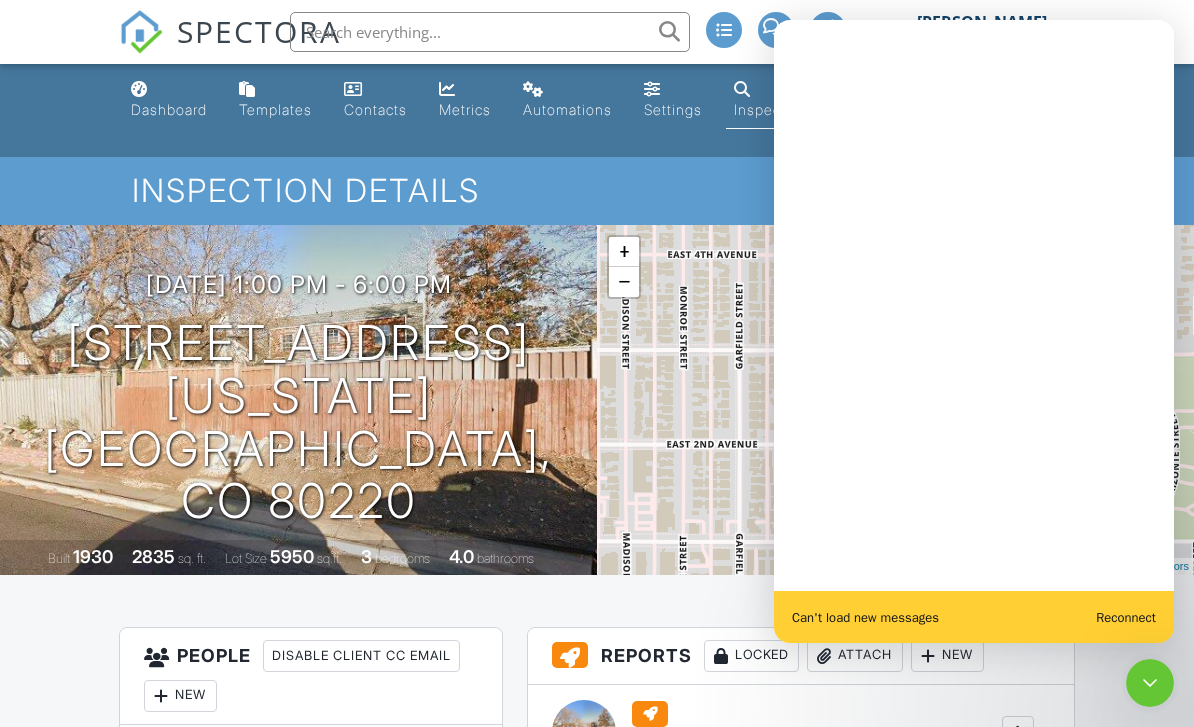 scroll, scrollTop: 0, scrollLeft: 0, axis: both 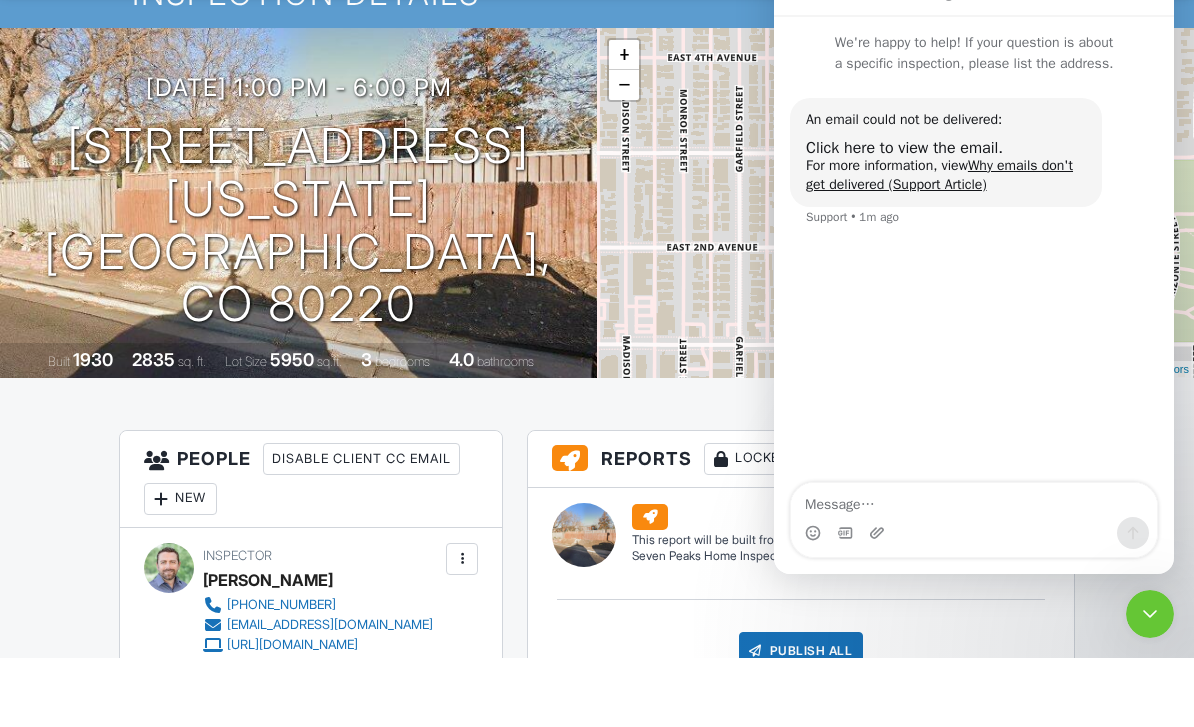 click 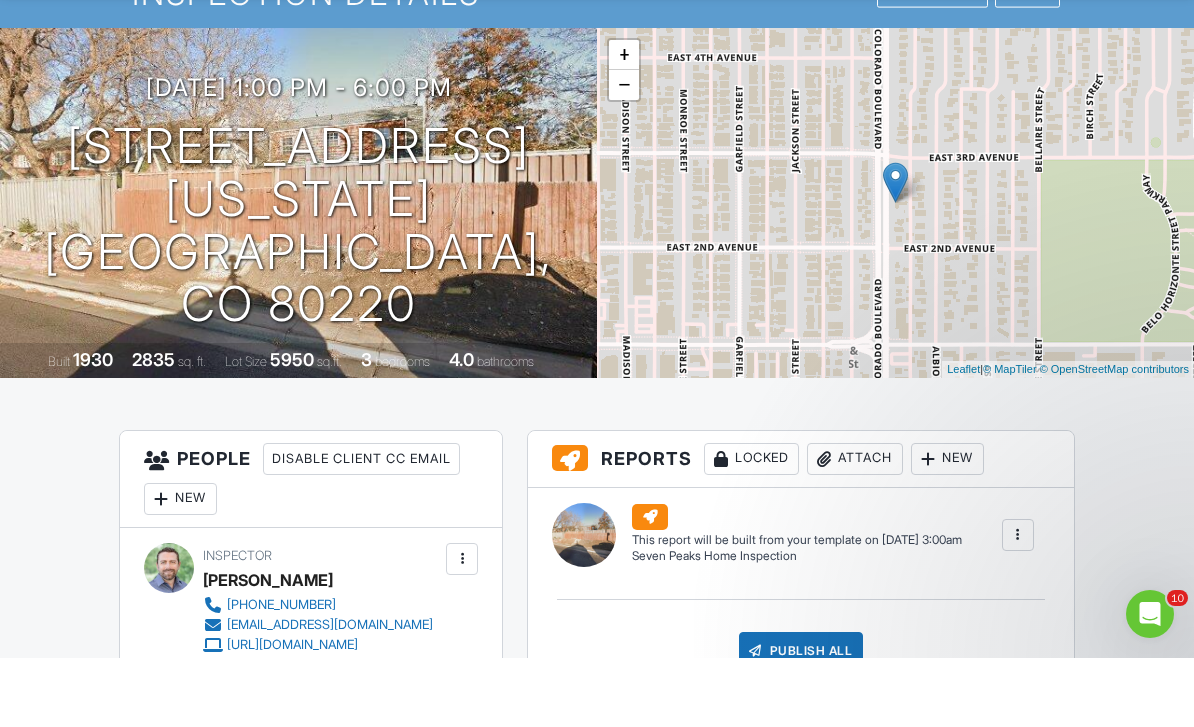 scroll, scrollTop: 69, scrollLeft: 0, axis: vertical 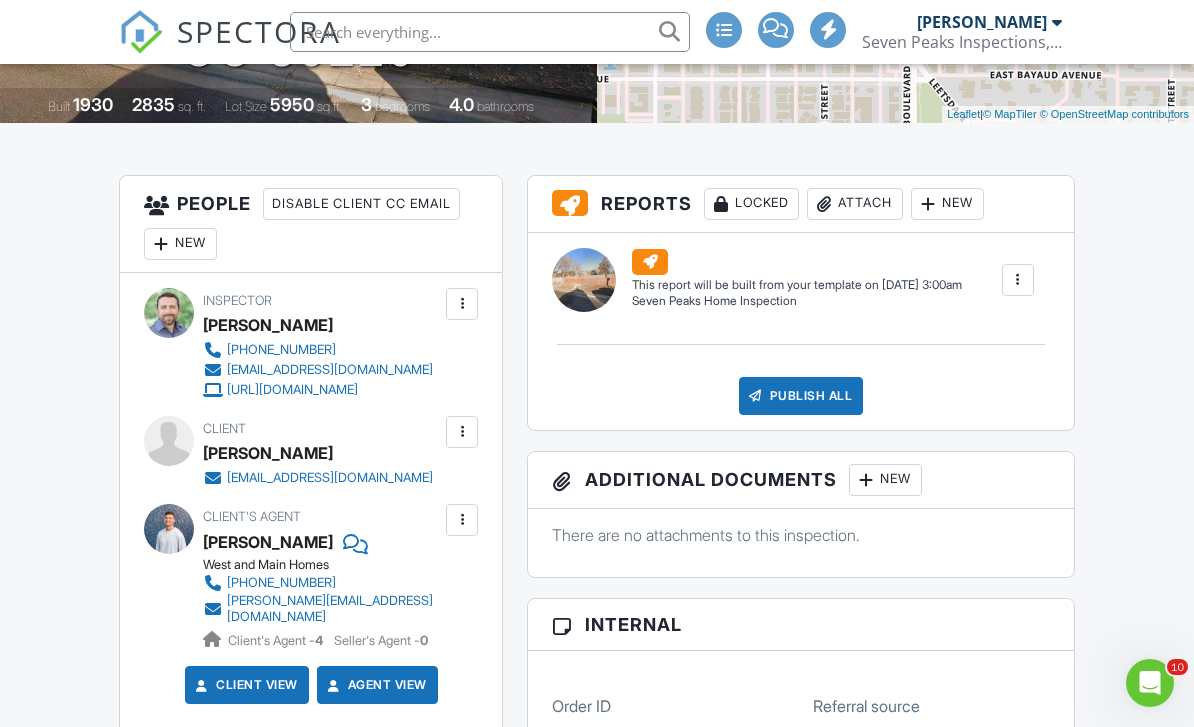 click at bounding box center (462, 520) 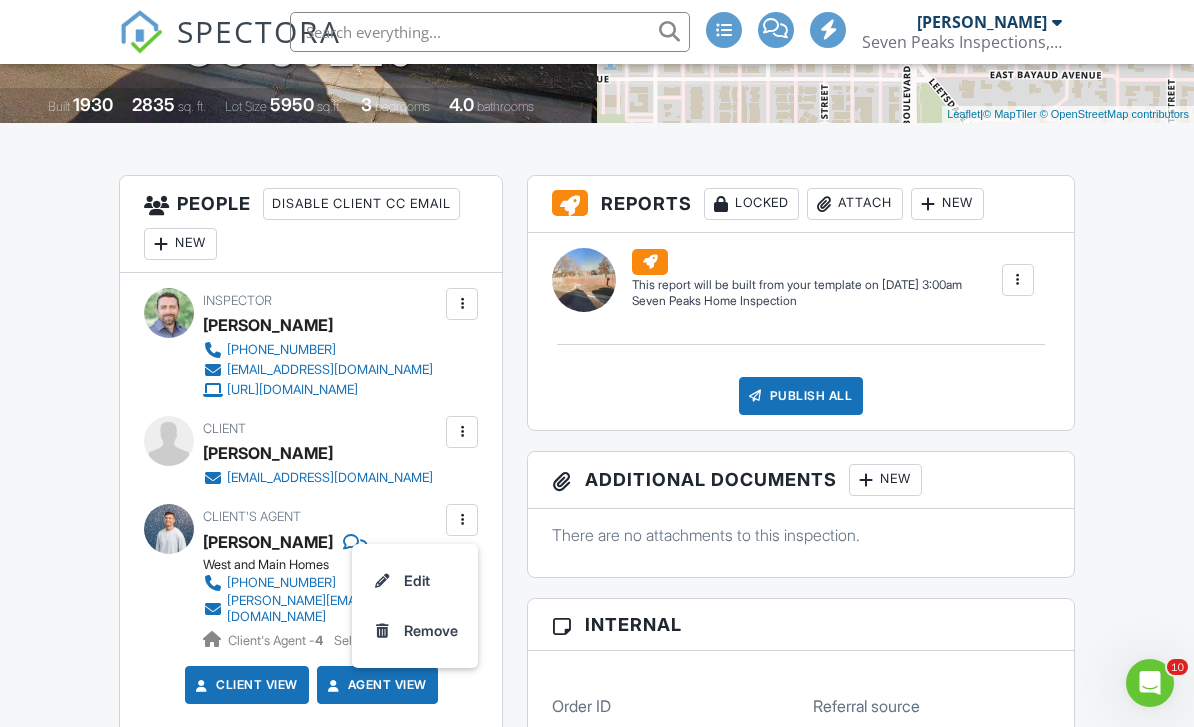 click on "Edit" at bounding box center [415, 581] 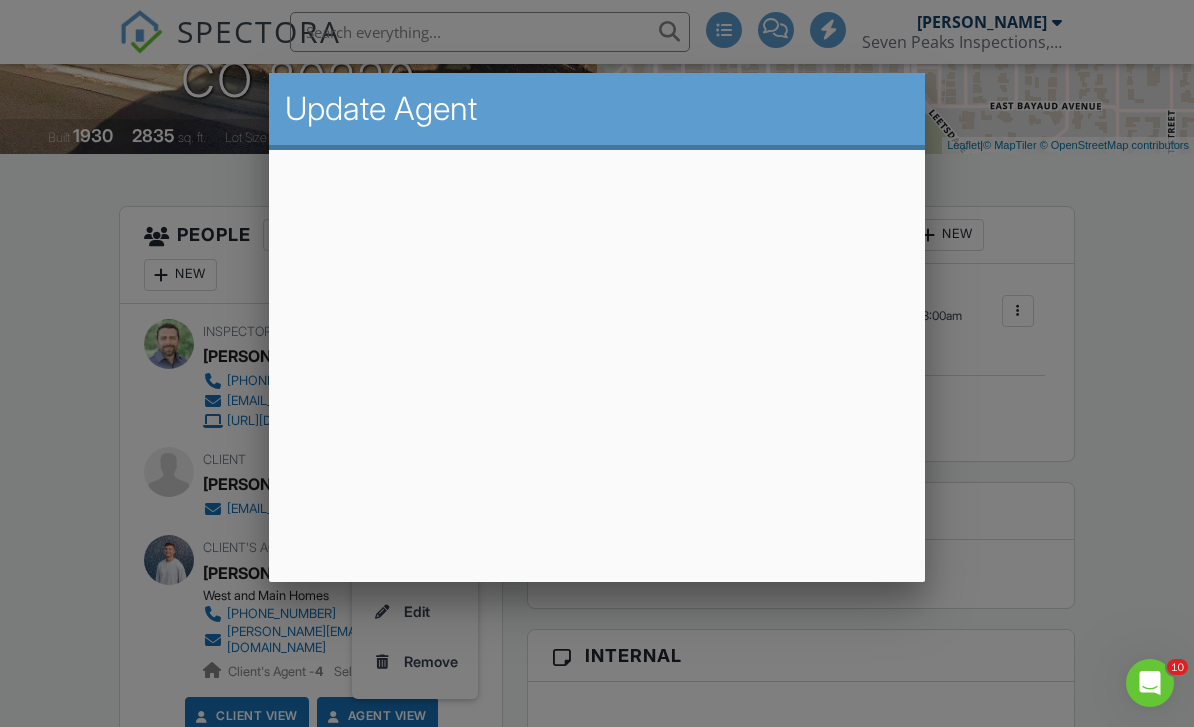 scroll, scrollTop: 417, scrollLeft: 0, axis: vertical 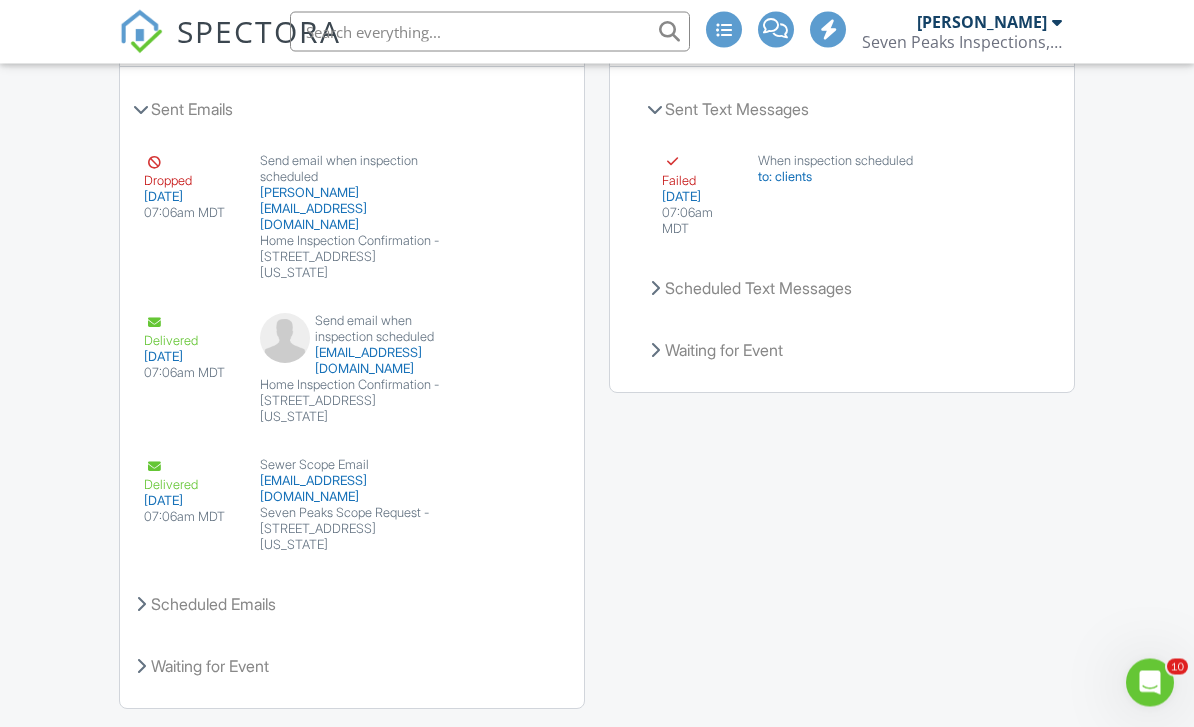 click on "Create Email" at bounding box center (319, 39) 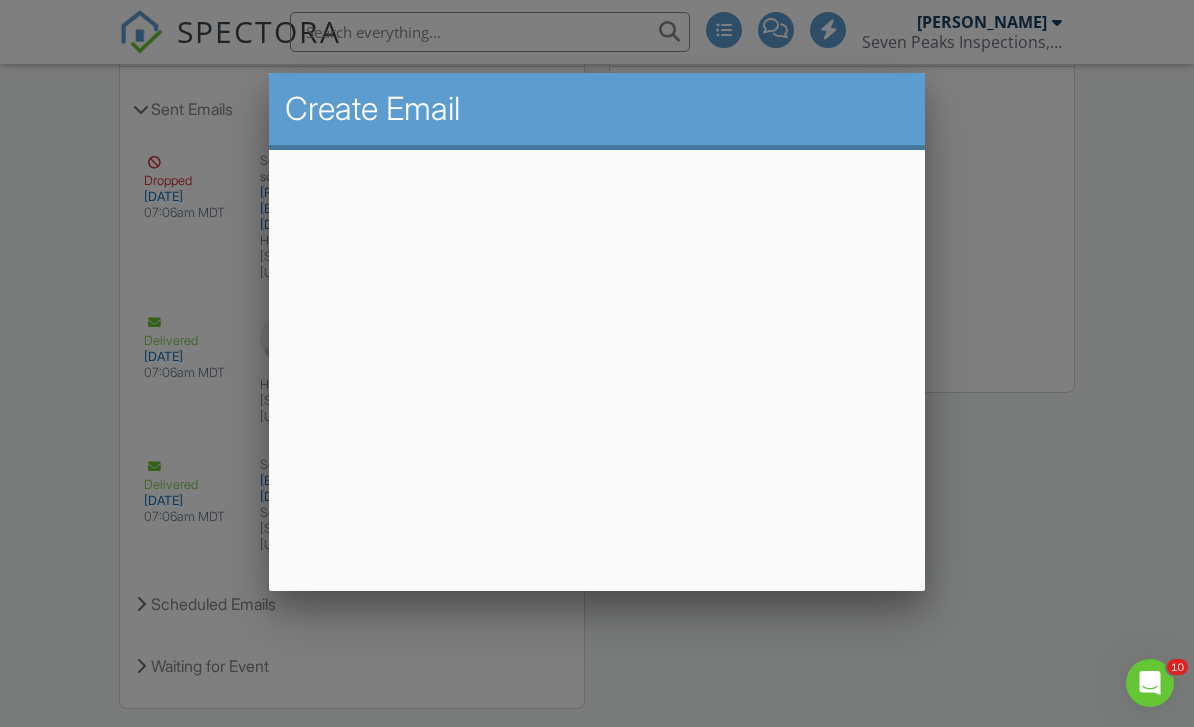 scroll, scrollTop: 2704, scrollLeft: 0, axis: vertical 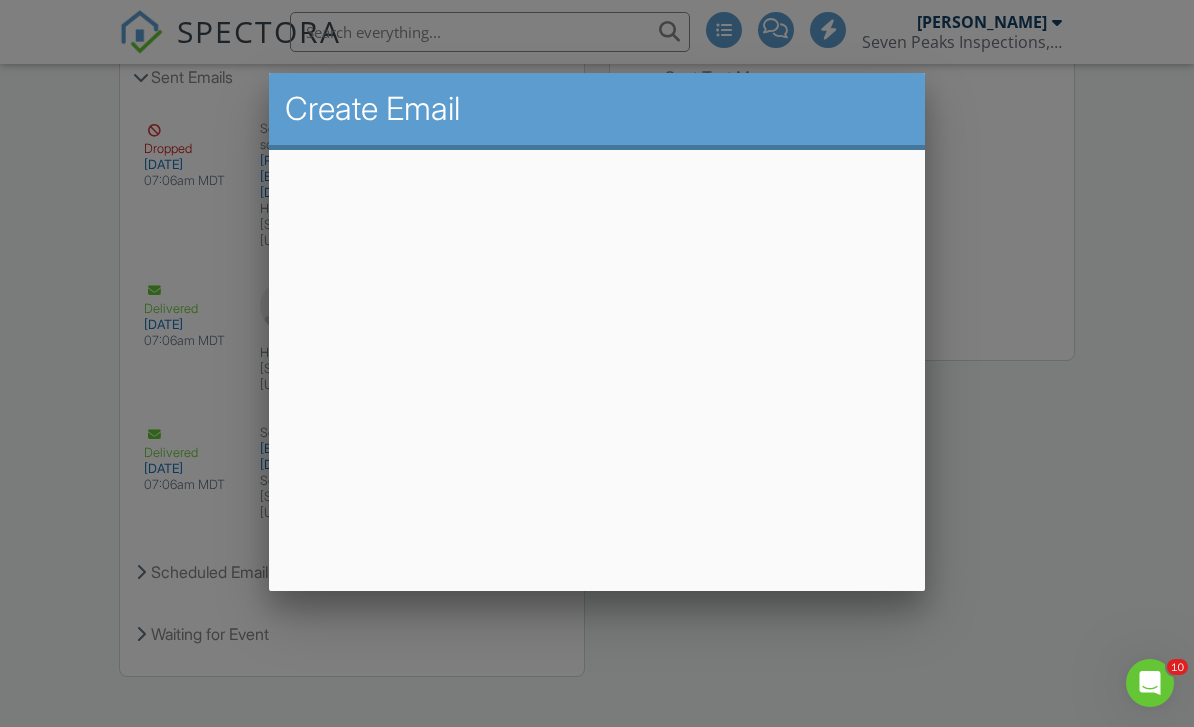 click at bounding box center (597, 354) 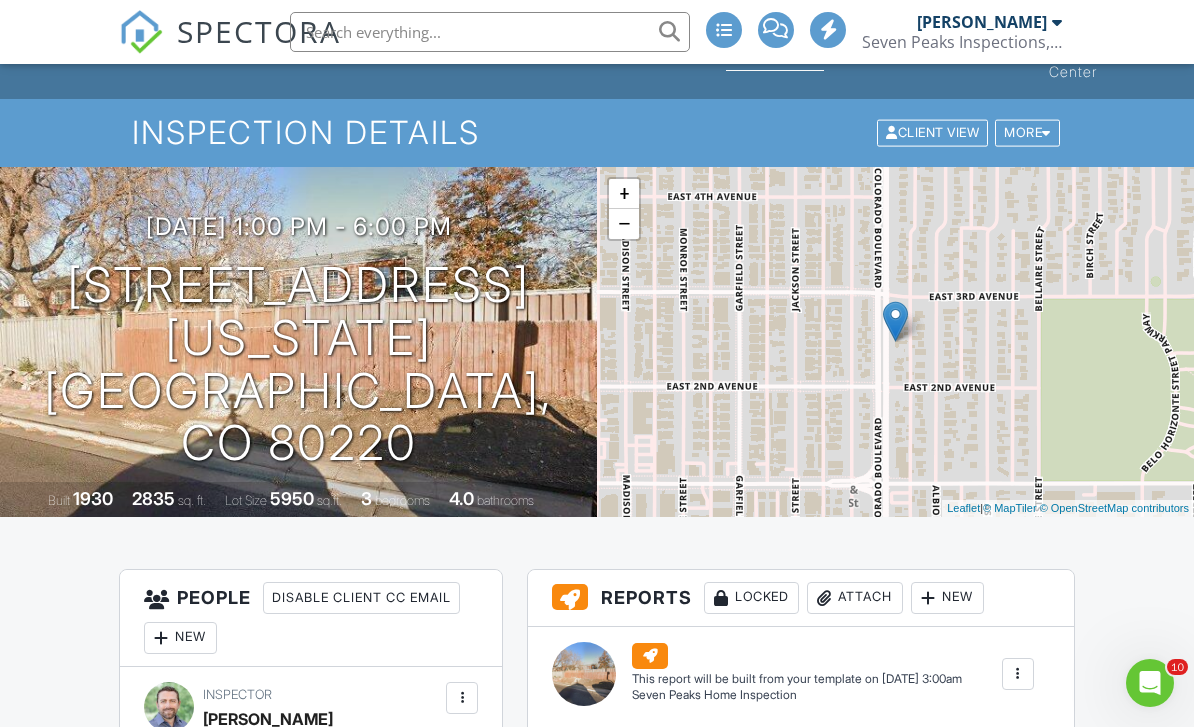 scroll, scrollTop: 0, scrollLeft: 0, axis: both 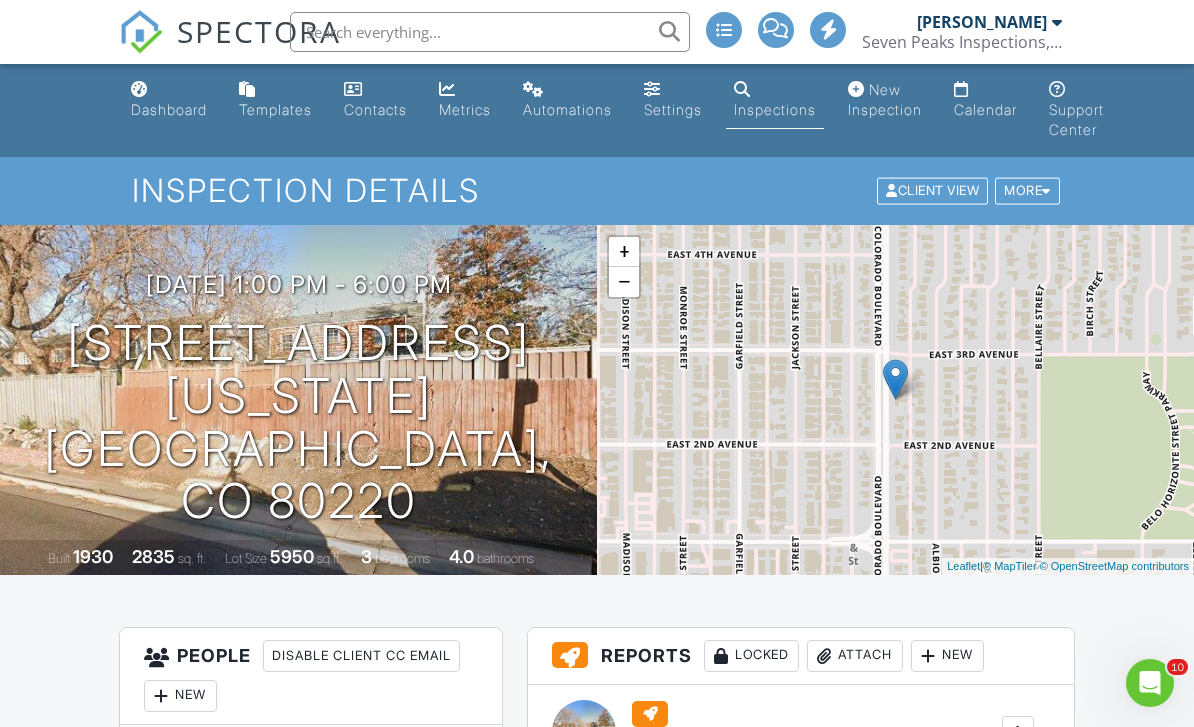 click on "Dashboard" at bounding box center (169, 109) 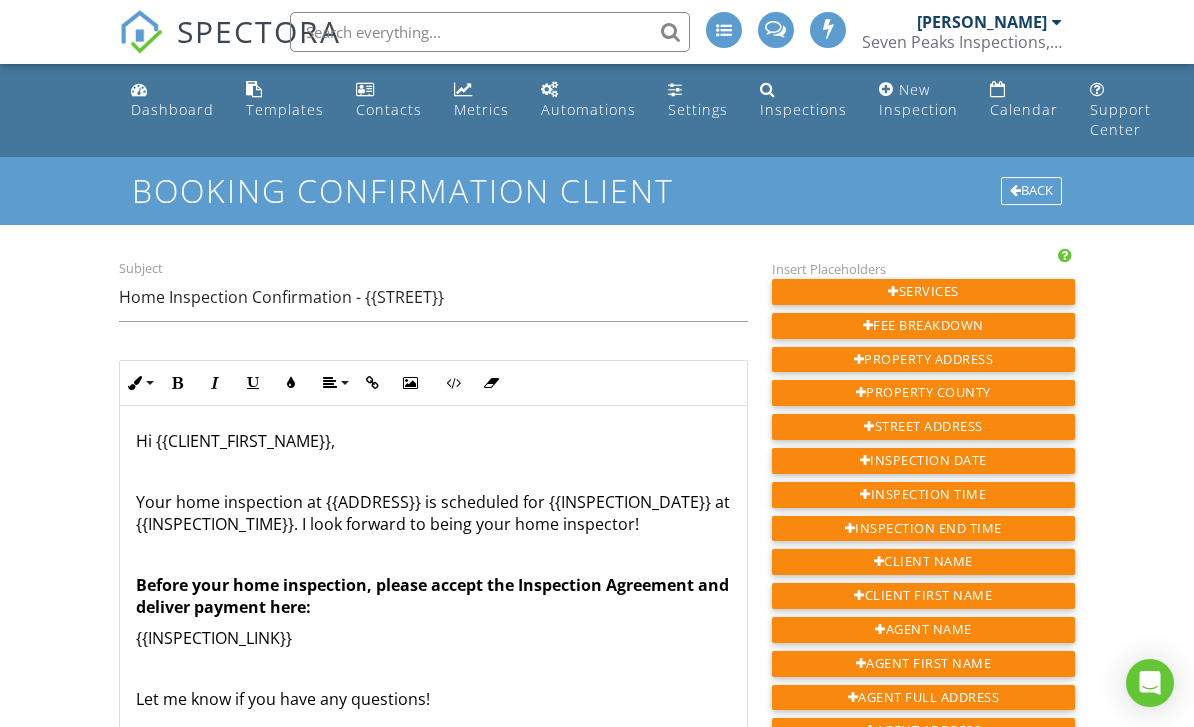 scroll, scrollTop: 0, scrollLeft: 0, axis: both 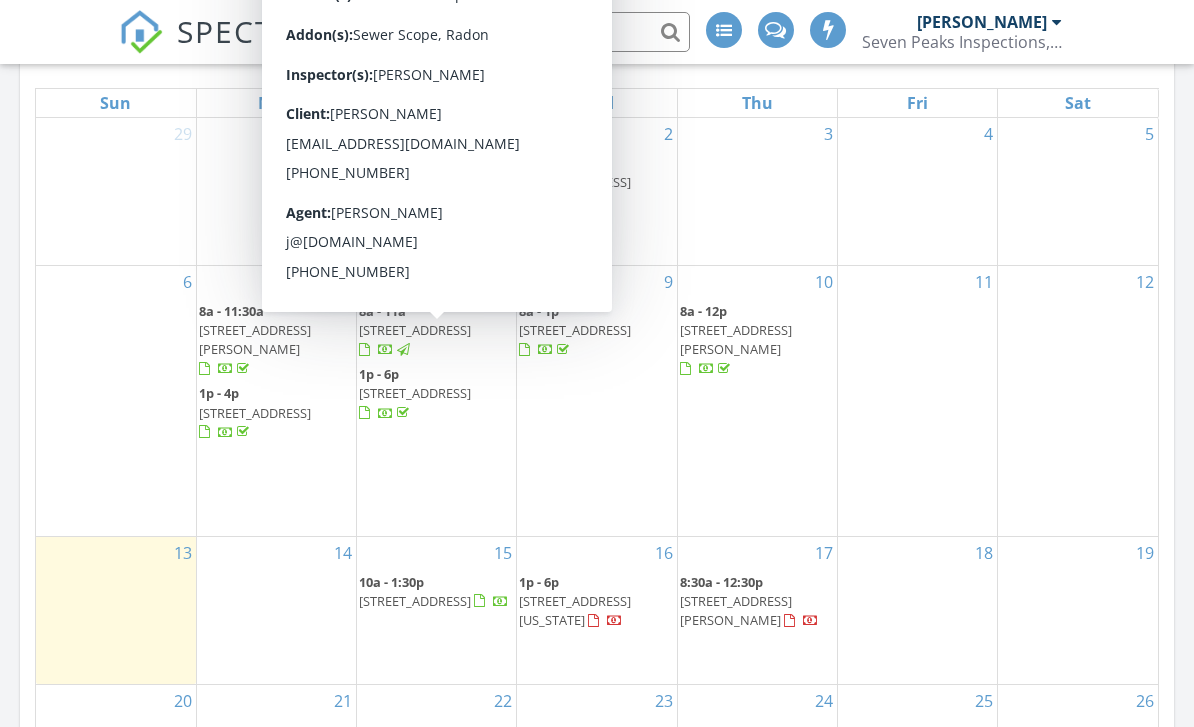 click on "[STREET_ADDRESS]" at bounding box center (415, 330) 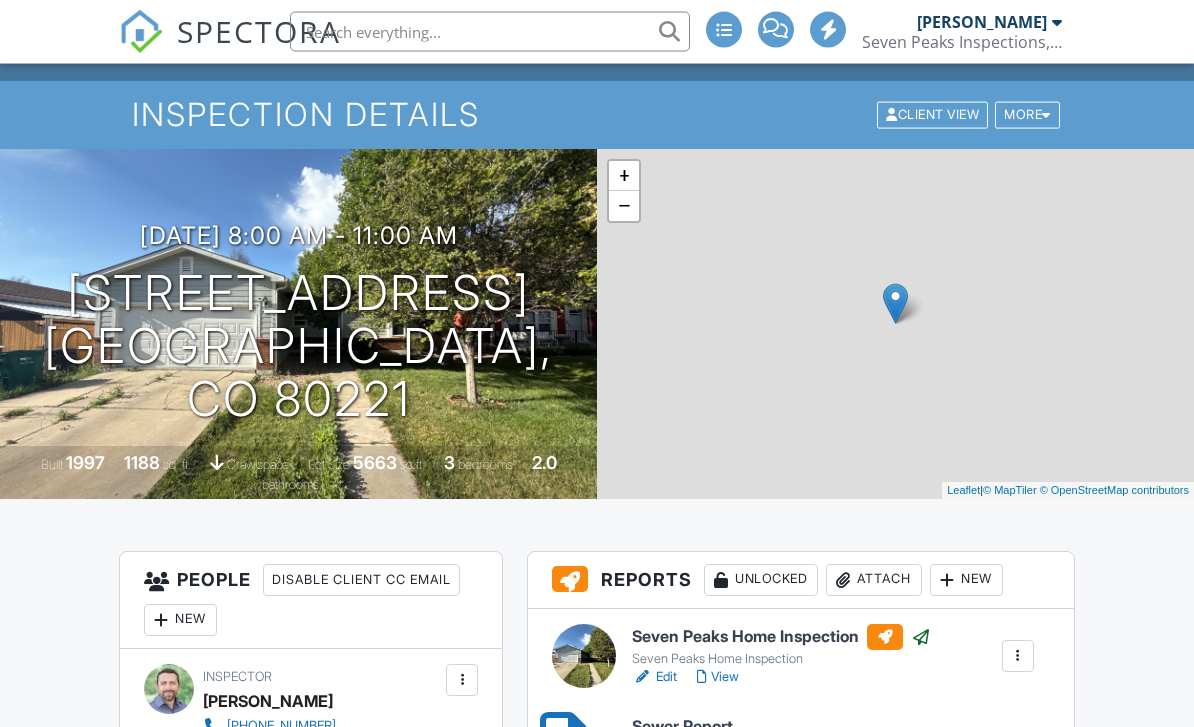 scroll, scrollTop: 0, scrollLeft: 0, axis: both 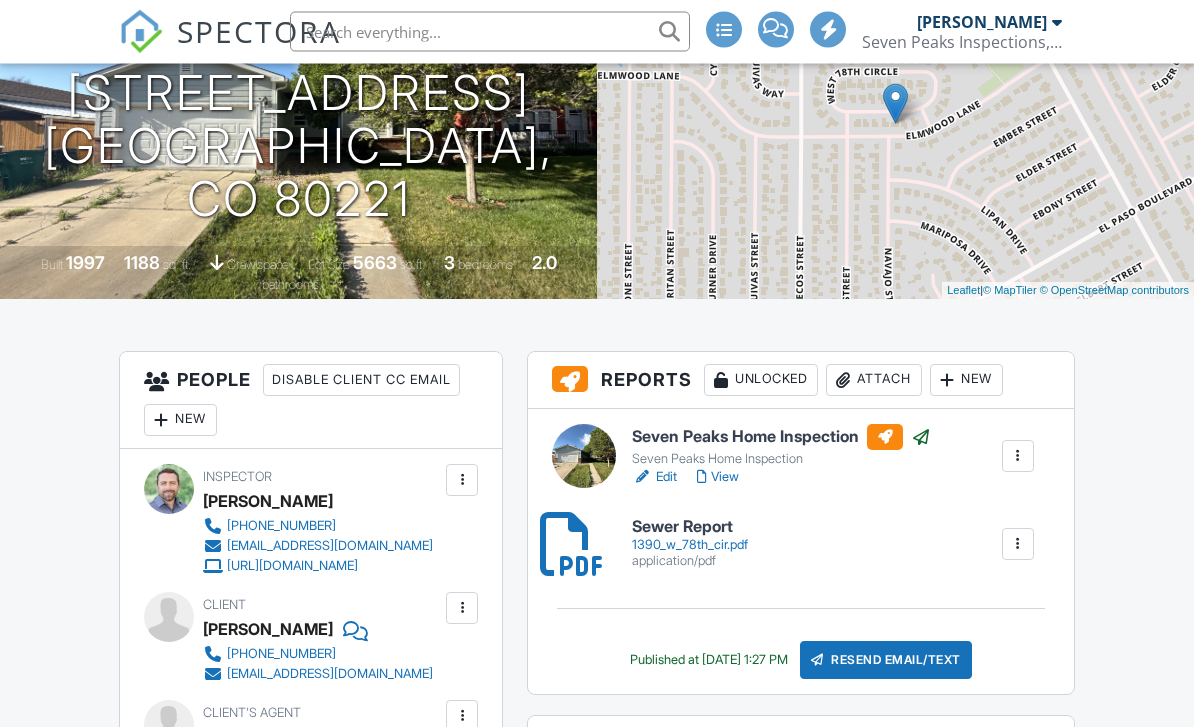 click on "Attach" at bounding box center [874, 381] 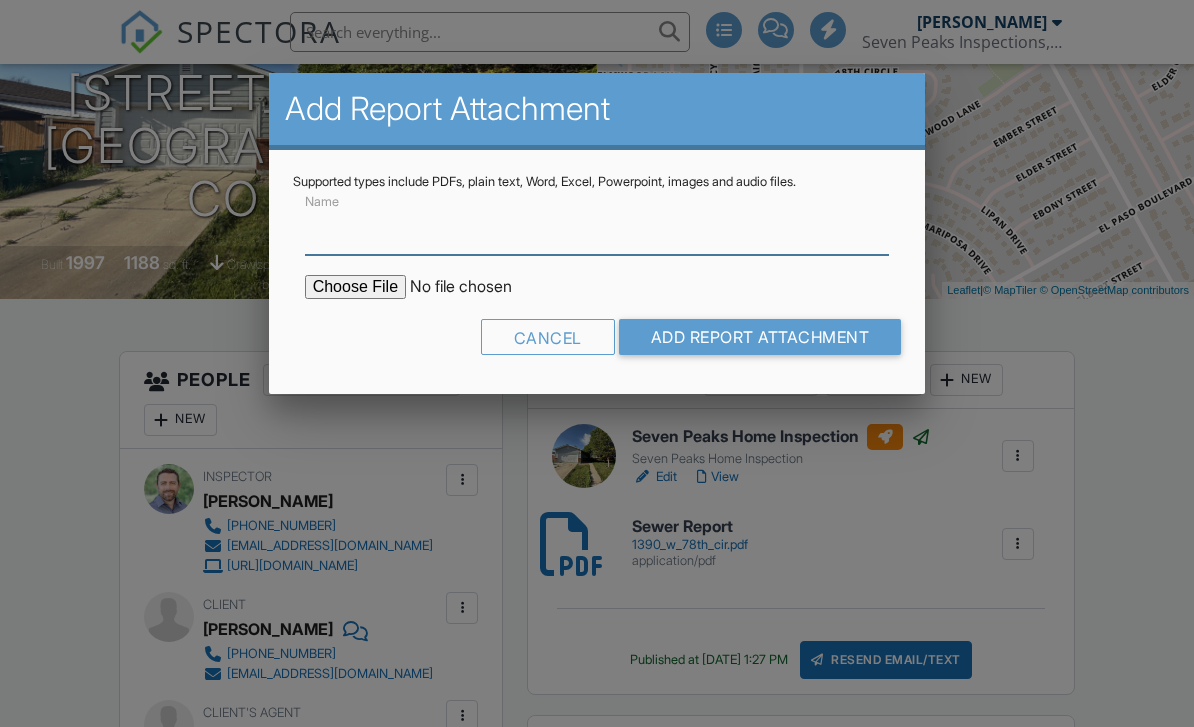 scroll, scrollTop: 275, scrollLeft: 0, axis: vertical 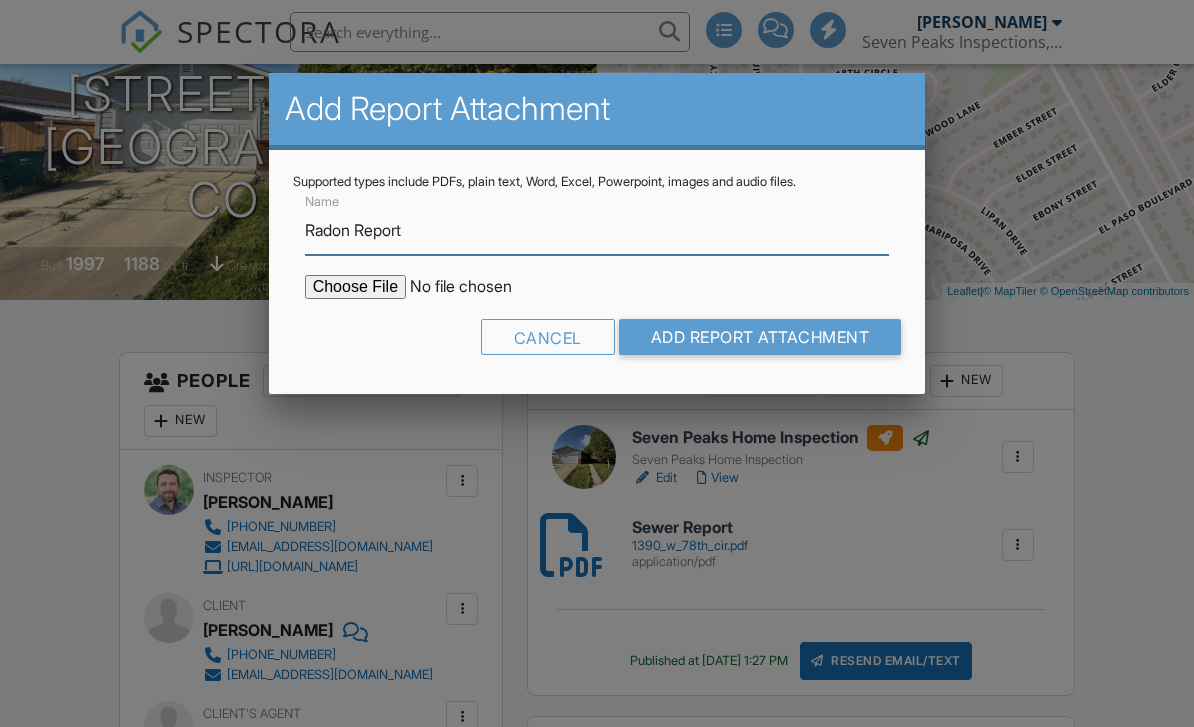 type on "Radon Report" 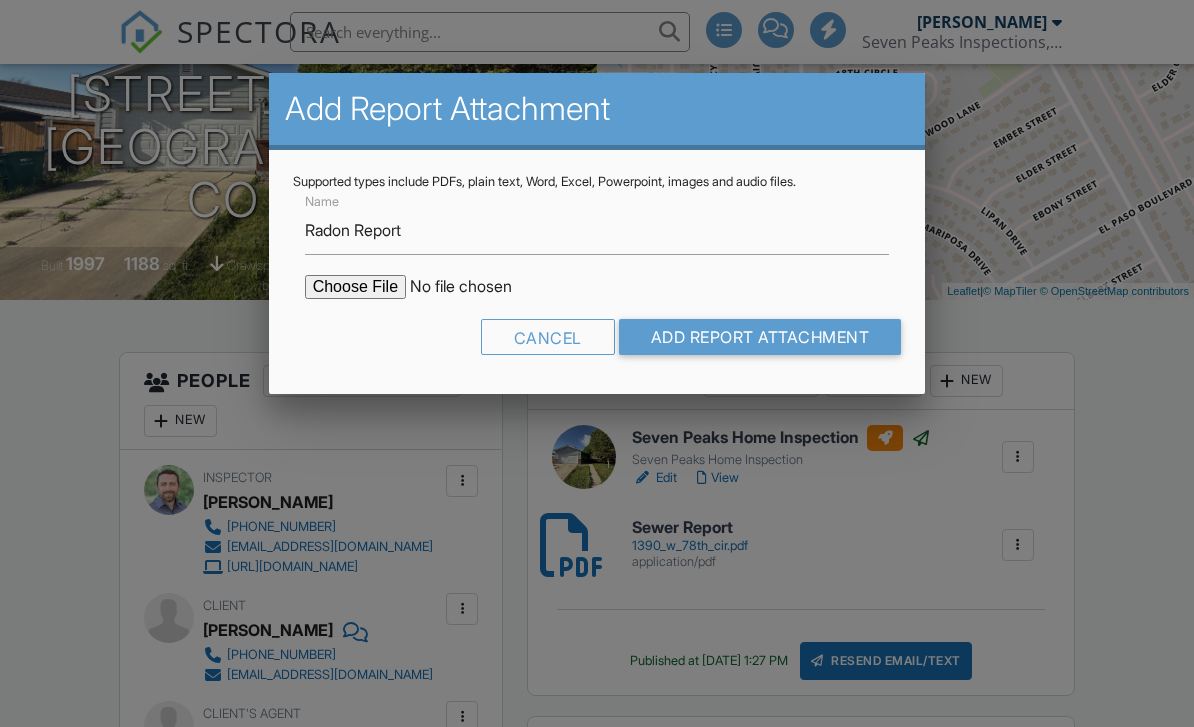 click at bounding box center [475, 287] 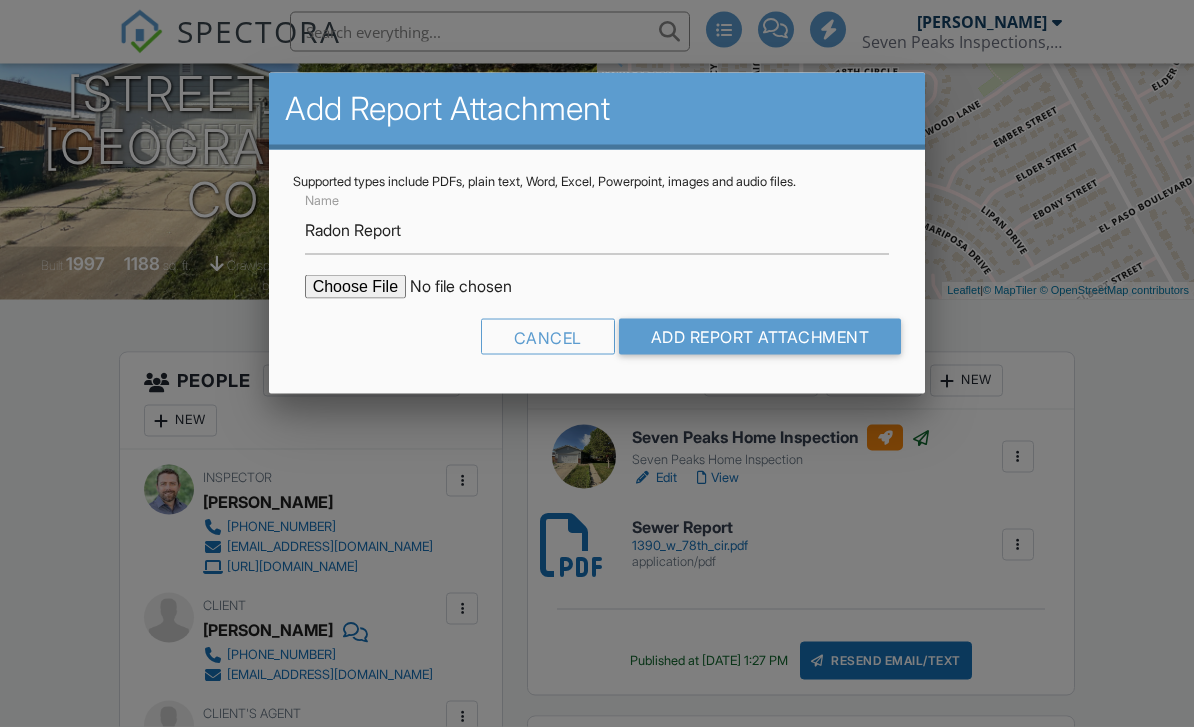 type on "C:\fakepath\1390-W-78th-Cir_RadonReport.pdf" 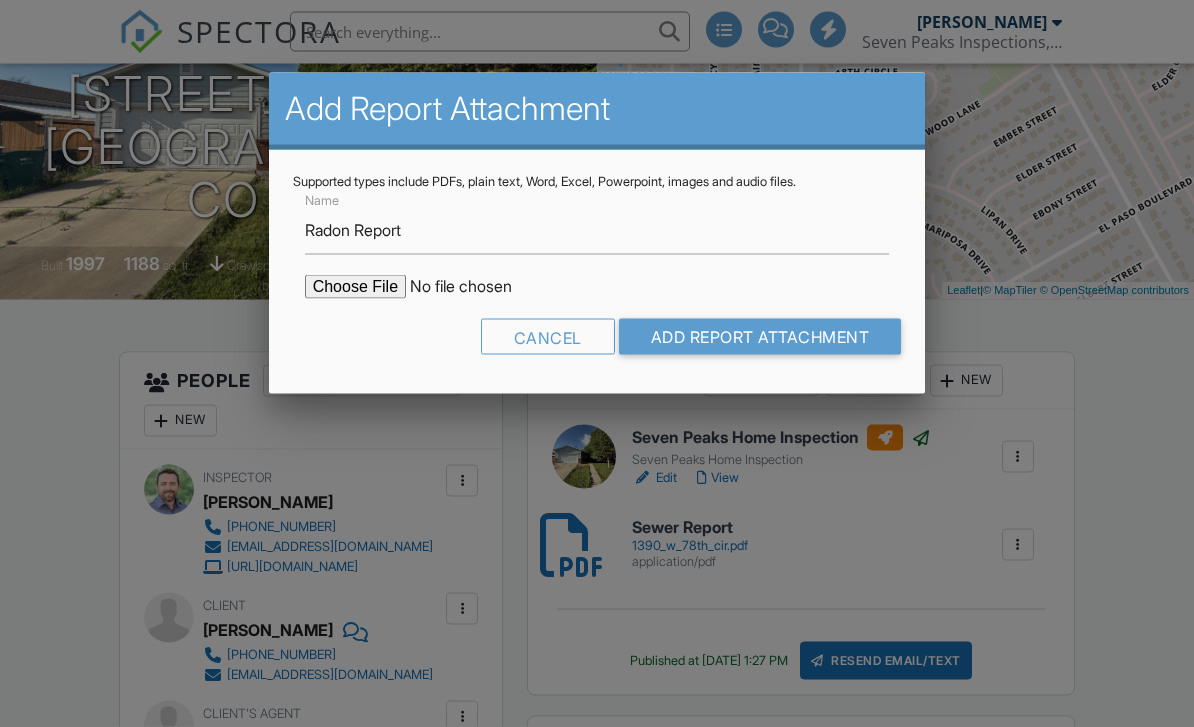 click on "Add Report Attachment" at bounding box center (760, 337) 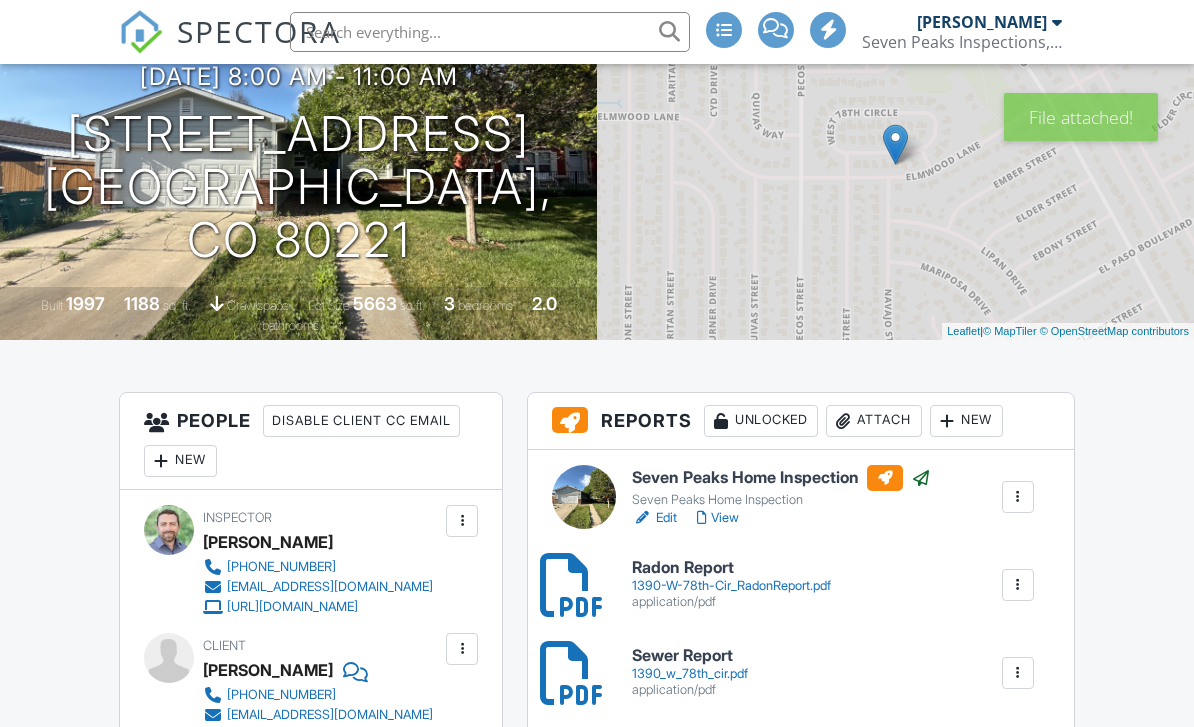 scroll, scrollTop: 0, scrollLeft: 0, axis: both 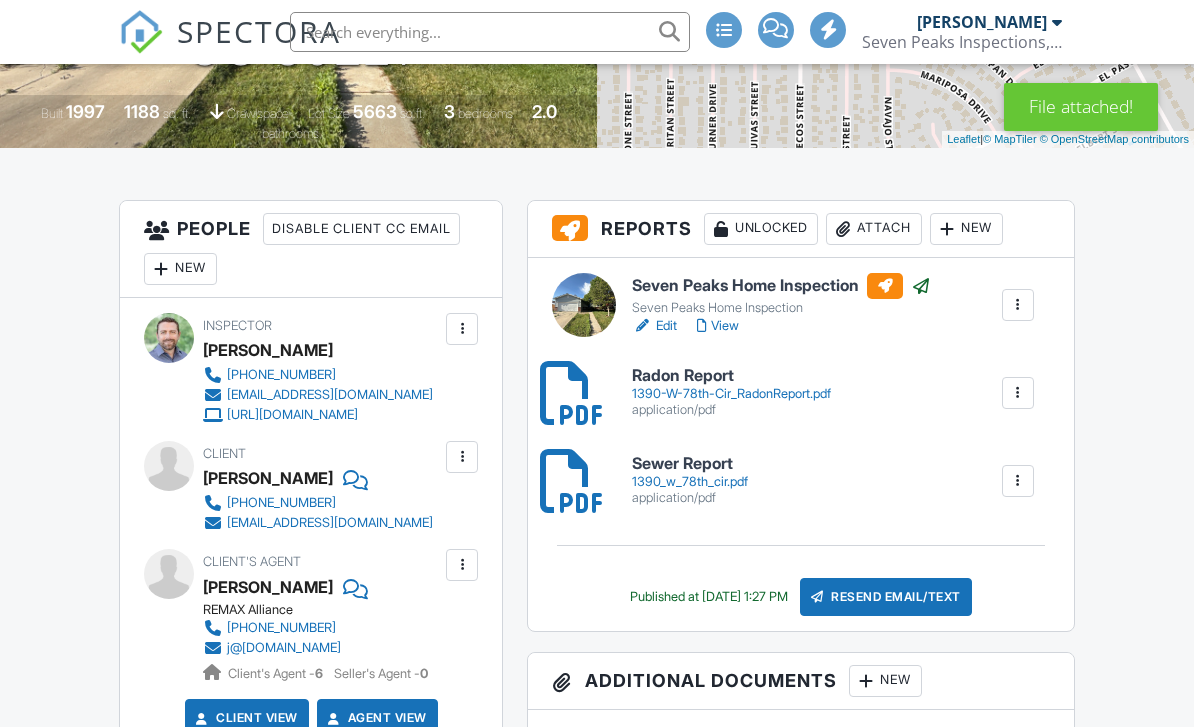click on "Resend Email/Text" at bounding box center [886, 597] 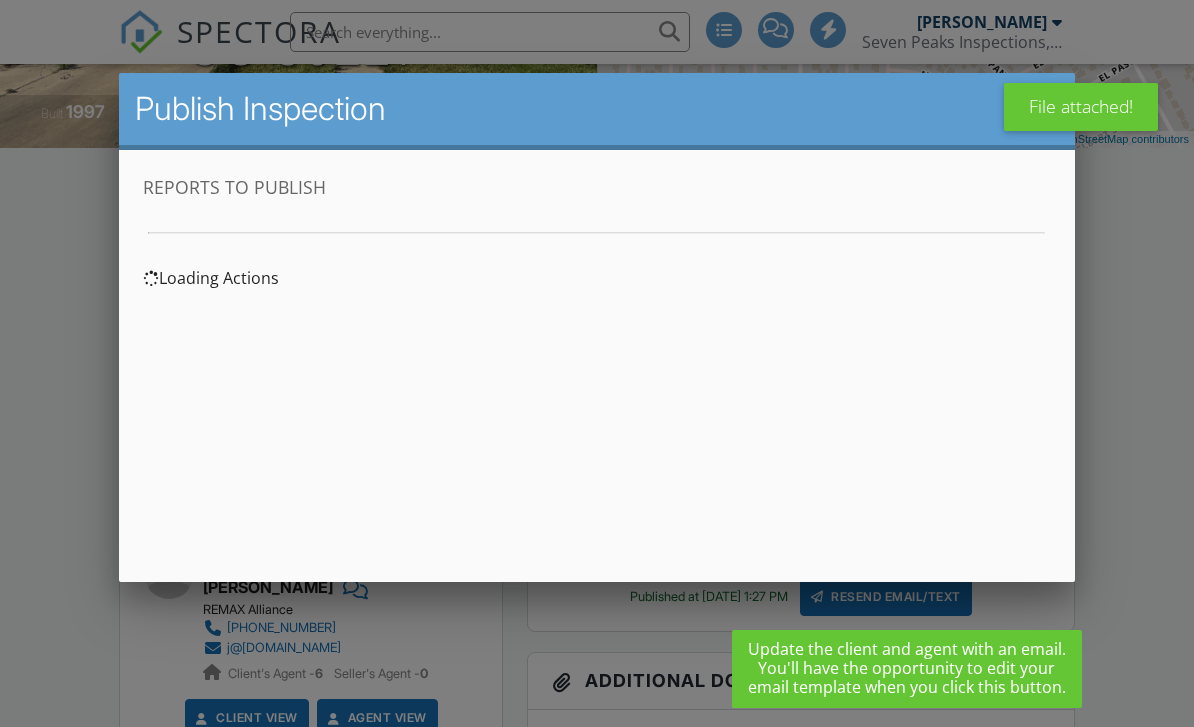 scroll, scrollTop: 0, scrollLeft: 0, axis: both 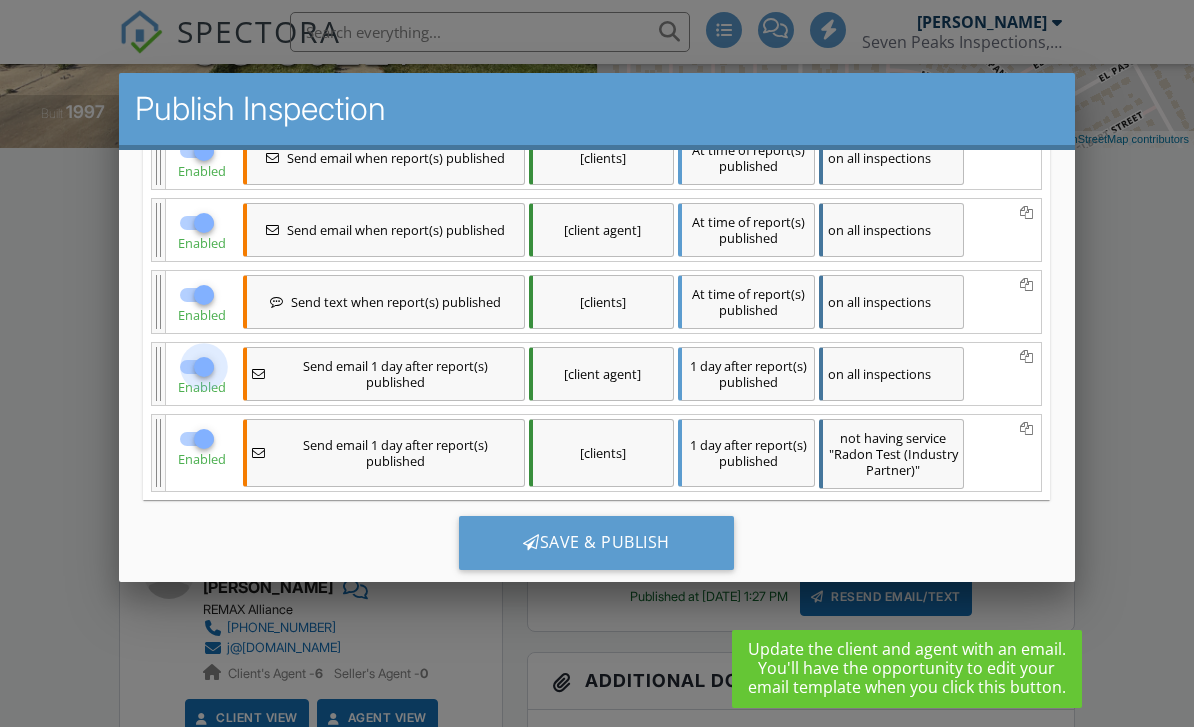 click at bounding box center [204, 366] 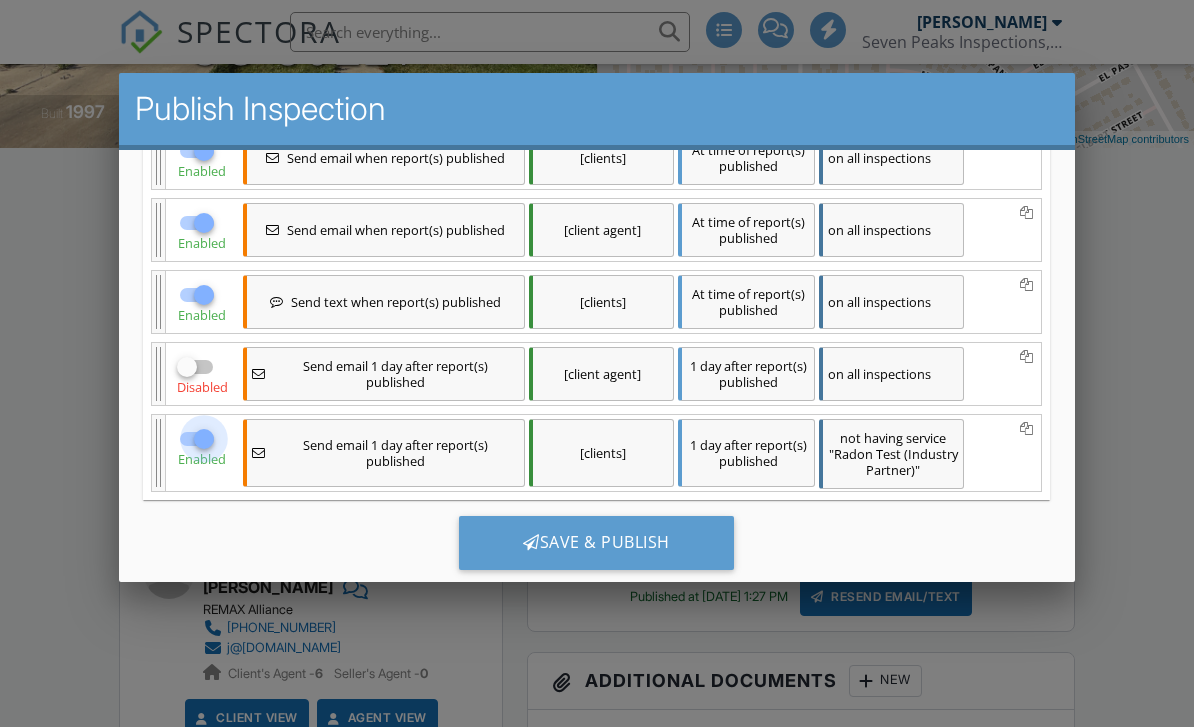 click at bounding box center [204, 438] 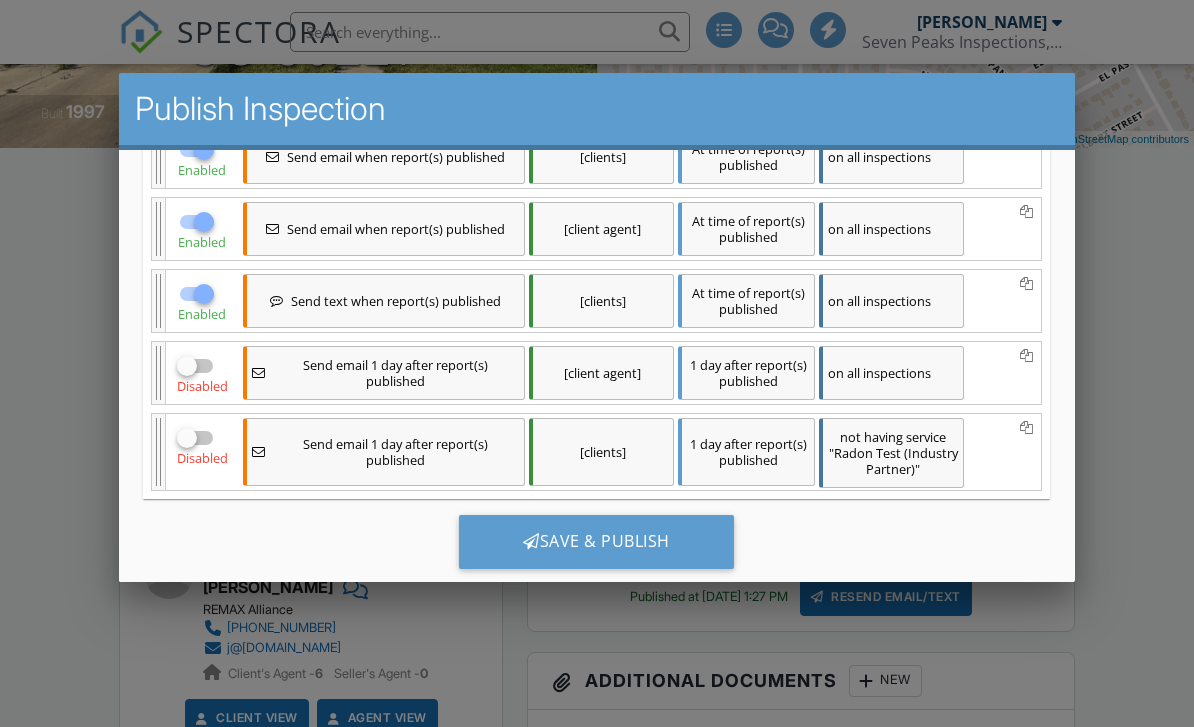 scroll, scrollTop: 420, scrollLeft: 0, axis: vertical 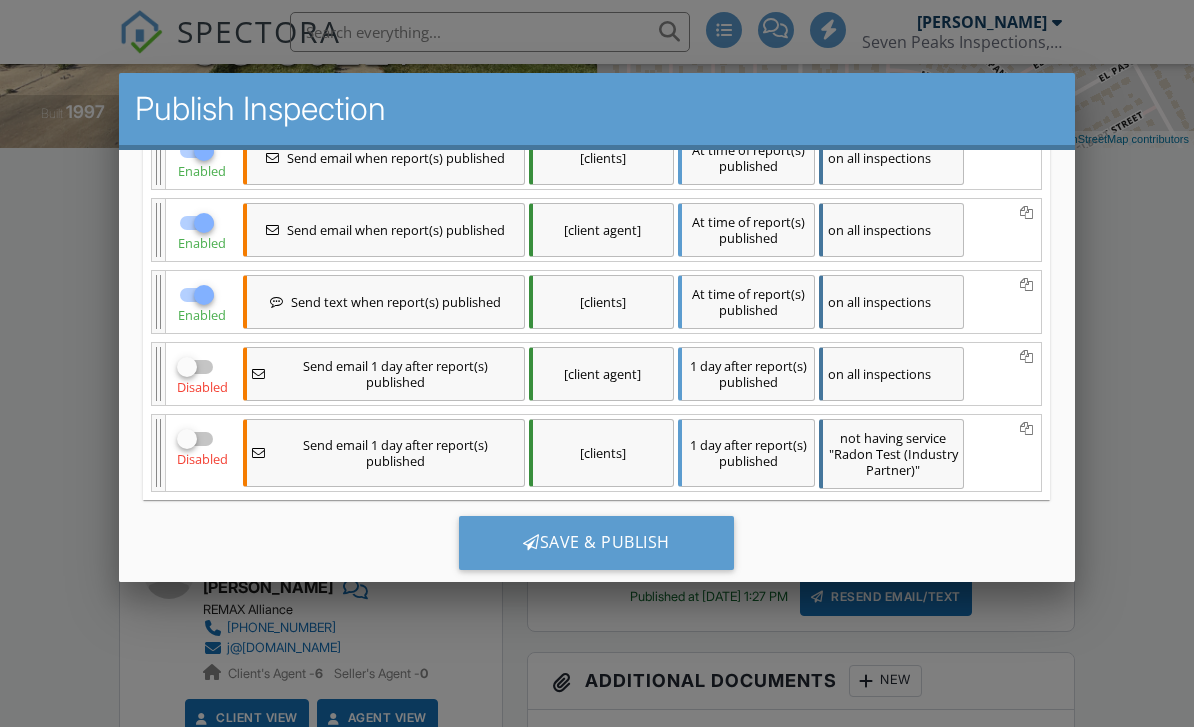 click on "Save & Publish" at bounding box center [596, 542] 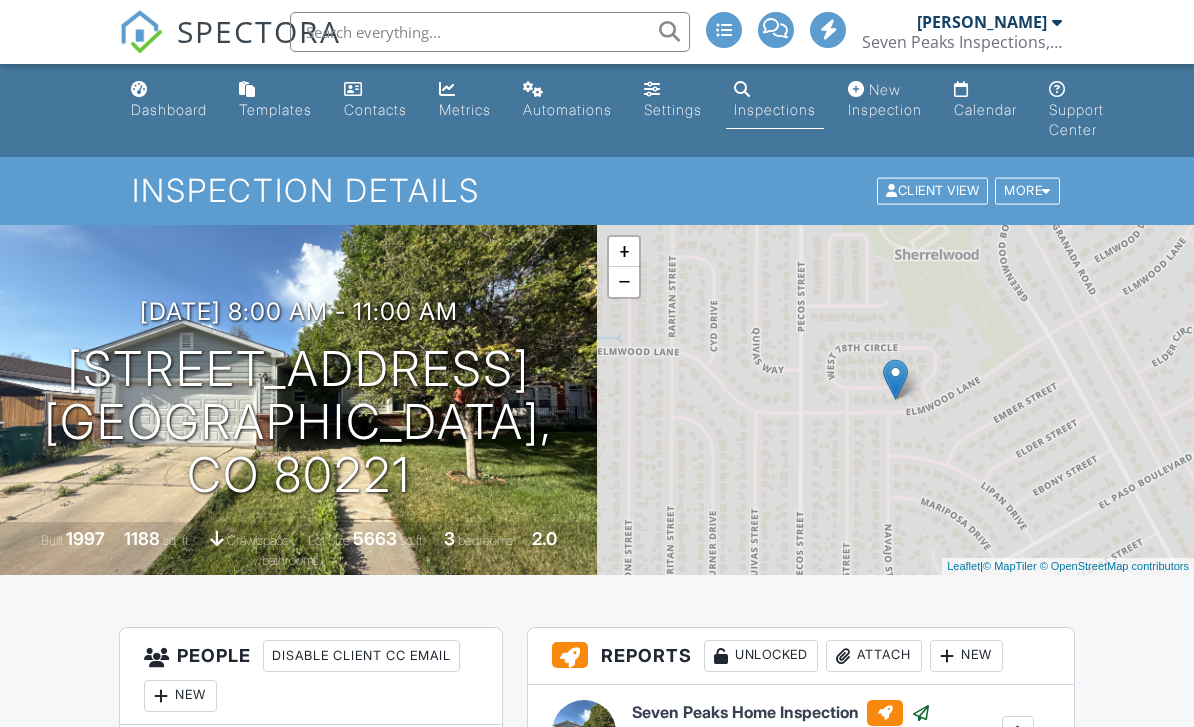 scroll, scrollTop: 0, scrollLeft: 0, axis: both 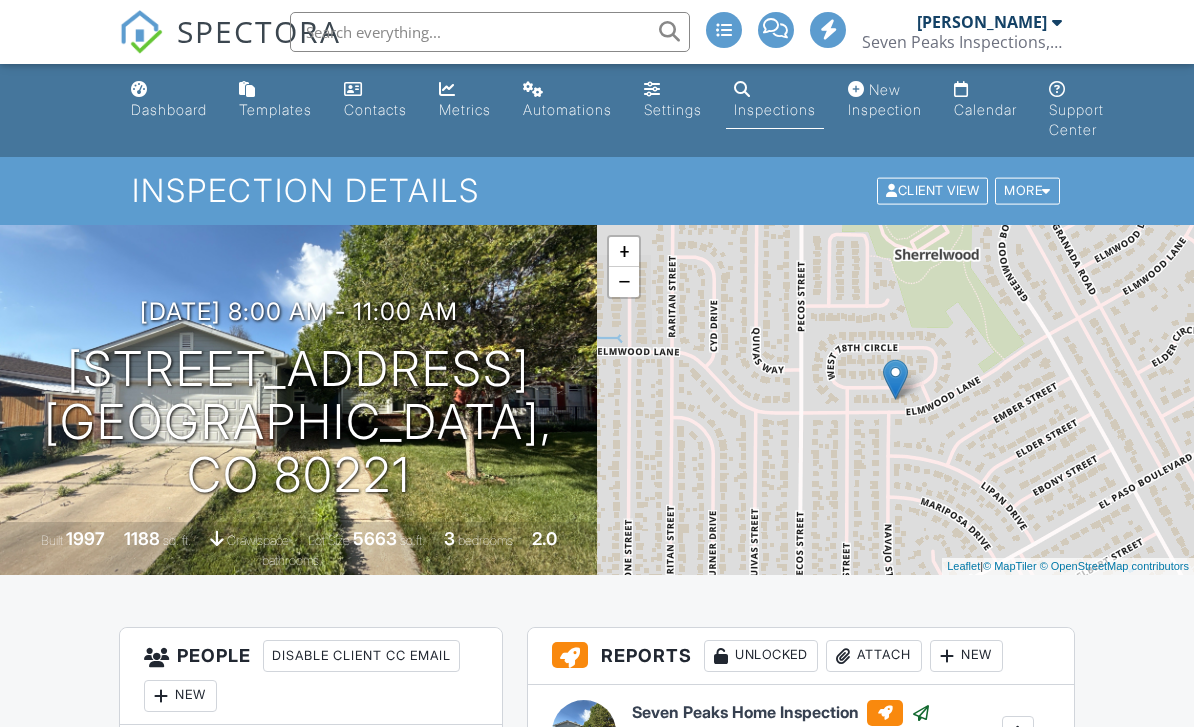 click on "Dashboard" at bounding box center [169, 109] 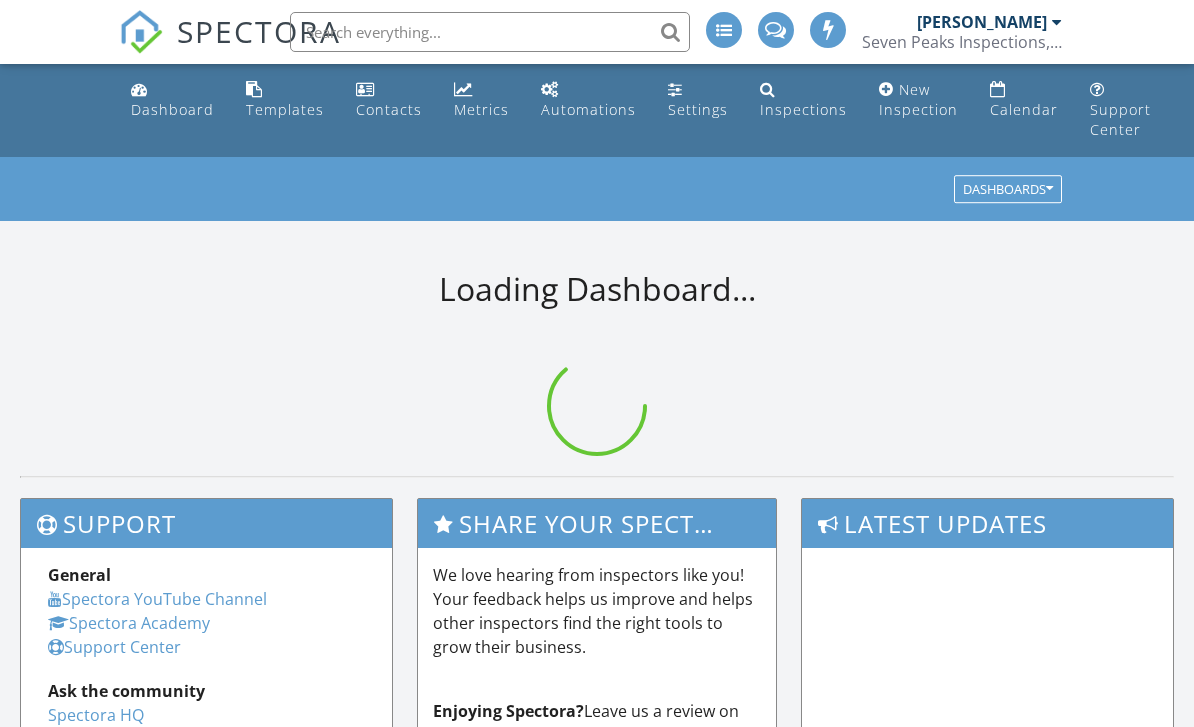 scroll, scrollTop: 0, scrollLeft: 0, axis: both 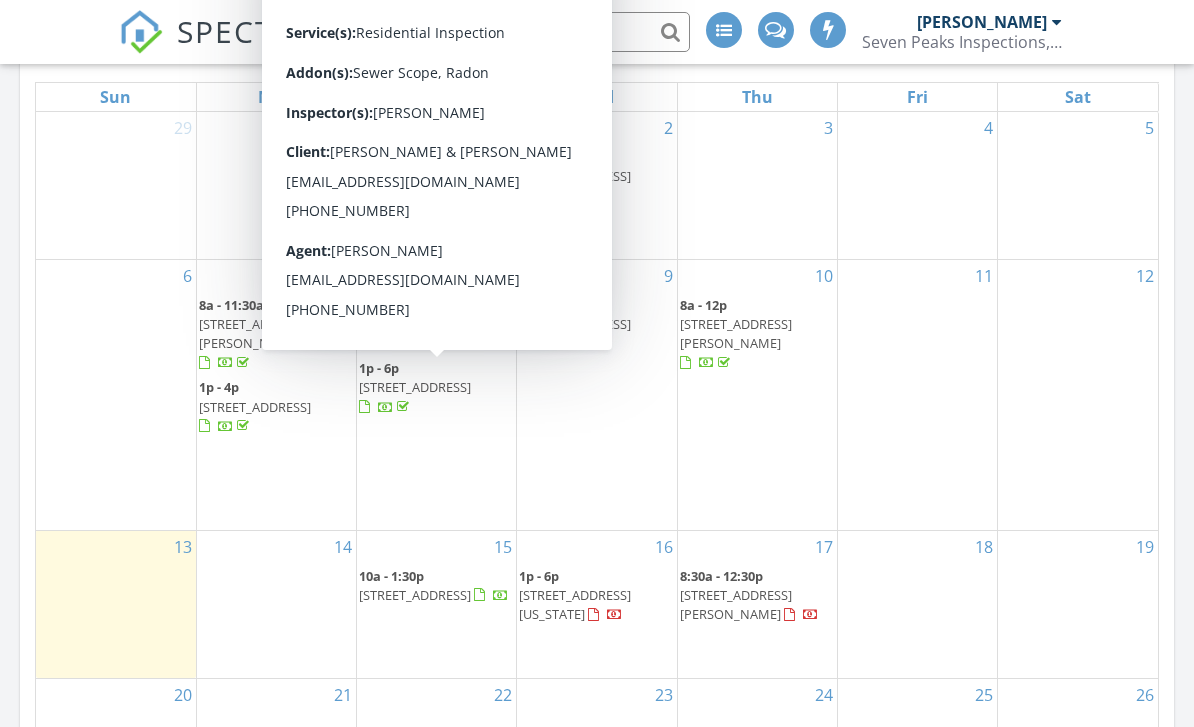 click on "[STREET_ADDRESS]" at bounding box center [415, 387] 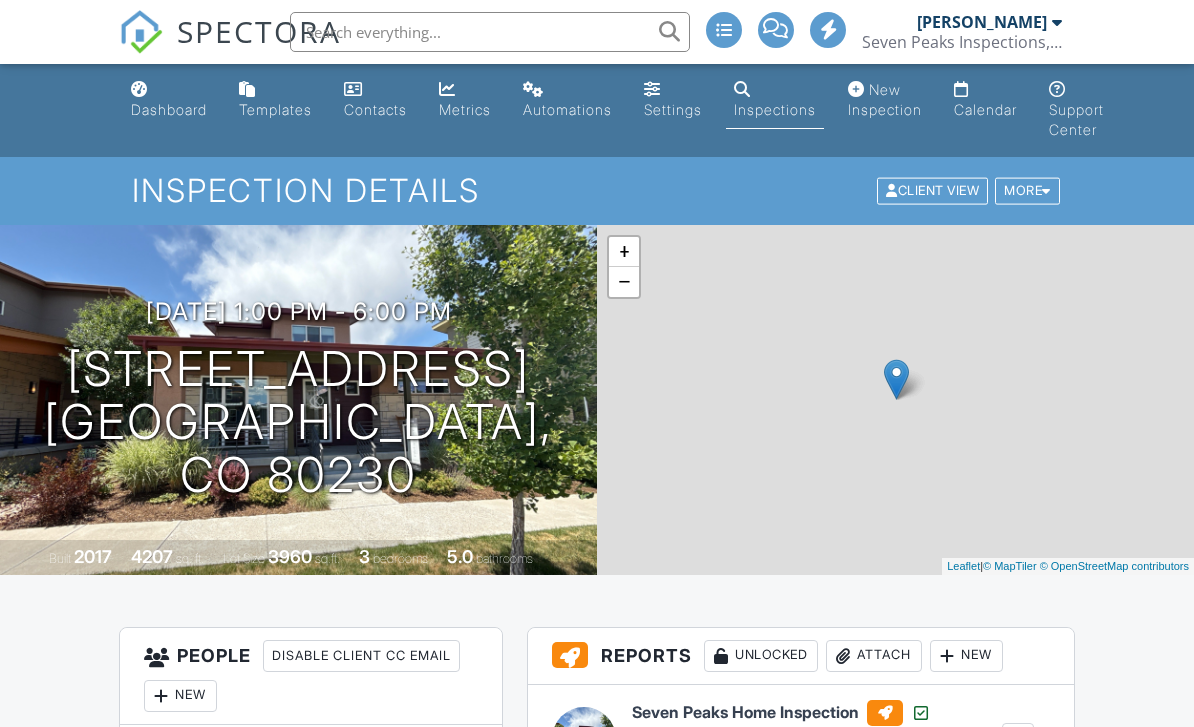 scroll, scrollTop: 0, scrollLeft: 0, axis: both 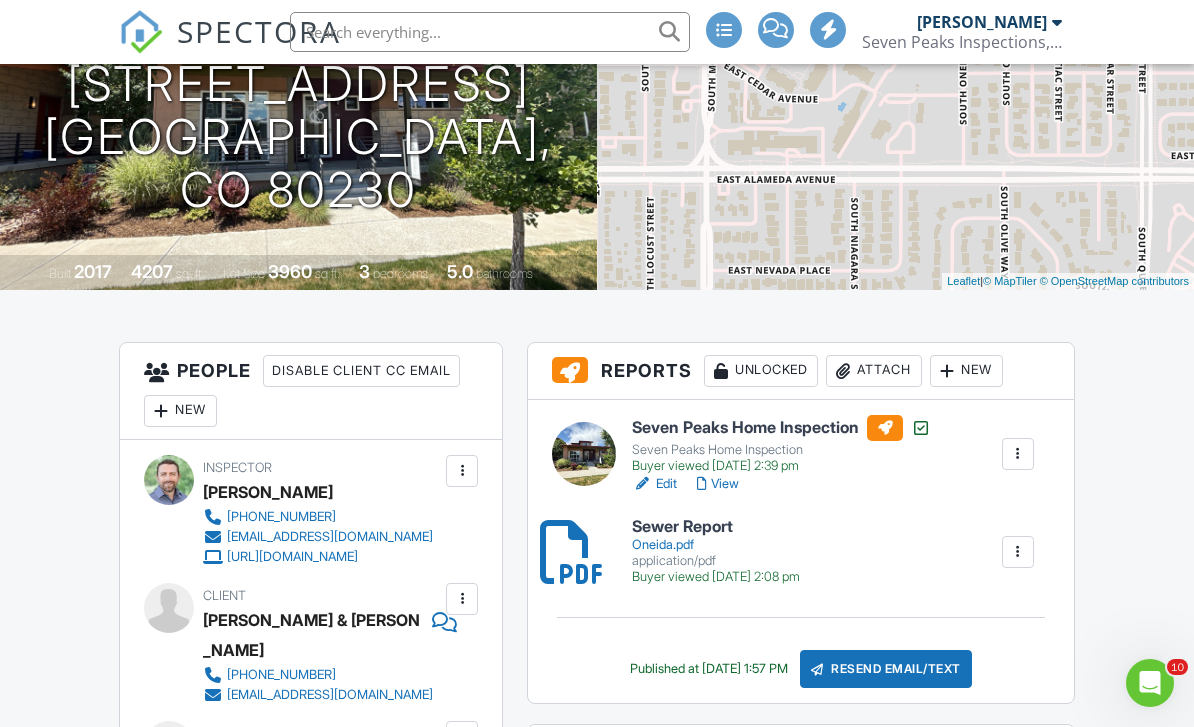 click on "Attach" at bounding box center [874, 371] 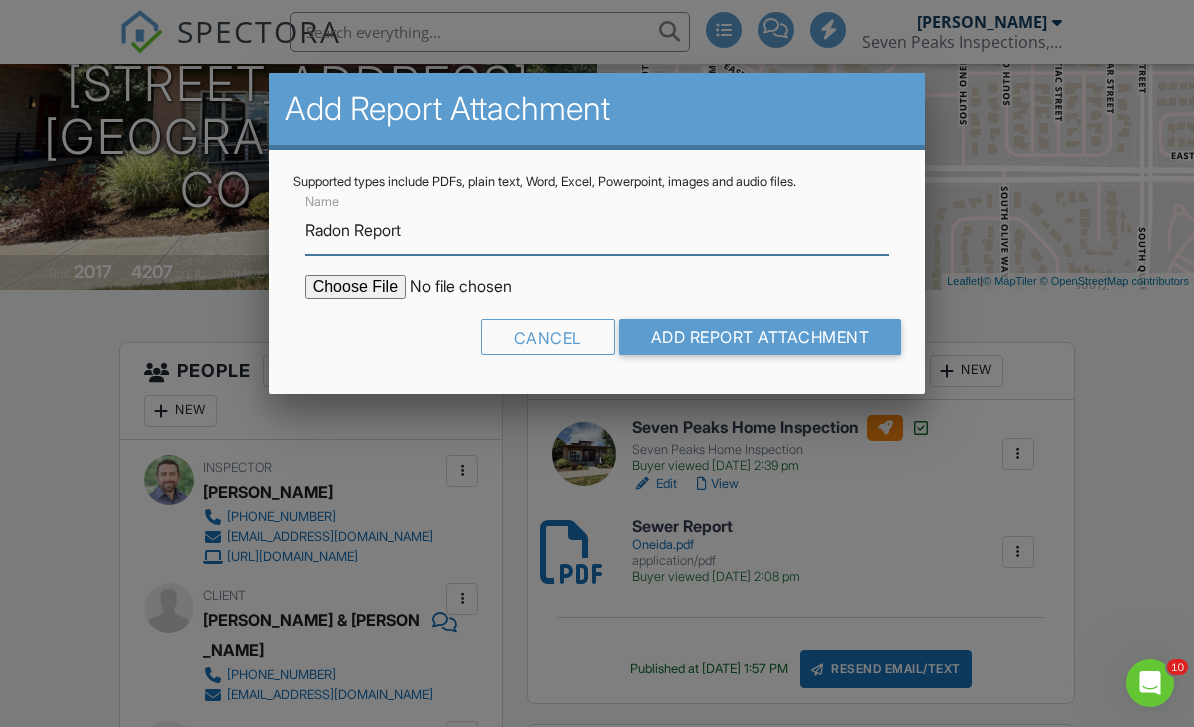 type on "Radon Report" 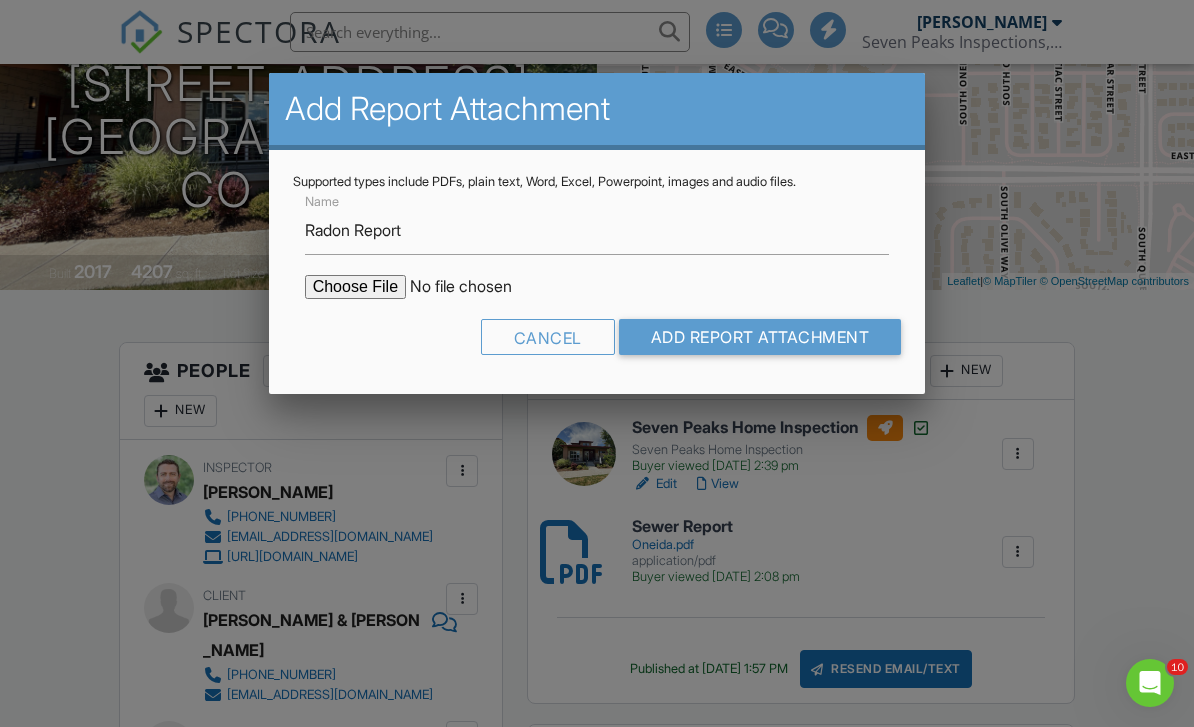 click at bounding box center (475, 287) 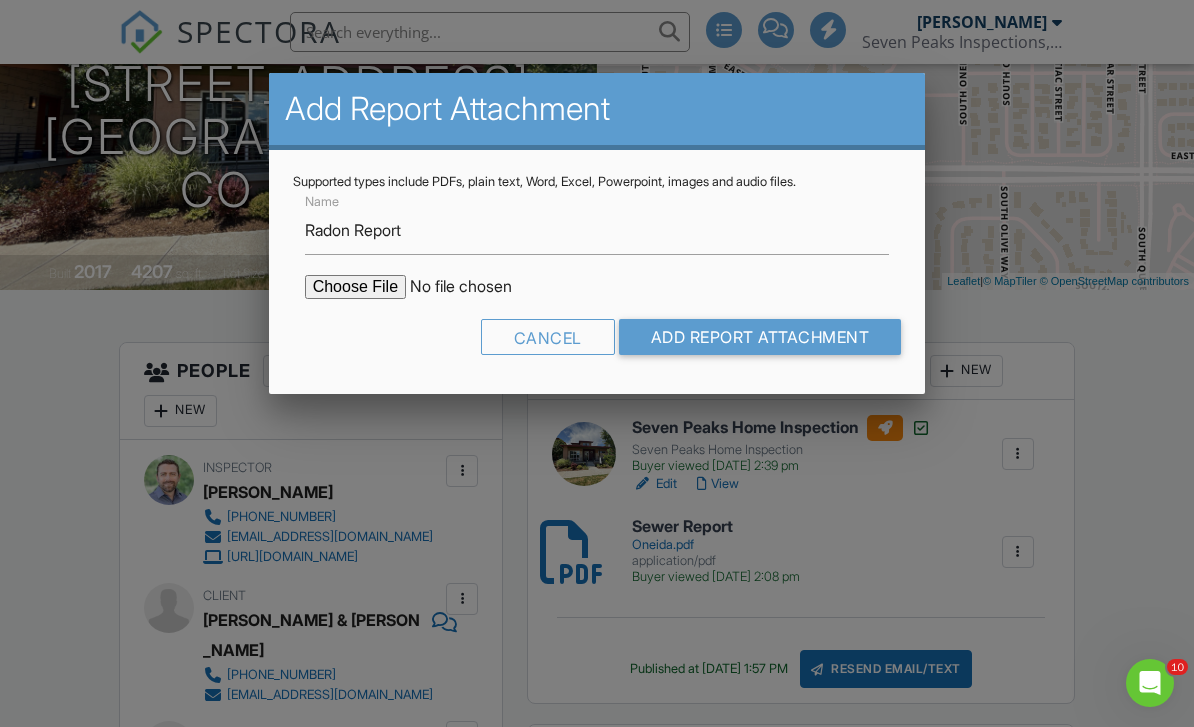type on "C:\fakepath\89-Oneida-St_RadonReport.pdf" 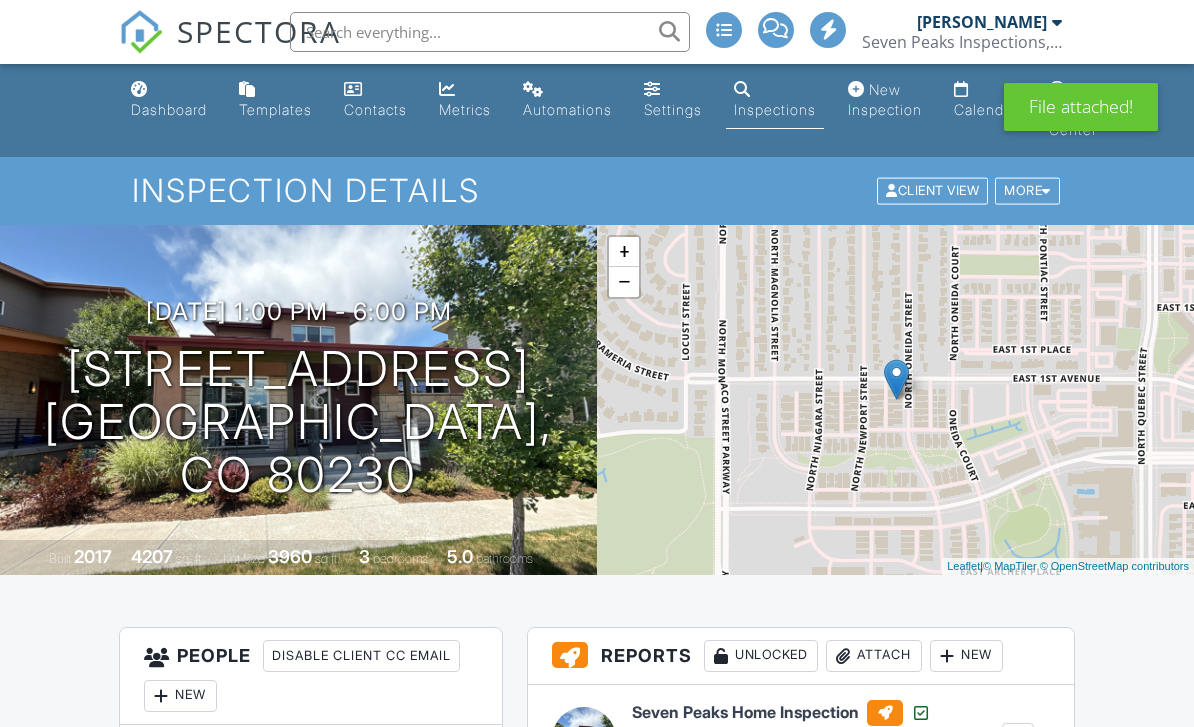 scroll, scrollTop: 326, scrollLeft: 0, axis: vertical 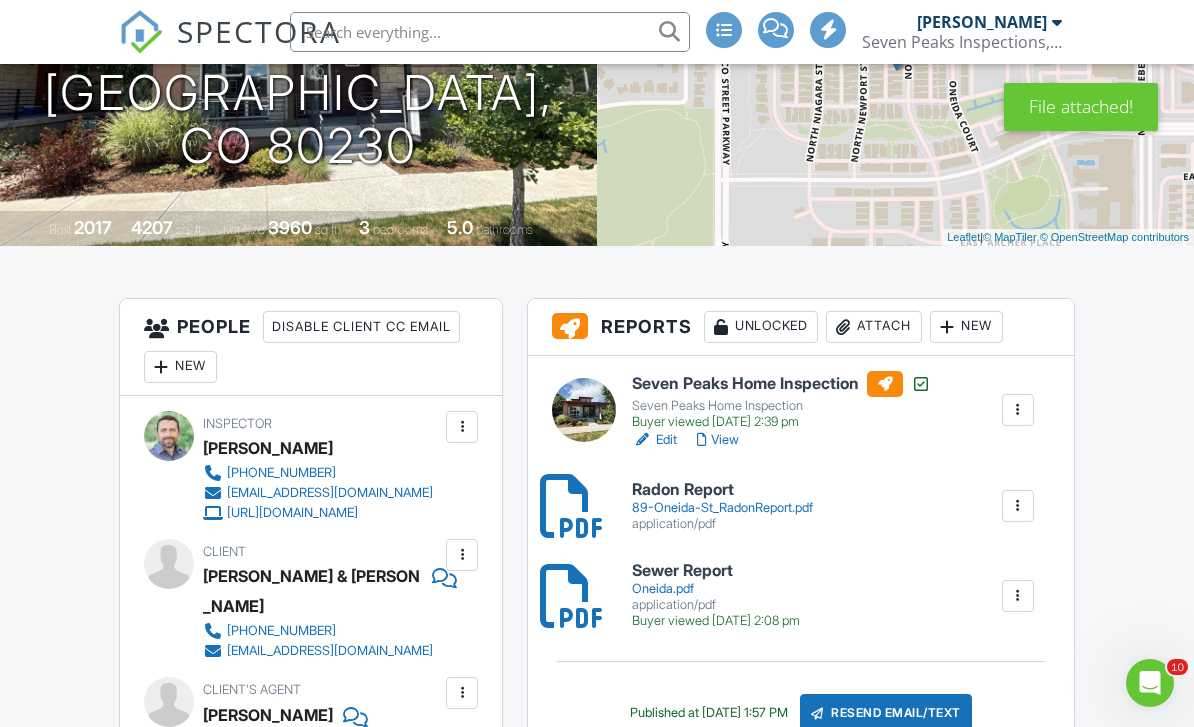click on "Resend Email/Text" at bounding box center (886, 713) 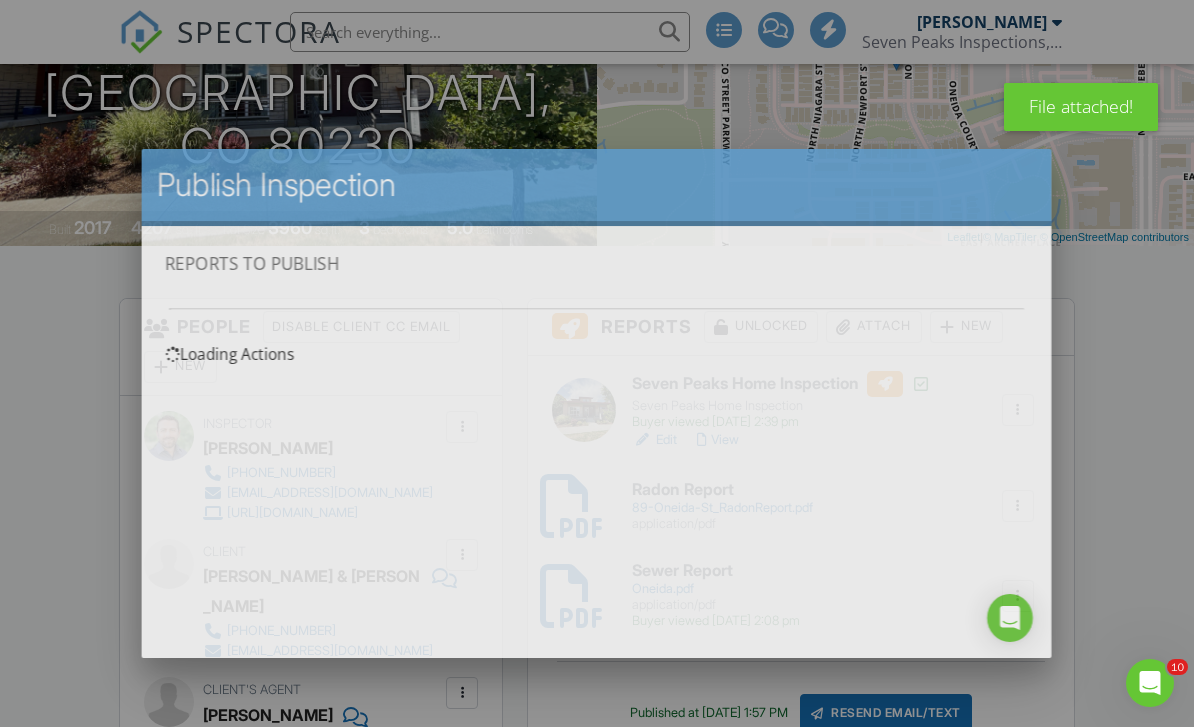 scroll, scrollTop: 0, scrollLeft: 0, axis: both 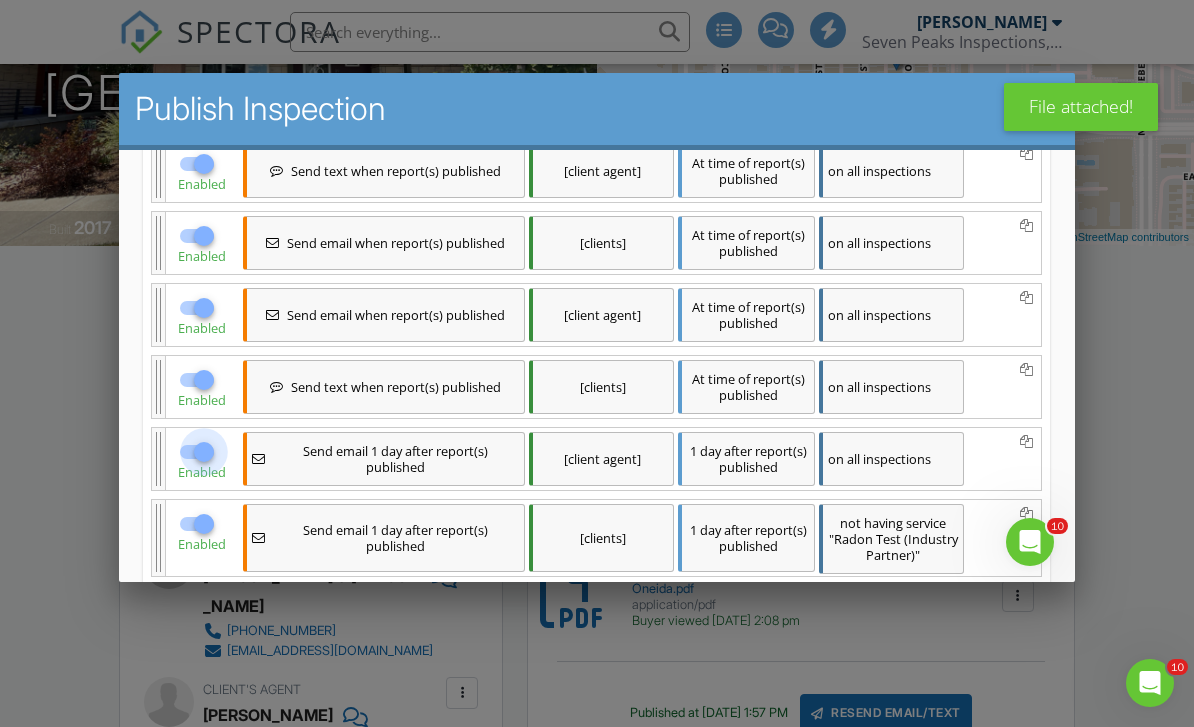 click at bounding box center [204, 451] 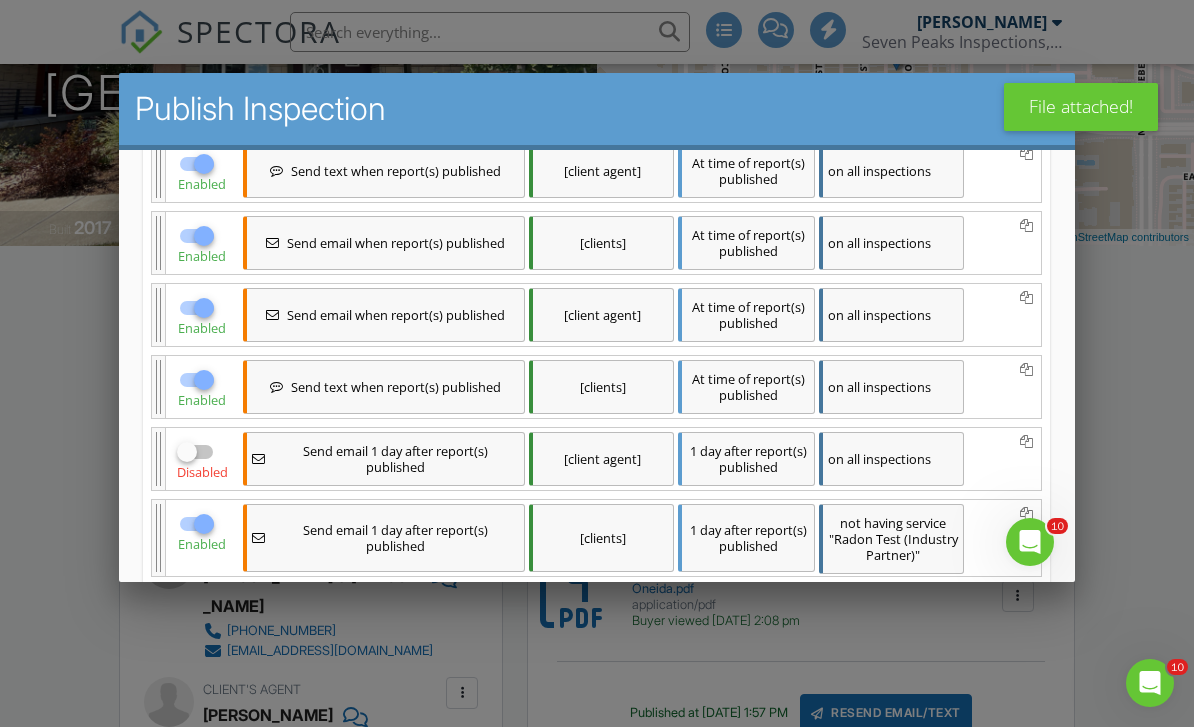 click at bounding box center (204, 523) 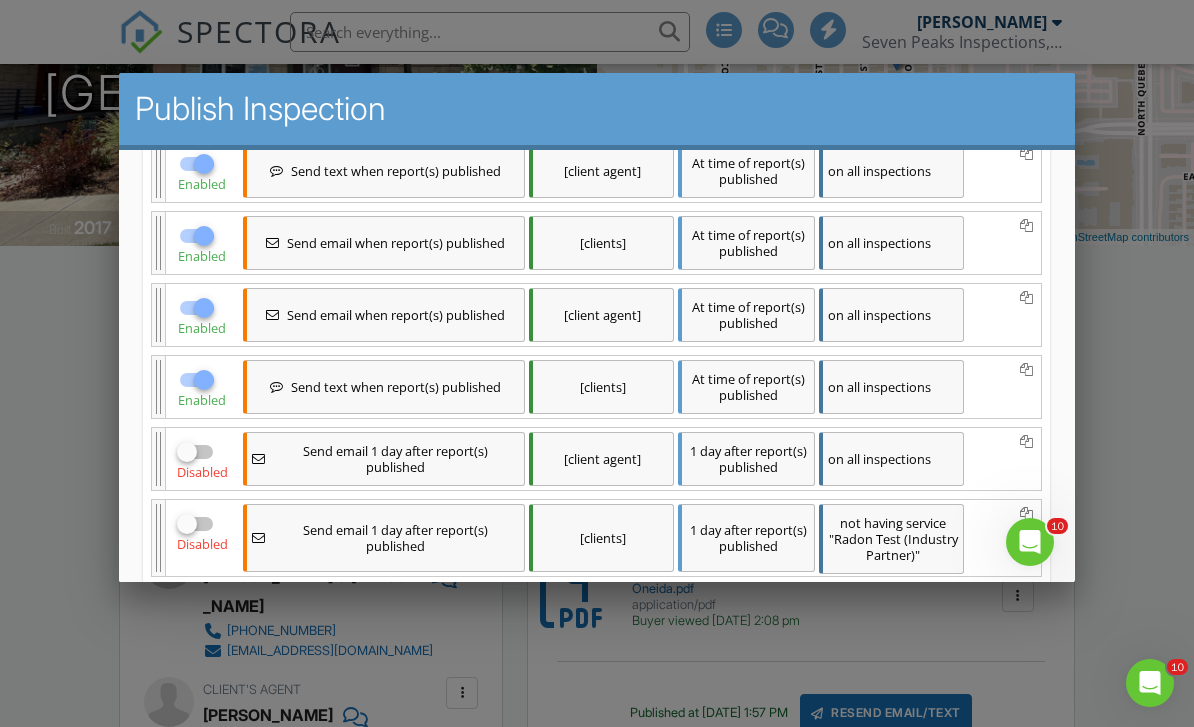 click on "Save & Publish" at bounding box center (596, 627) 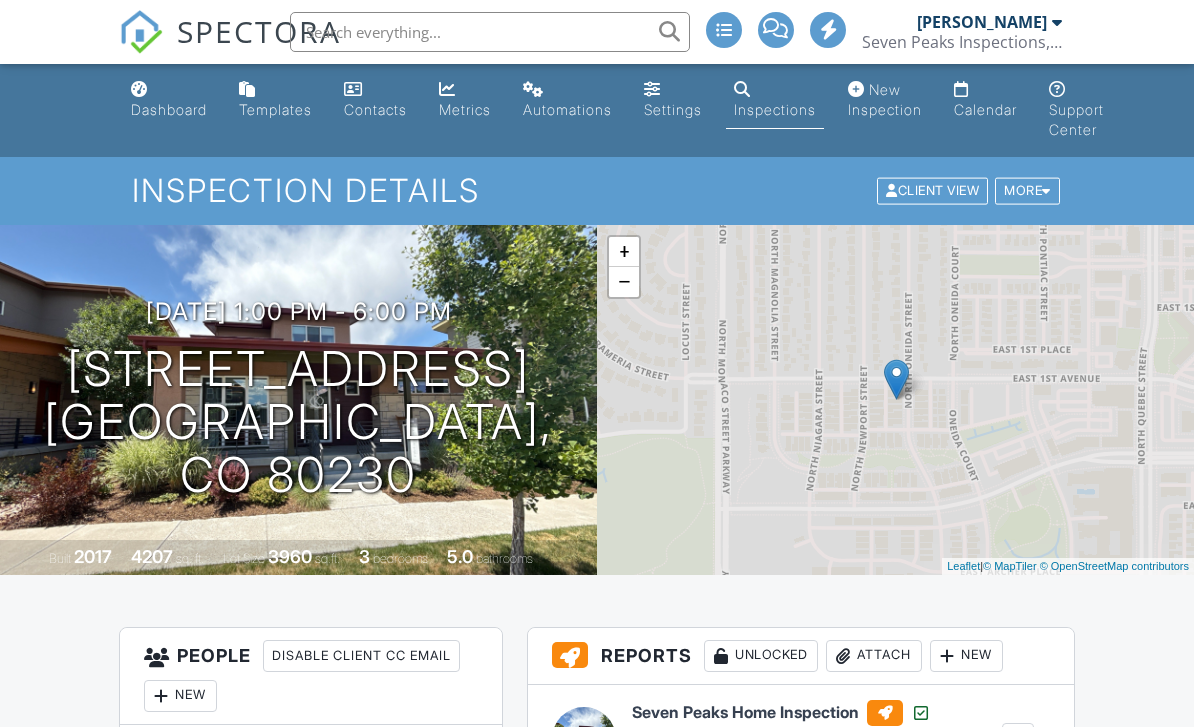 scroll, scrollTop: 0, scrollLeft: 0, axis: both 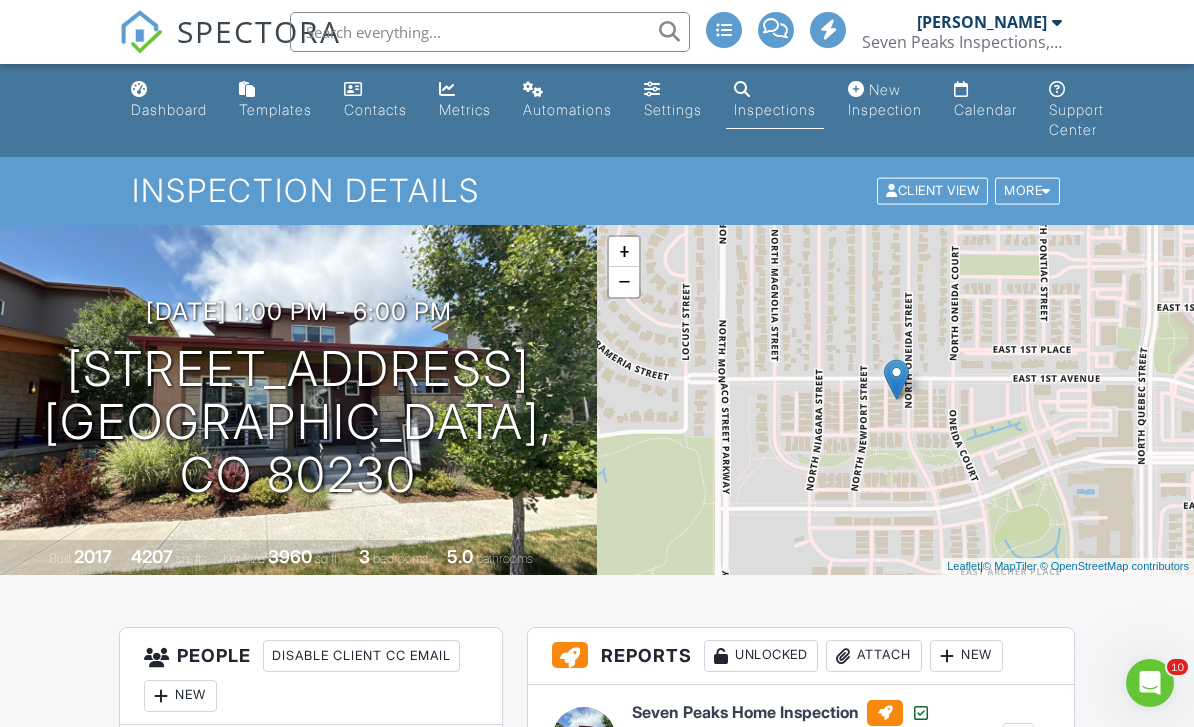 click on "Dashboard" at bounding box center [169, 109] 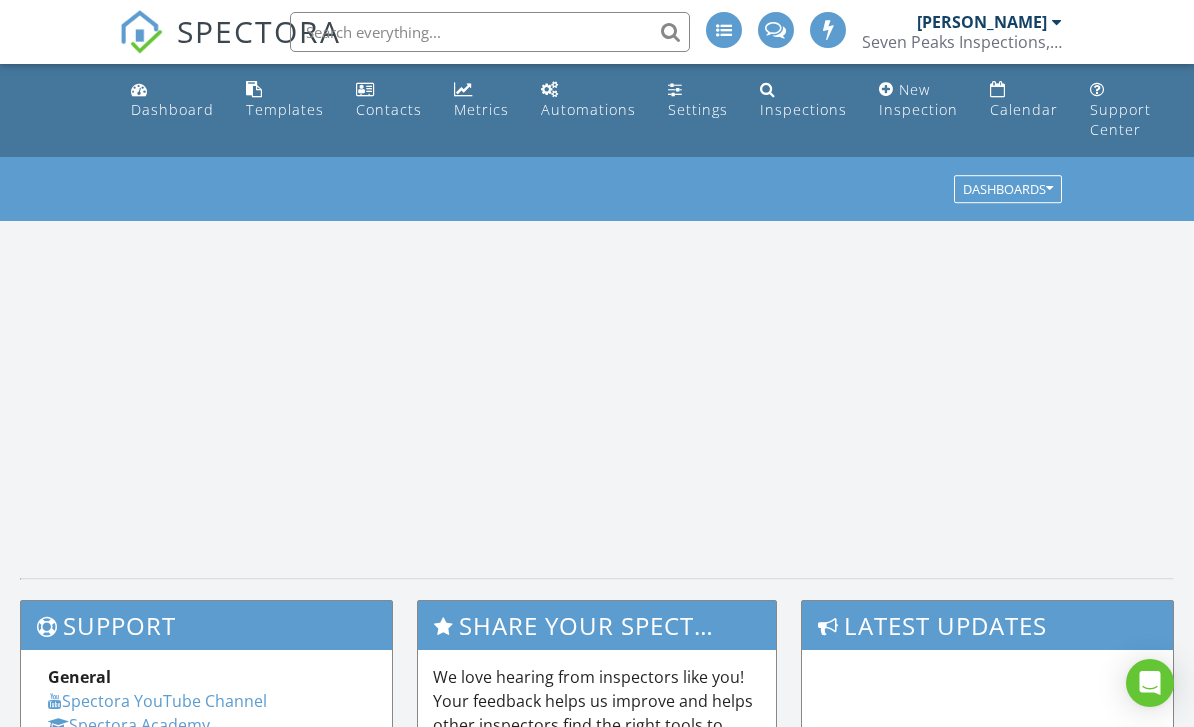 scroll, scrollTop: 0, scrollLeft: 0, axis: both 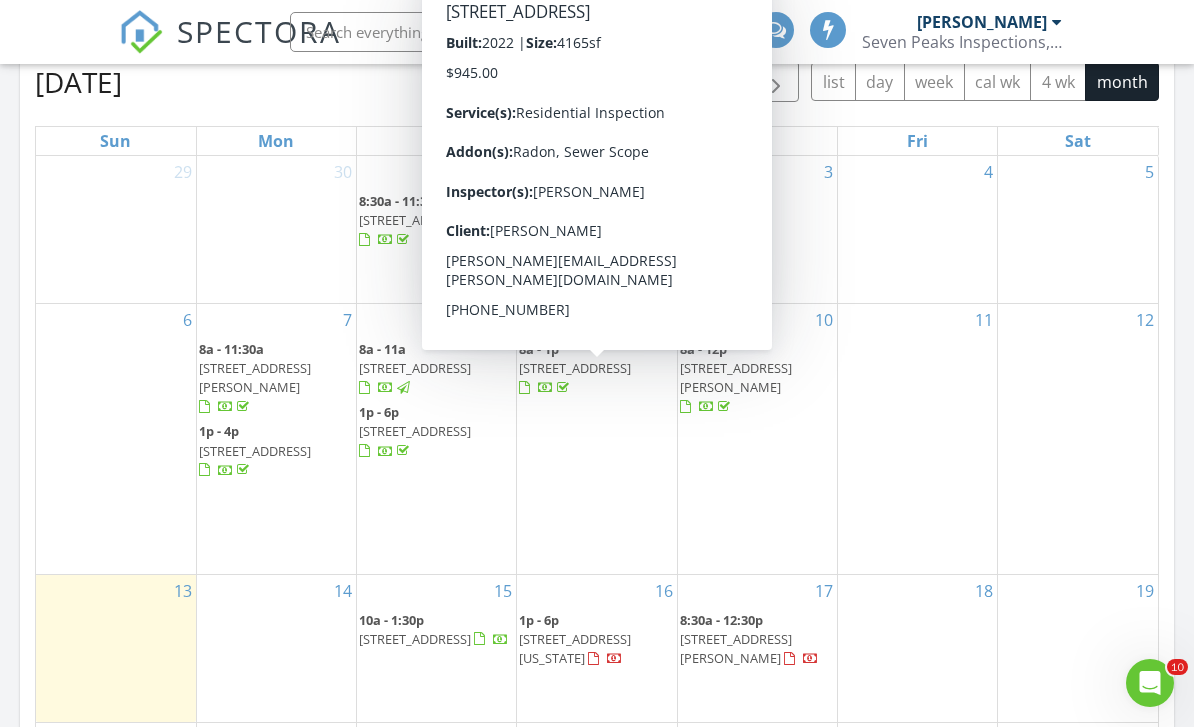 click on "6362 N Elmira Ct, Denver 80238" at bounding box center (575, 368) 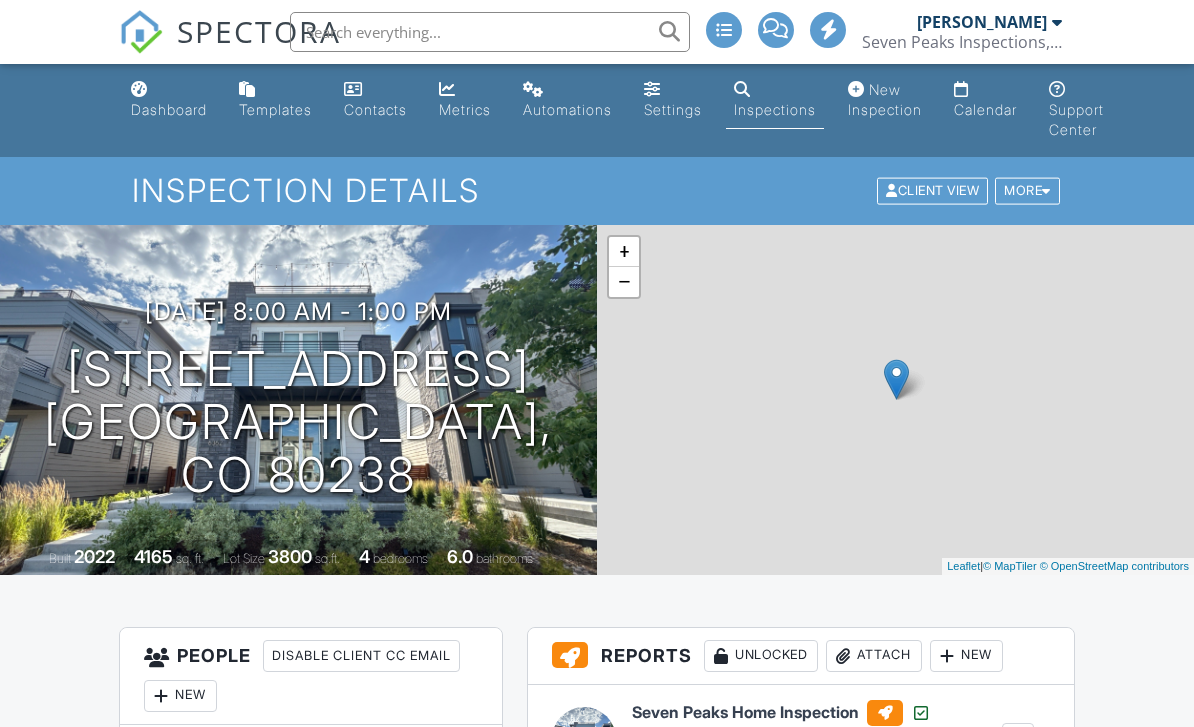 scroll, scrollTop: 0, scrollLeft: 0, axis: both 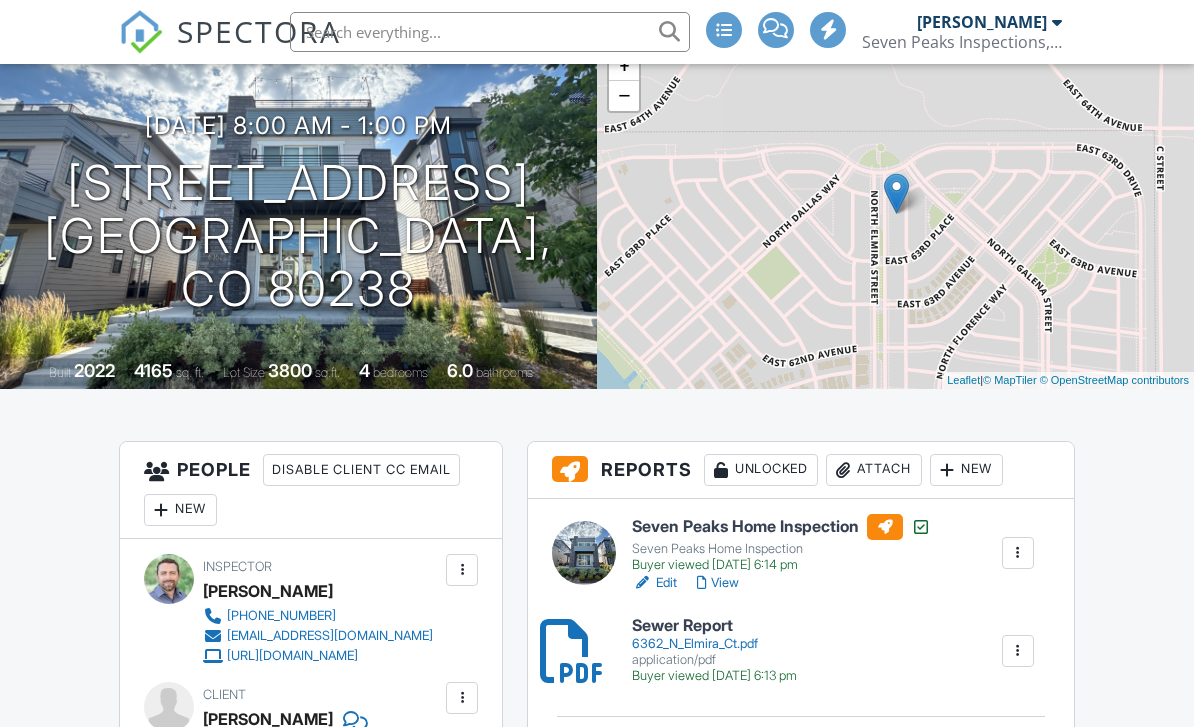 click on "Attach" at bounding box center (874, 470) 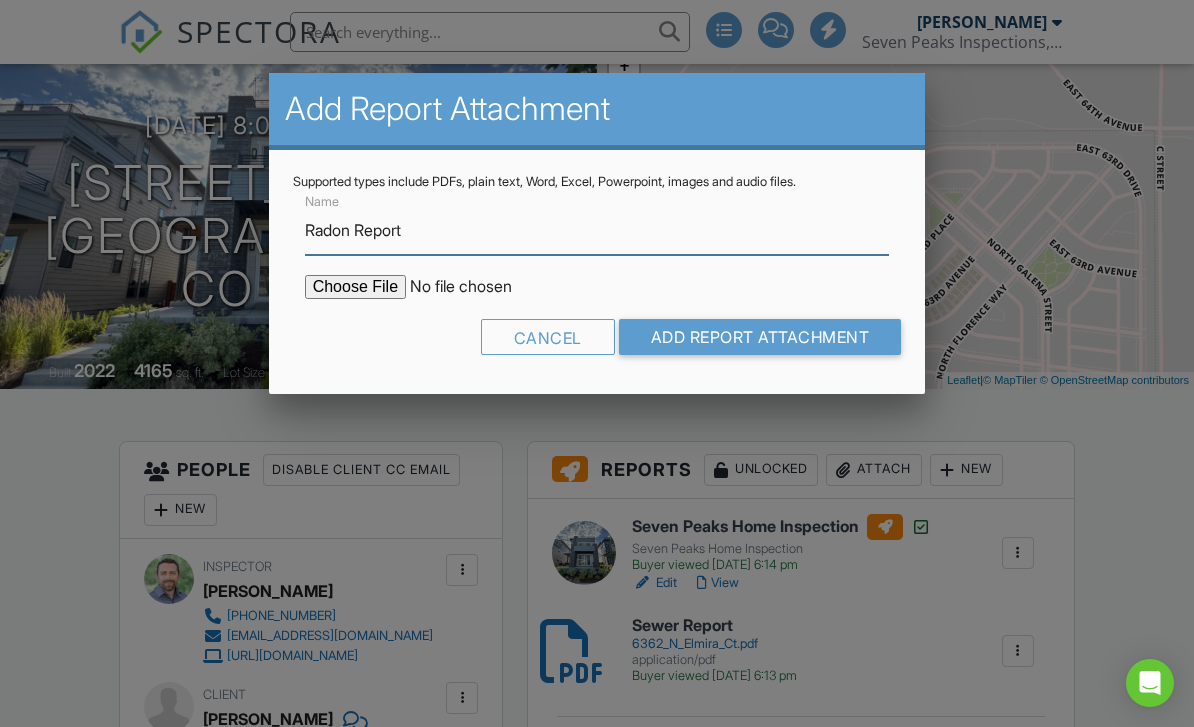type on "Radon Report" 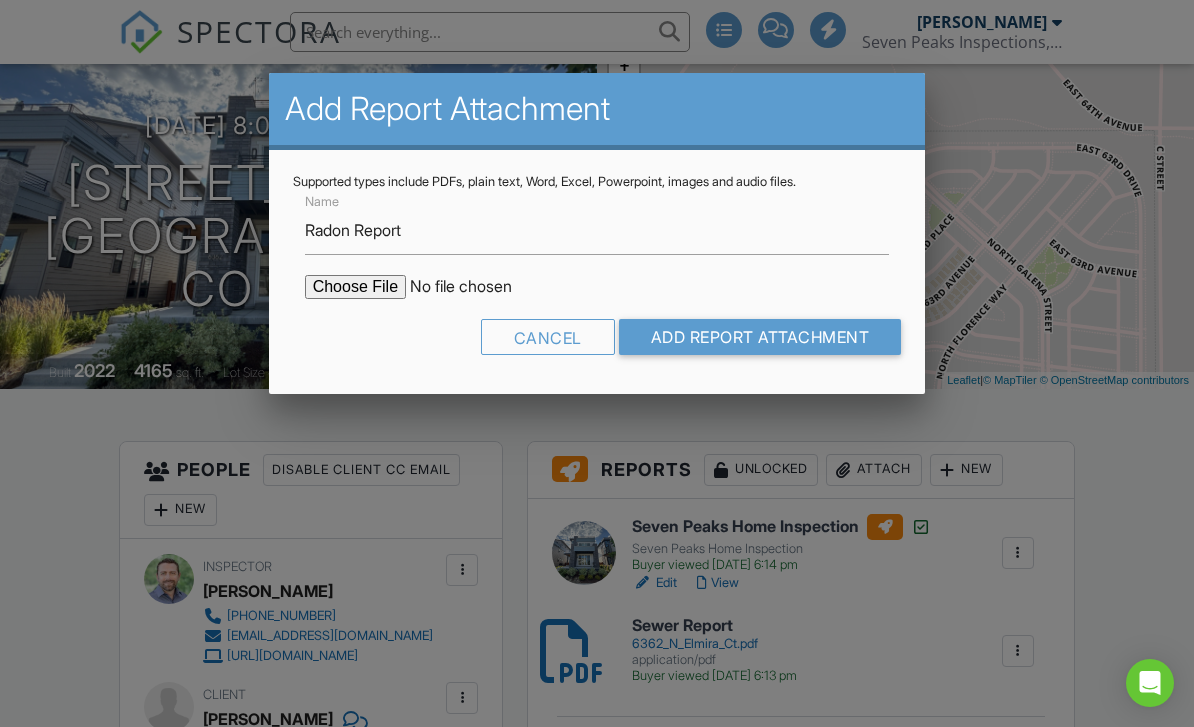 click at bounding box center [475, 287] 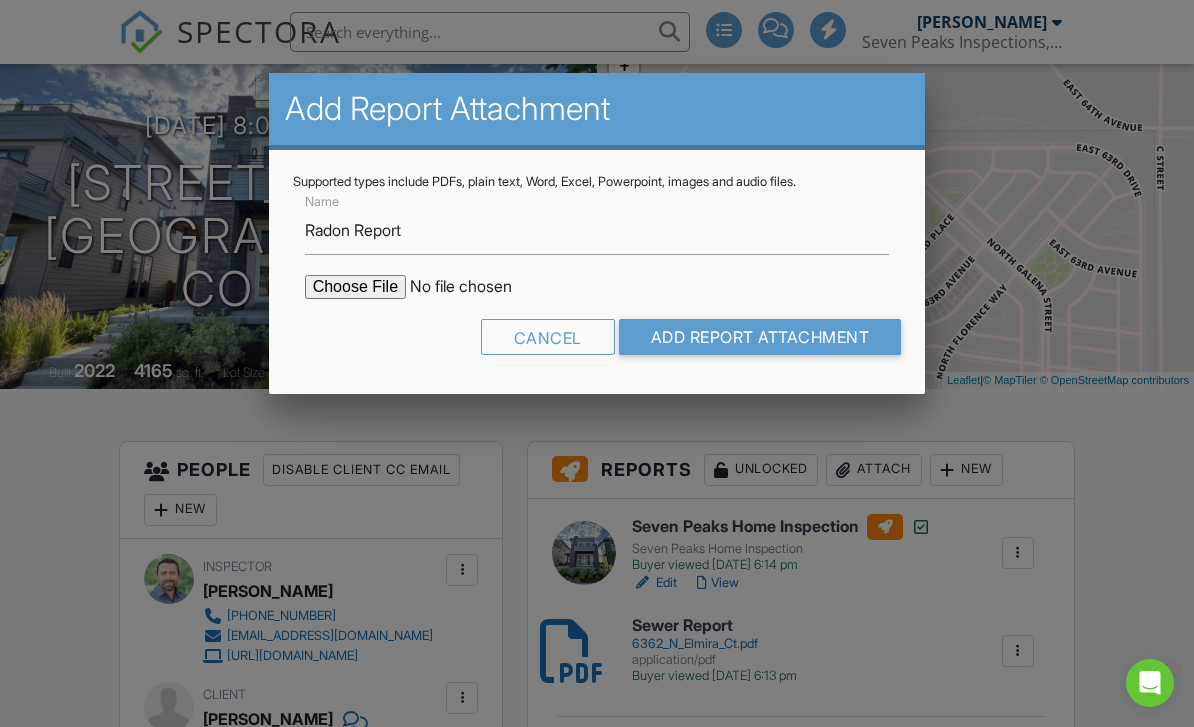 scroll, scrollTop: 0, scrollLeft: 0, axis: both 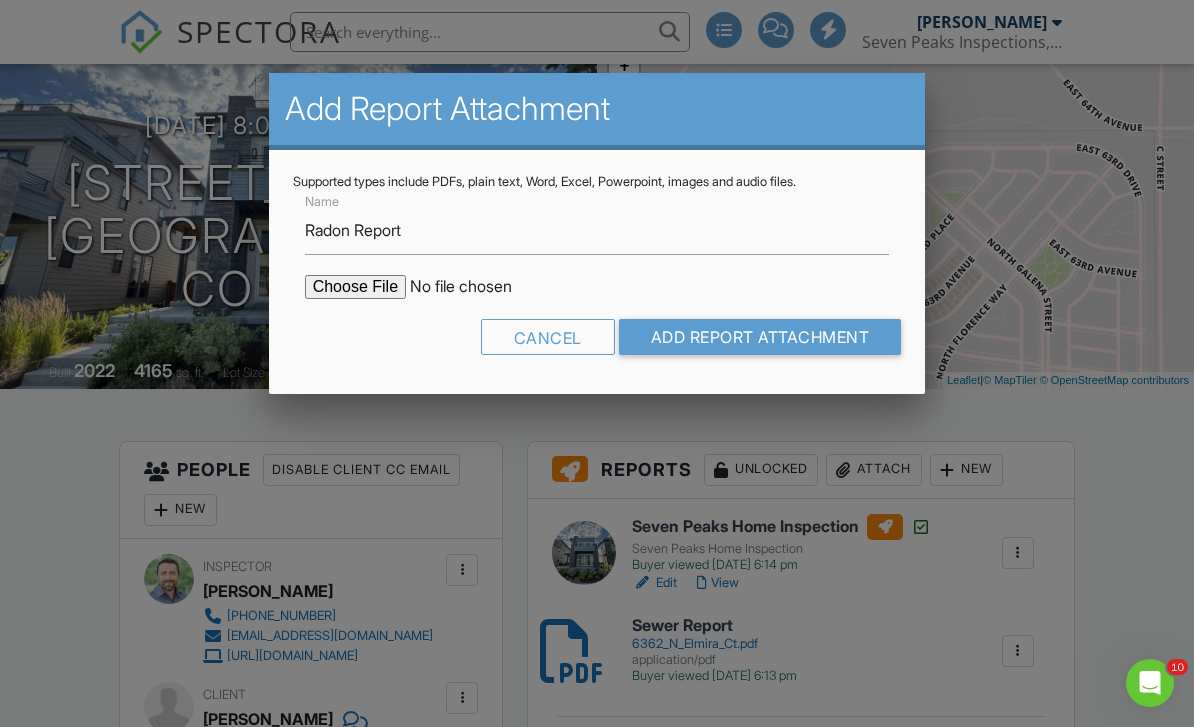 type on "C:\fakepath\6362-N-Elmira-Ct_RadonReport.pdf" 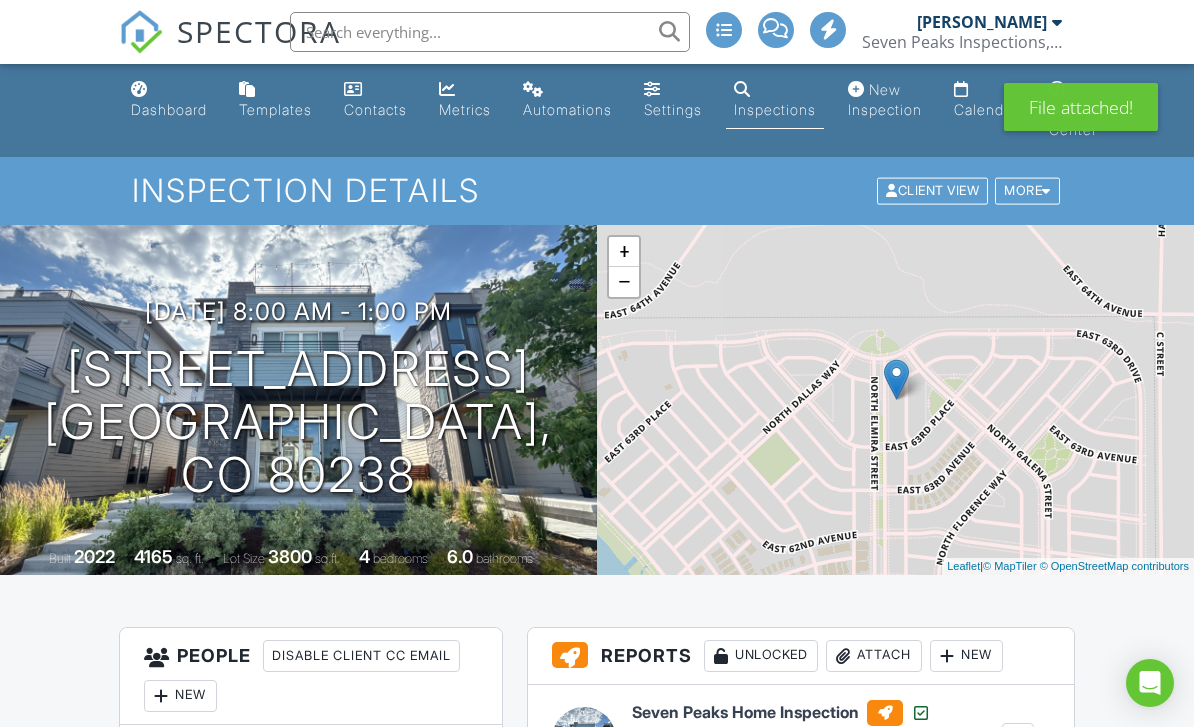 scroll, scrollTop: 0, scrollLeft: 0, axis: both 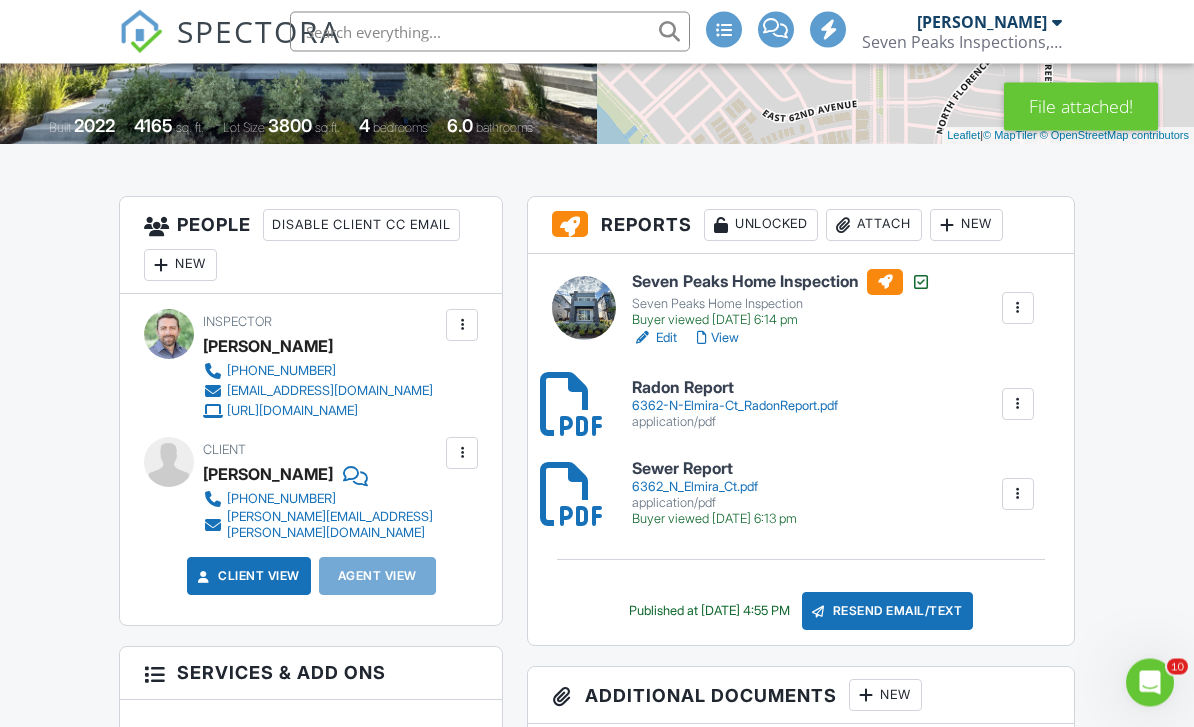 click on "Resend Email/Text" at bounding box center (888, 612) 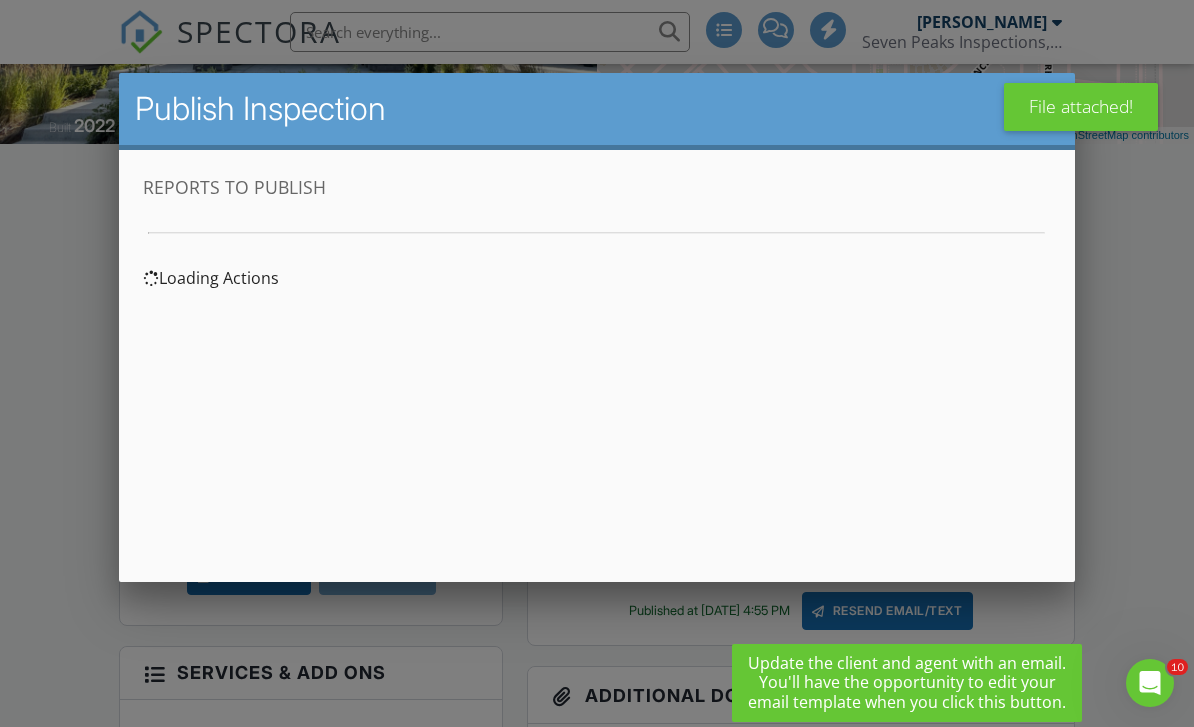 scroll, scrollTop: 0, scrollLeft: 0, axis: both 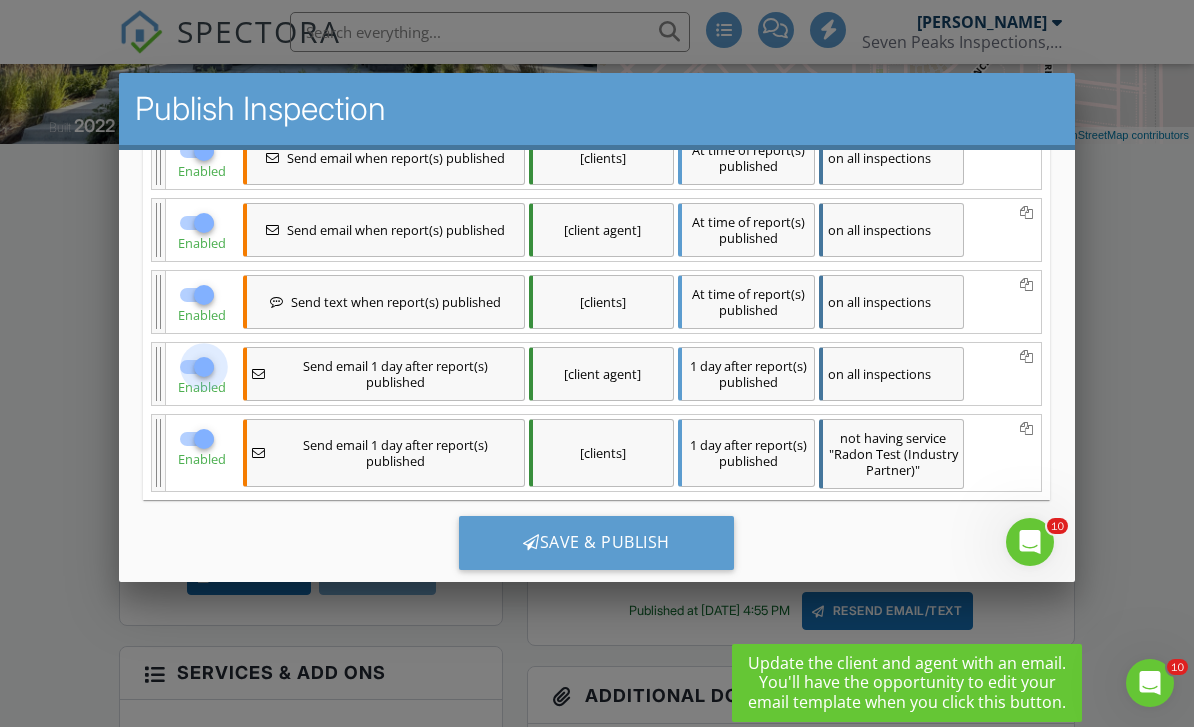 click at bounding box center [204, 366] 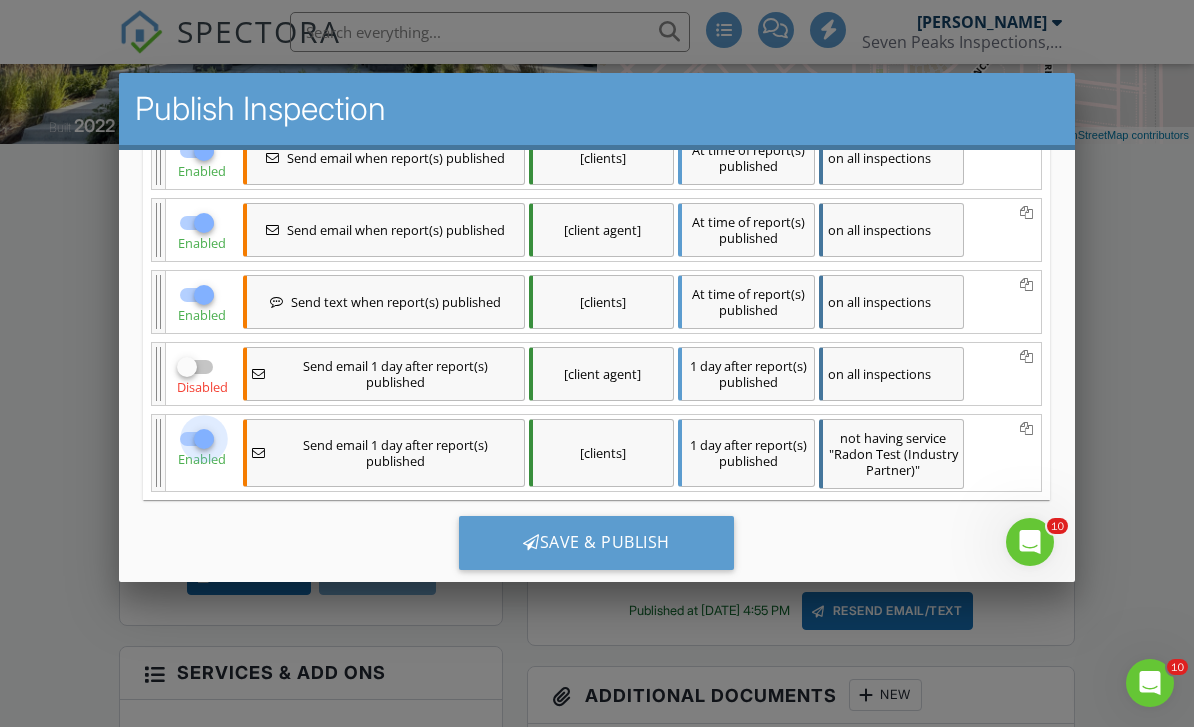 click at bounding box center [204, 438] 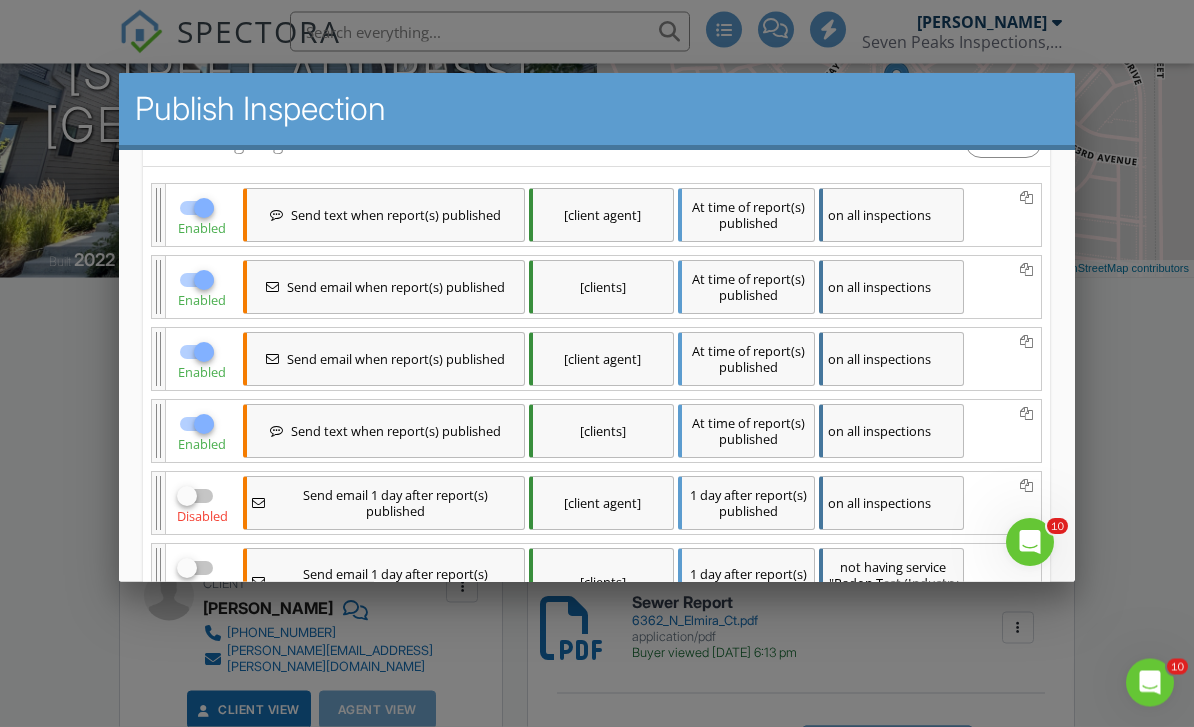 scroll, scrollTop: 286, scrollLeft: 0, axis: vertical 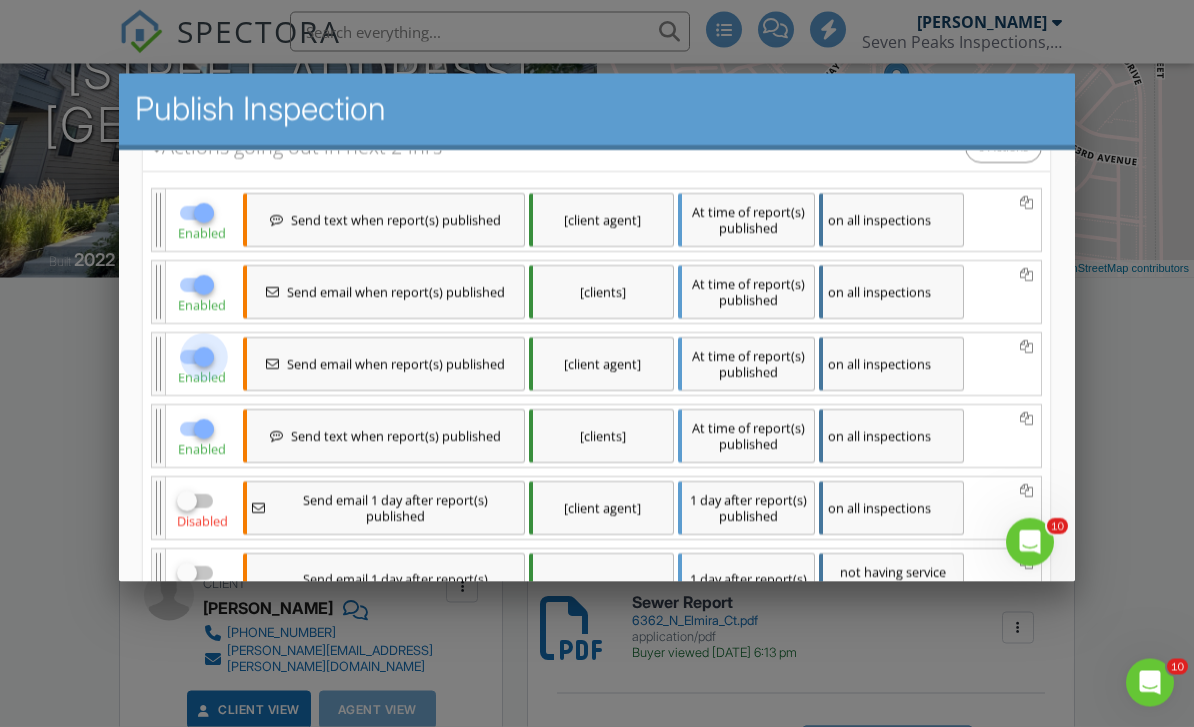 click at bounding box center [204, 356] 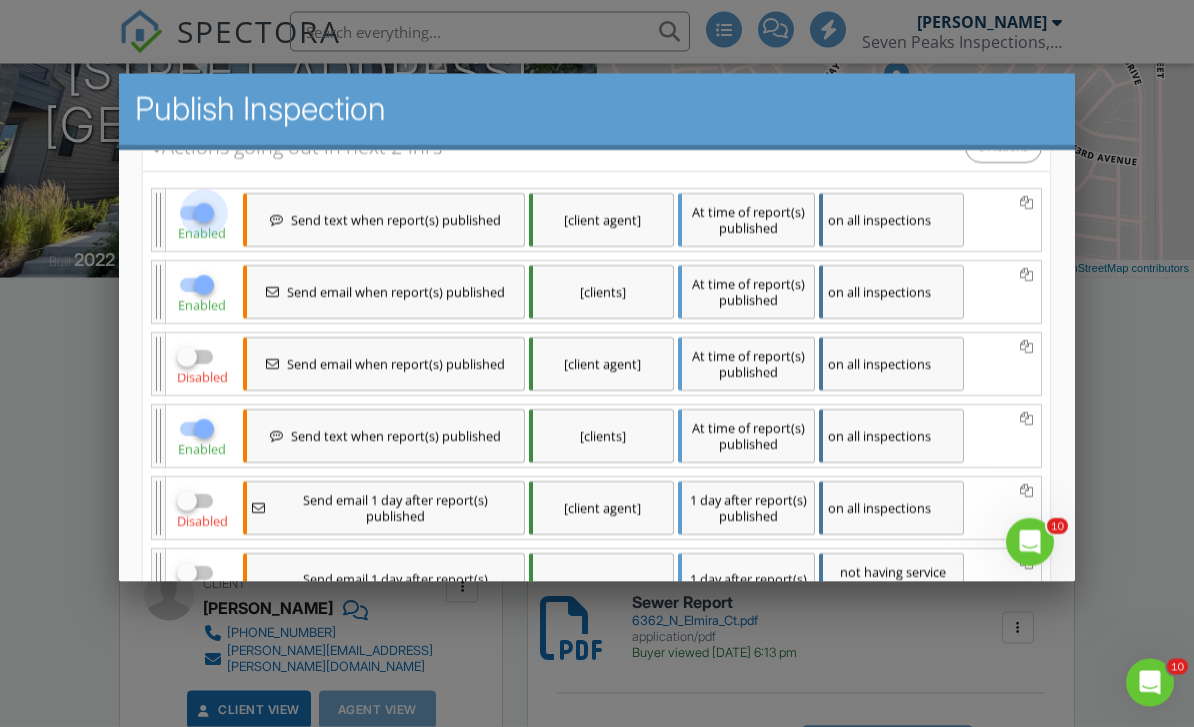 click at bounding box center [204, 212] 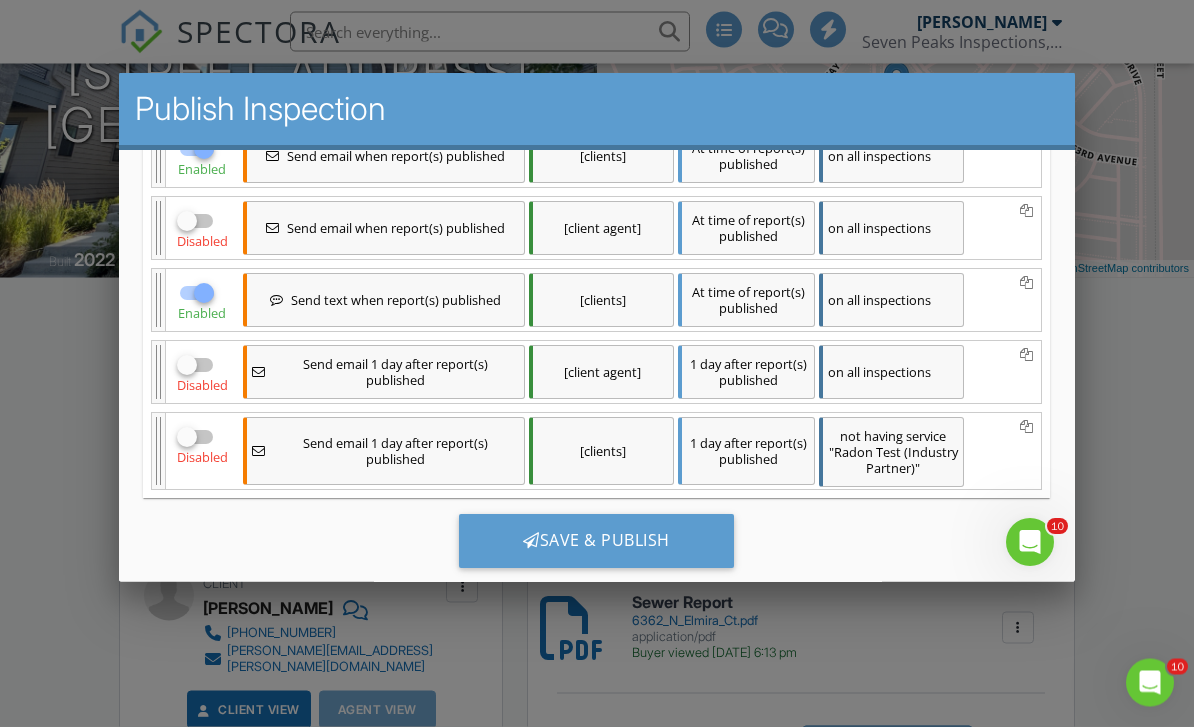 scroll, scrollTop: 420, scrollLeft: 0, axis: vertical 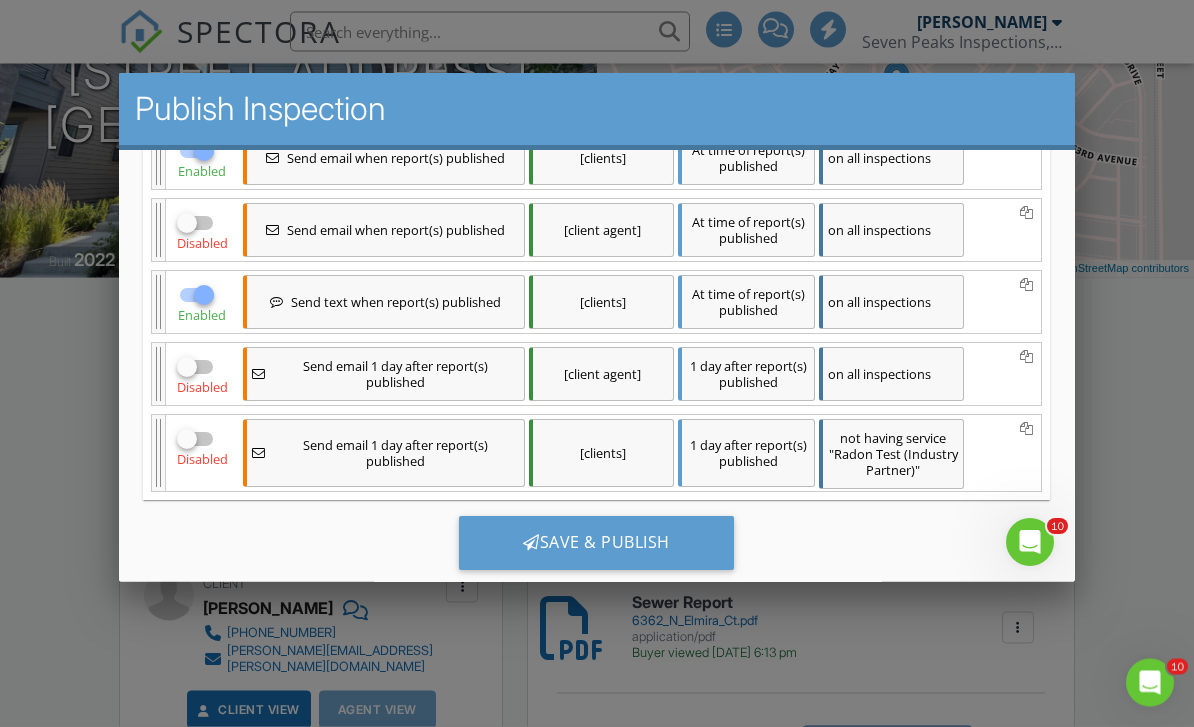 click on "Save & Publish" at bounding box center [596, 542] 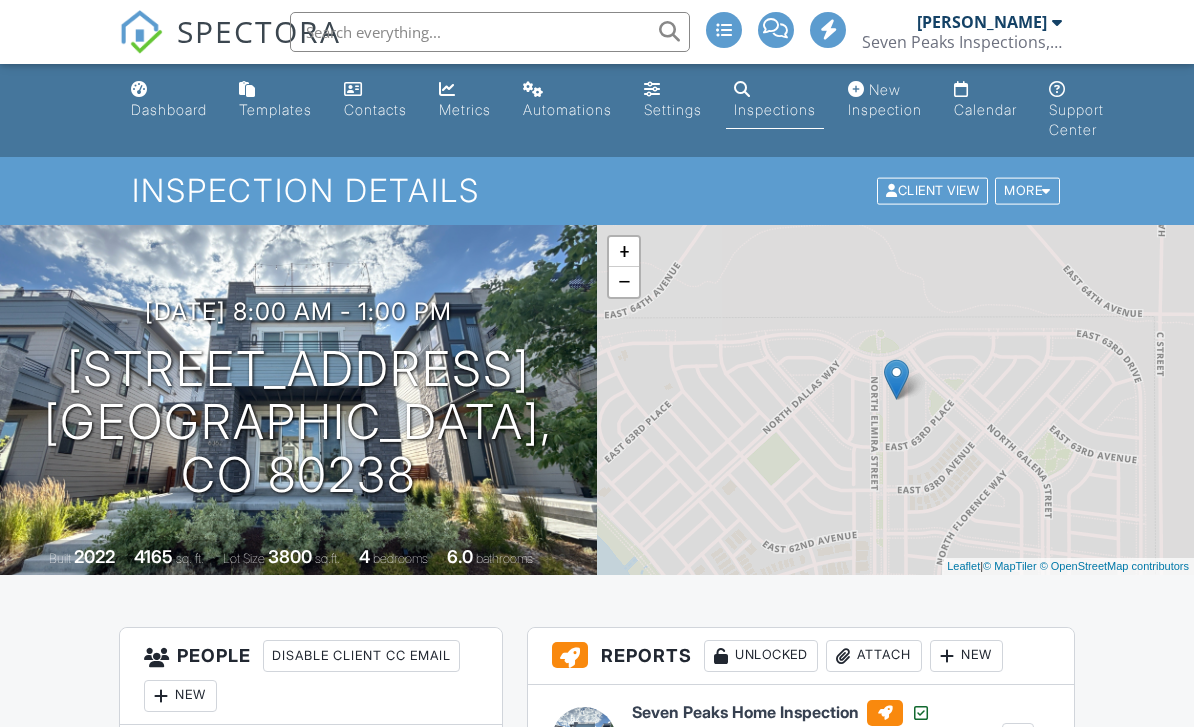 scroll, scrollTop: 0, scrollLeft: 0, axis: both 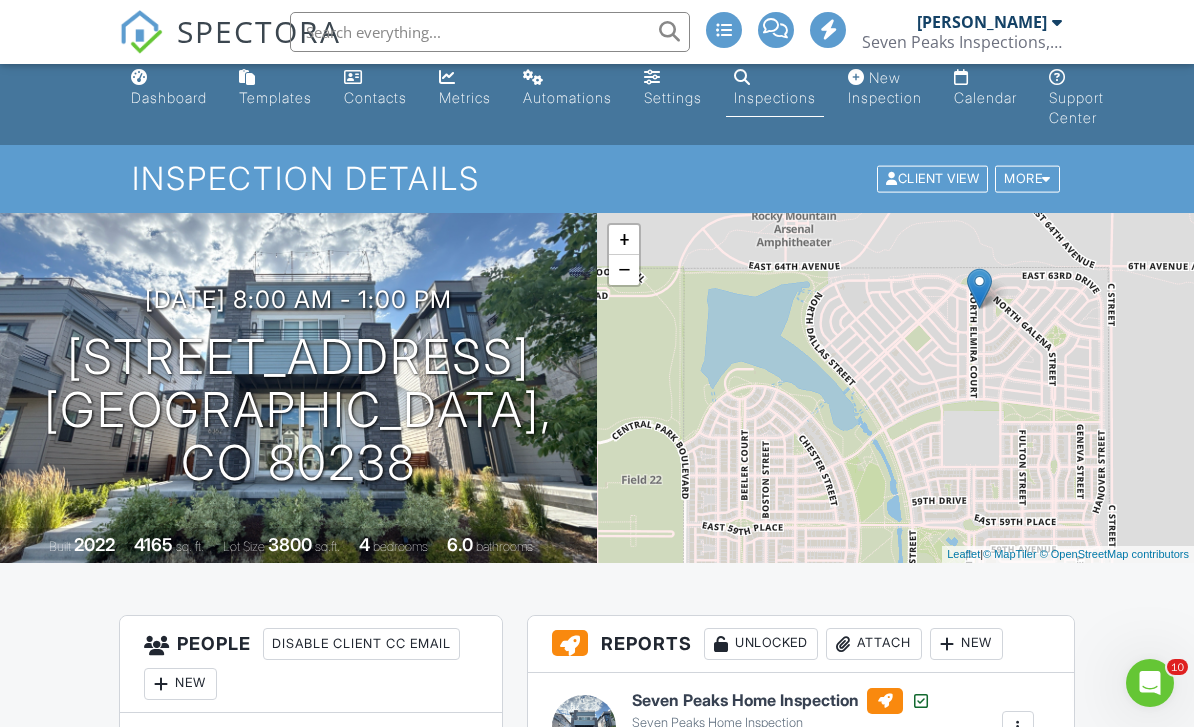 click on "Dashboard" at bounding box center [169, 97] 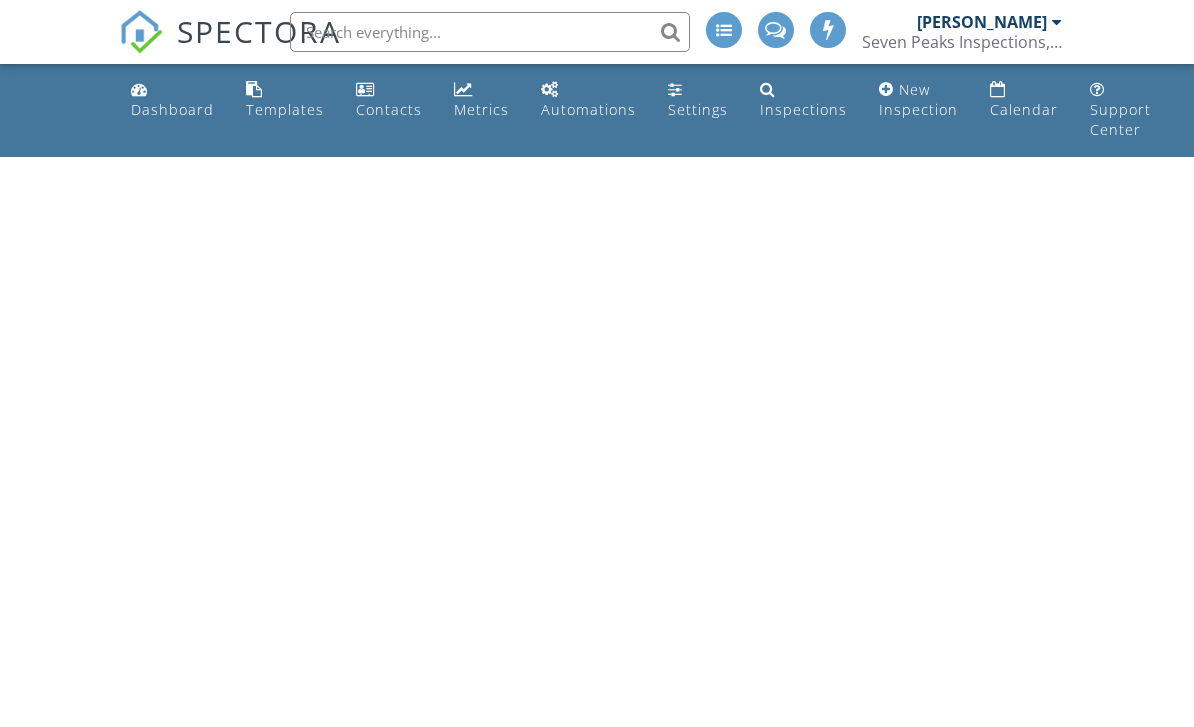 scroll, scrollTop: 0, scrollLeft: 0, axis: both 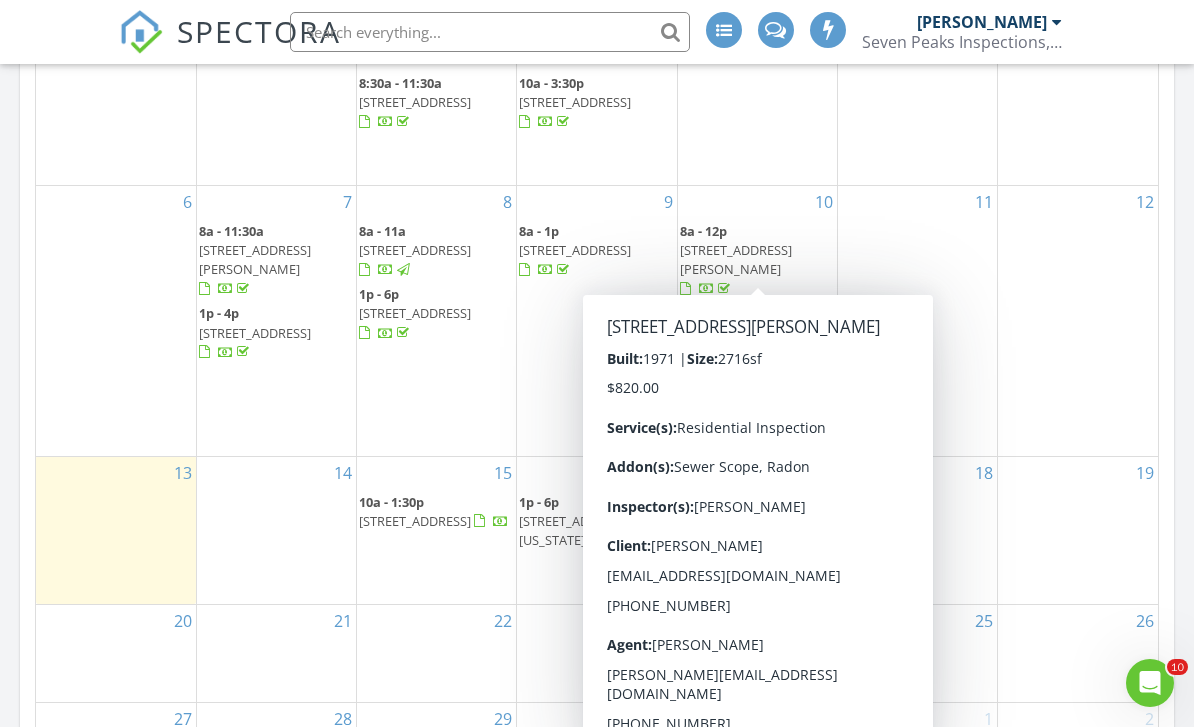 click on "[STREET_ADDRESS][PERSON_NAME]" at bounding box center [736, 259] 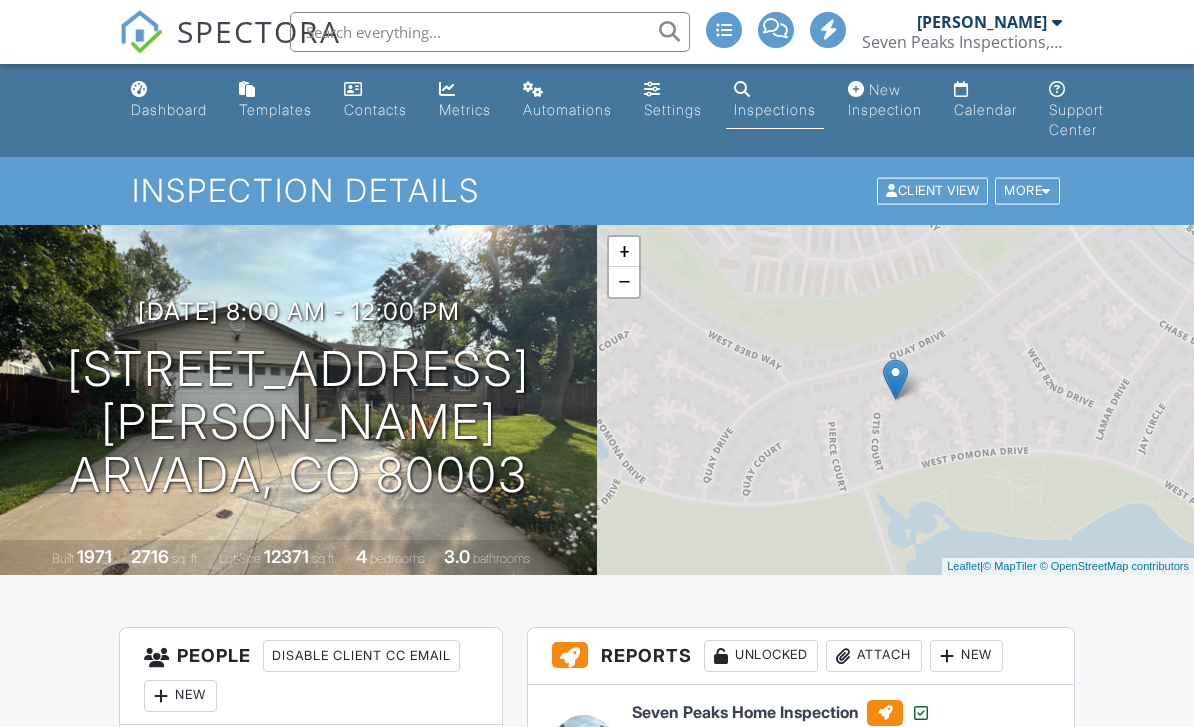 scroll, scrollTop: 0, scrollLeft: 0, axis: both 